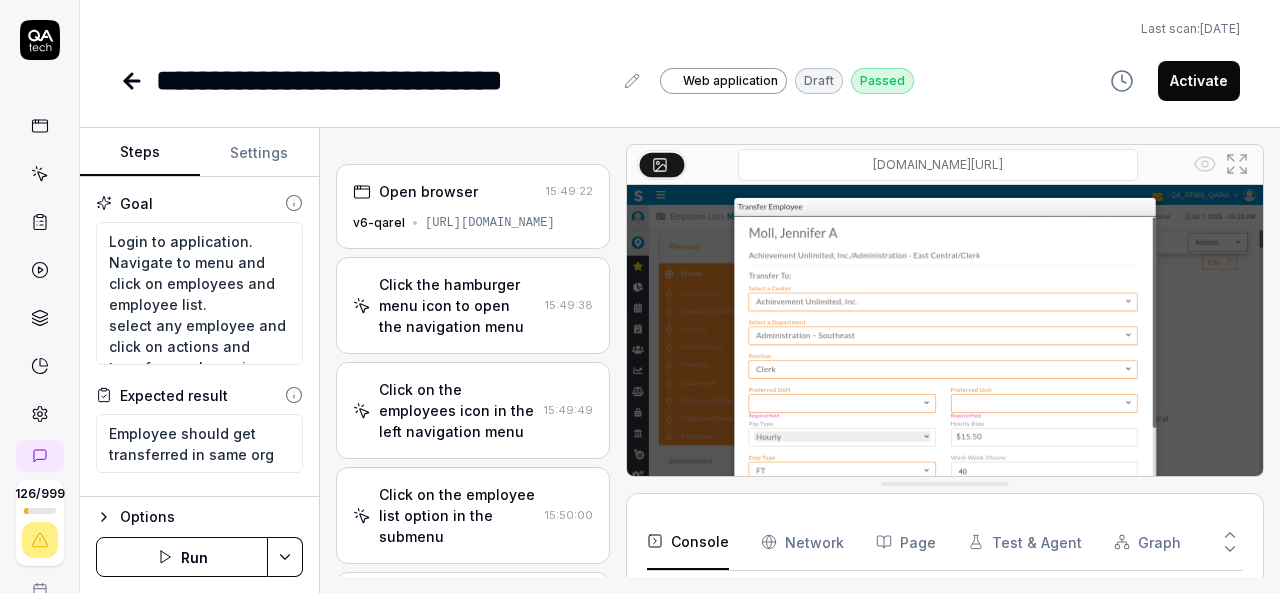 scroll, scrollTop: 0, scrollLeft: 0, axis: both 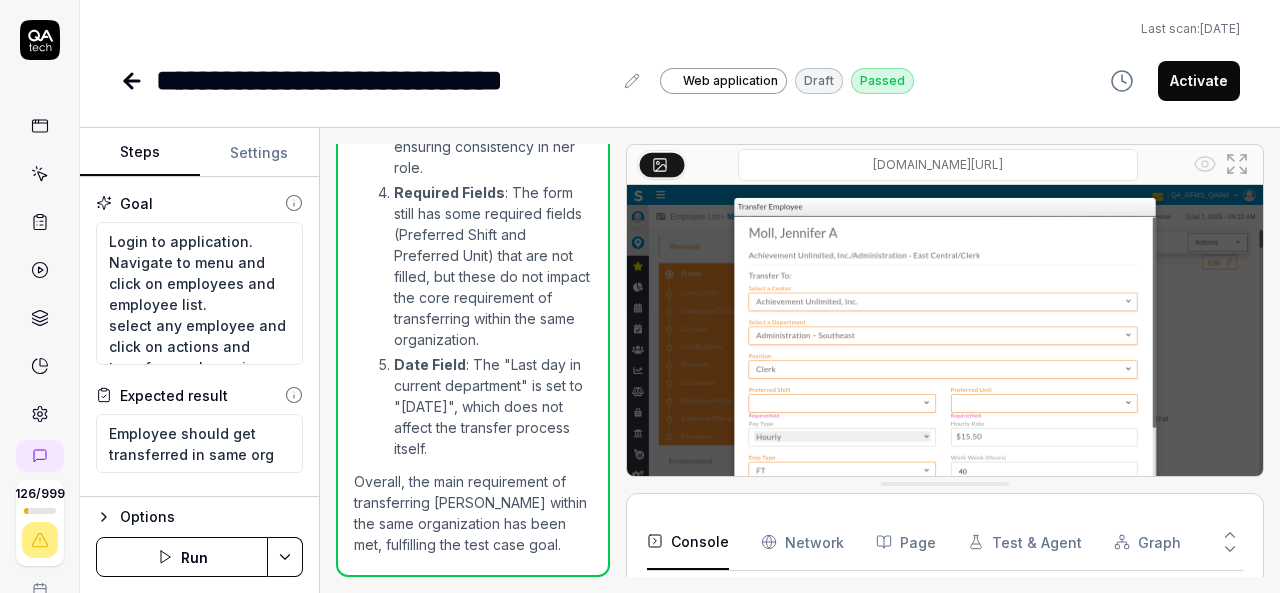 click on "Activate" at bounding box center [1199, 81] 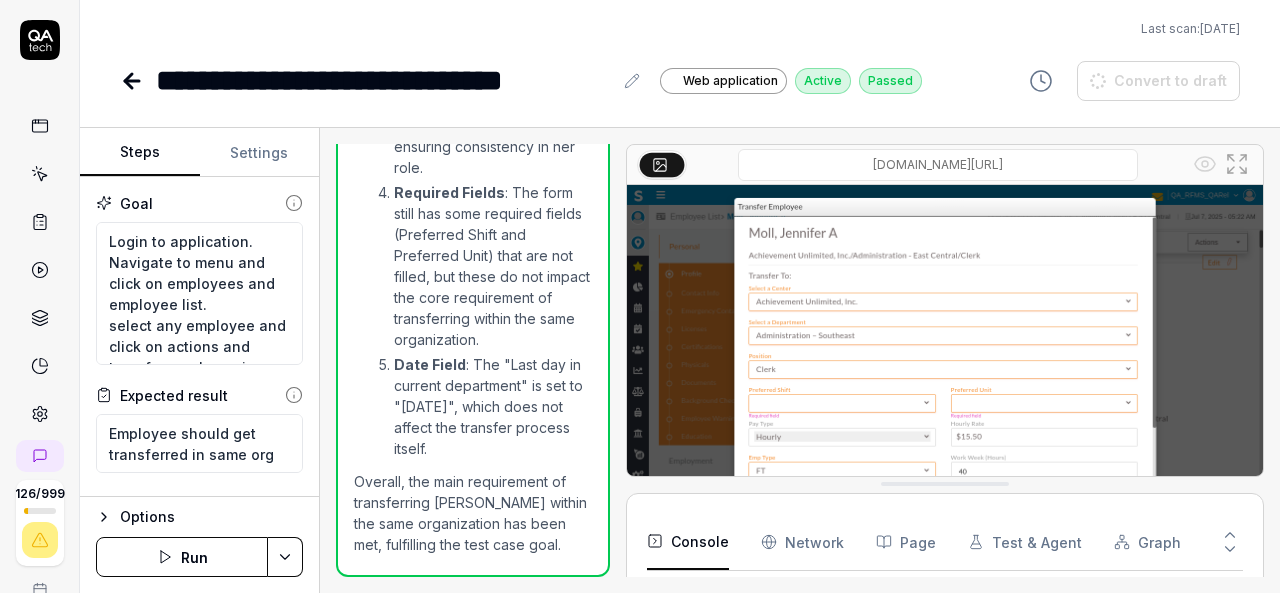 type on "*" 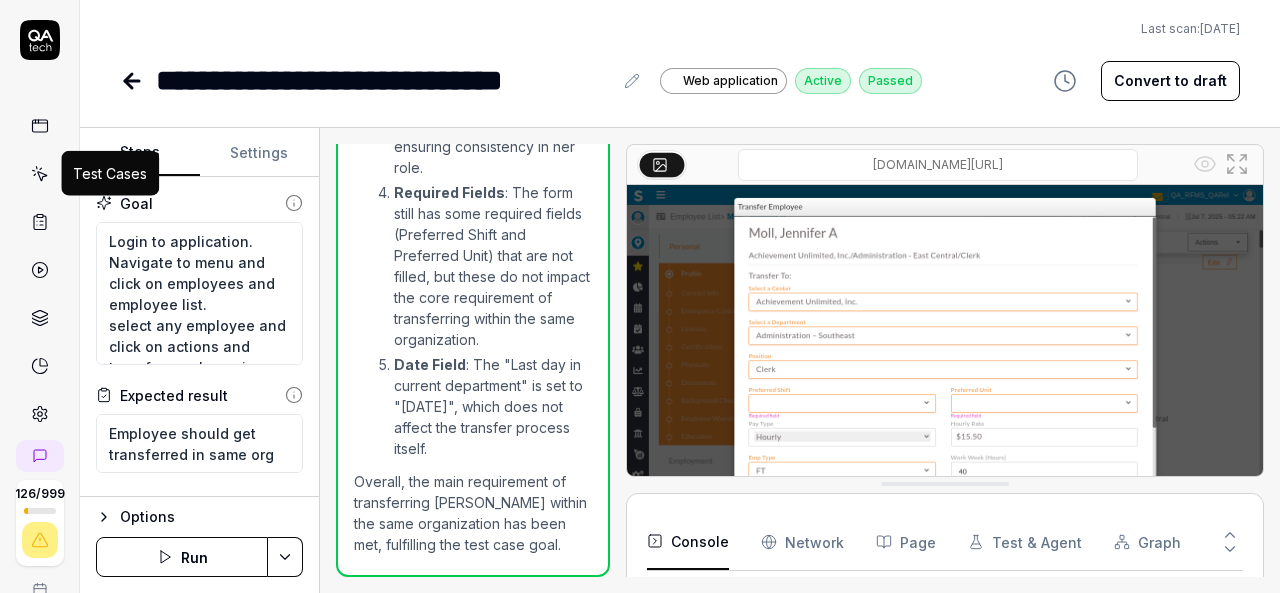 click 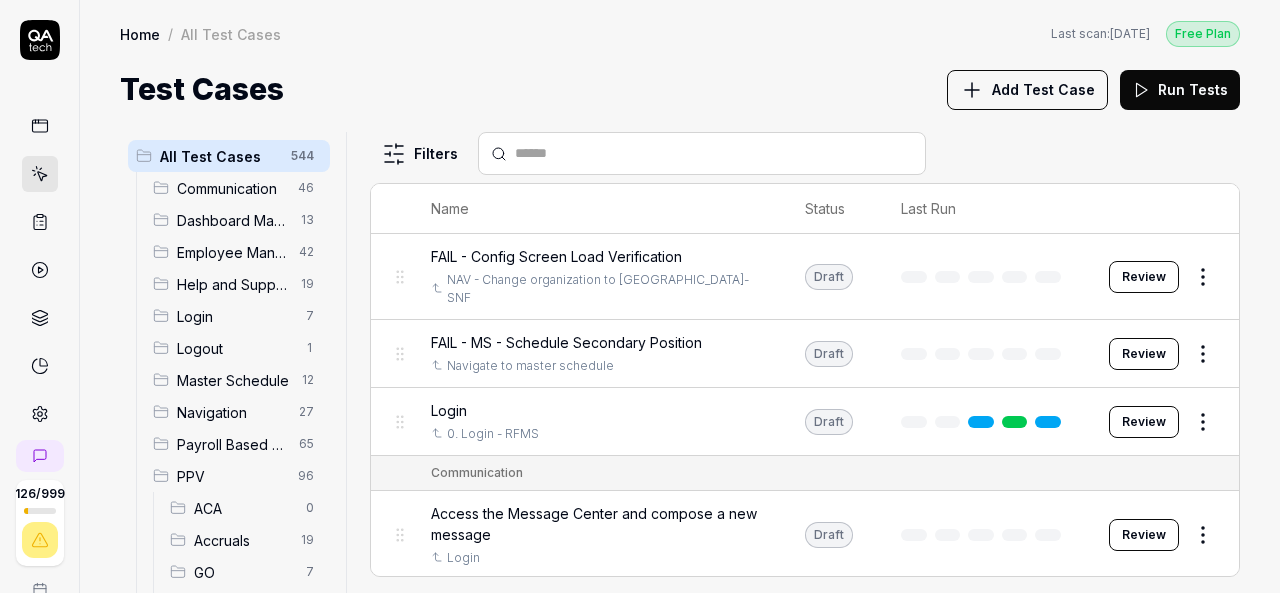 scroll, scrollTop: 300, scrollLeft: 0, axis: vertical 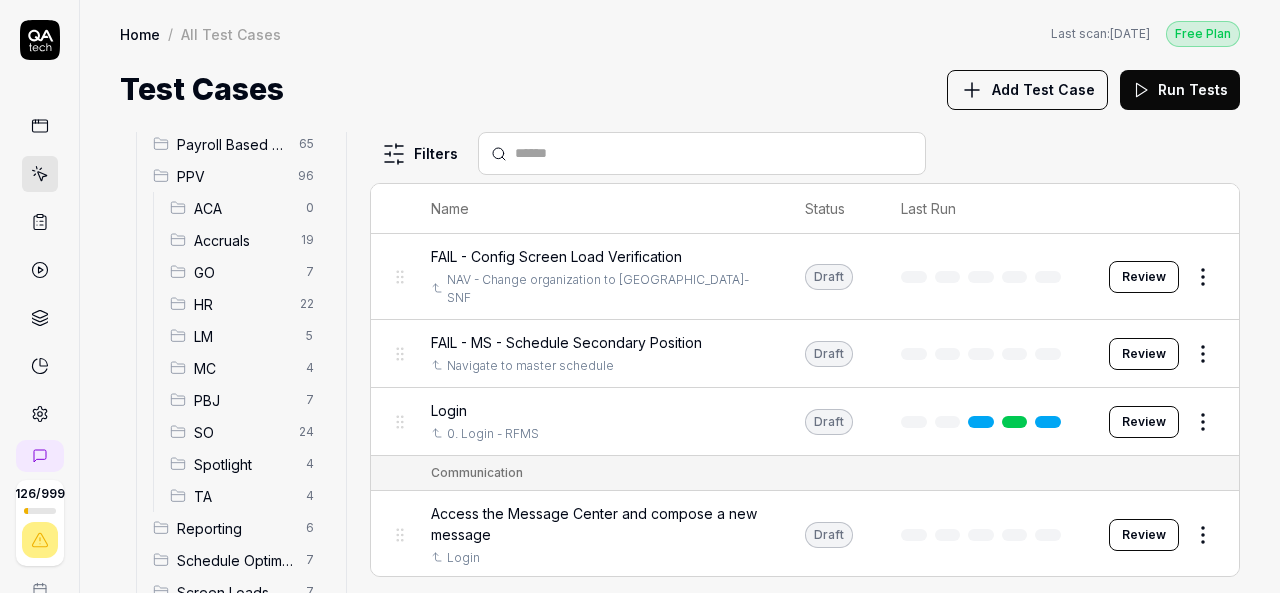 click on "HR" at bounding box center (241, 304) 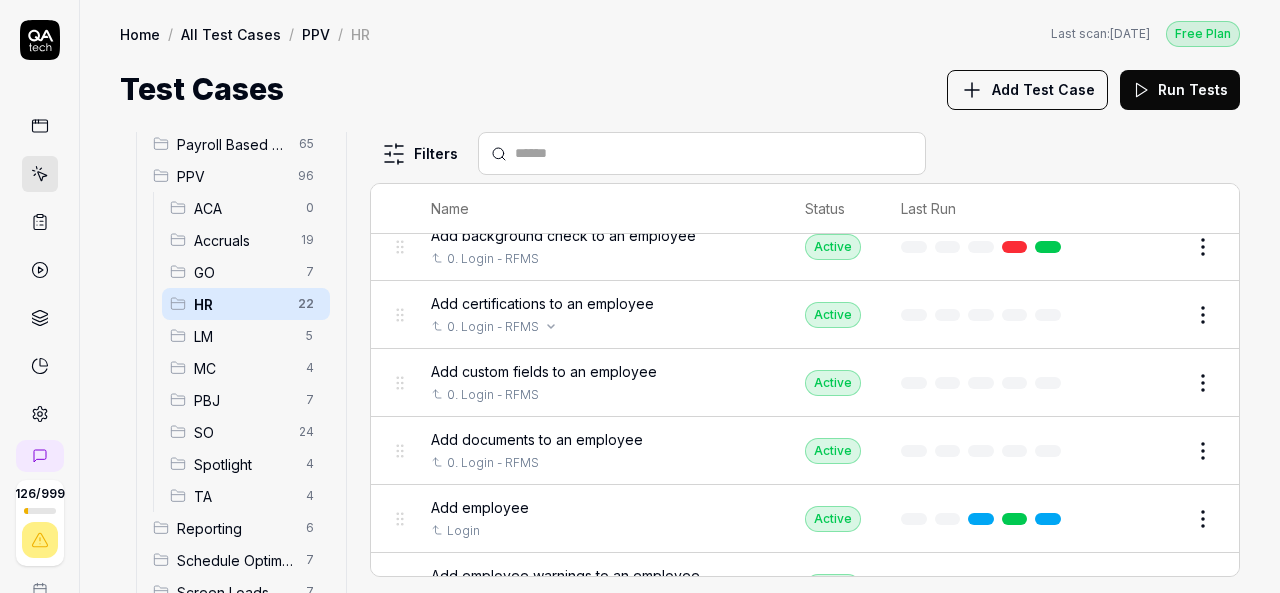 scroll, scrollTop: 100, scrollLeft: 0, axis: vertical 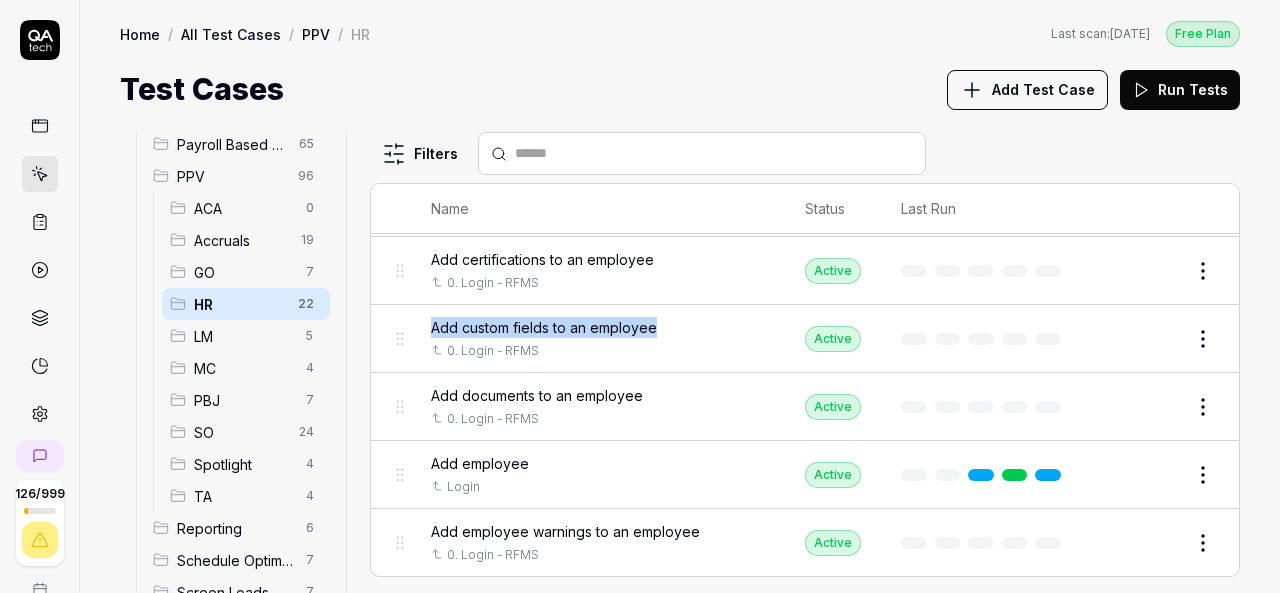 drag, startPoint x: 664, startPoint y: 324, endPoint x: 432, endPoint y: 323, distance: 232.00215 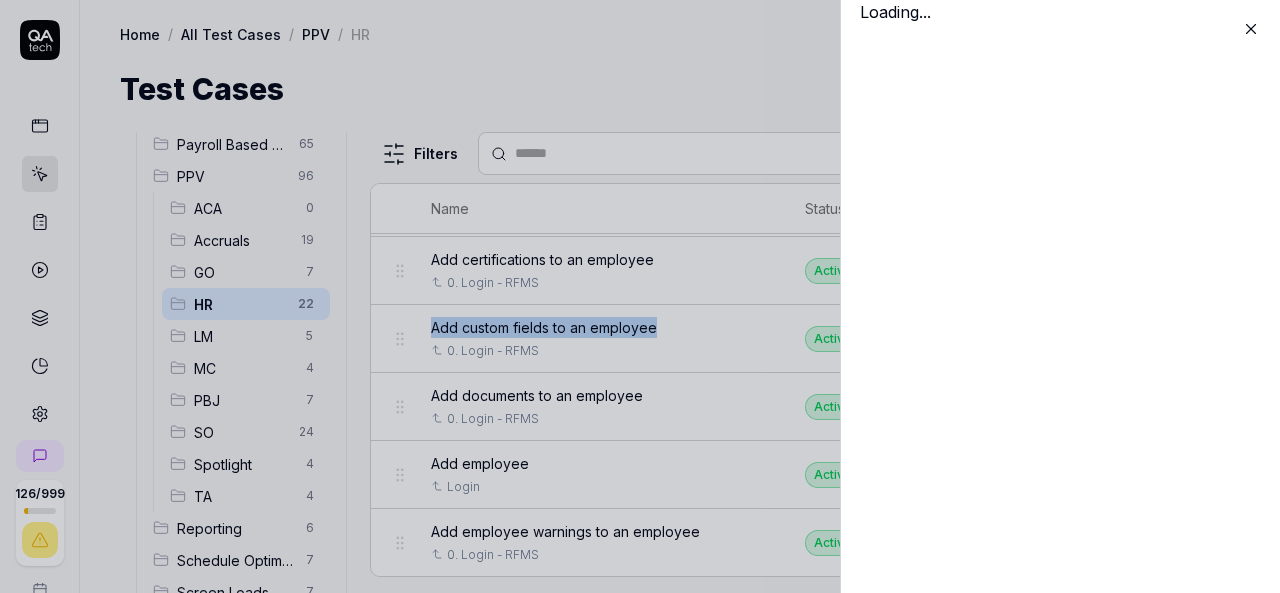 type 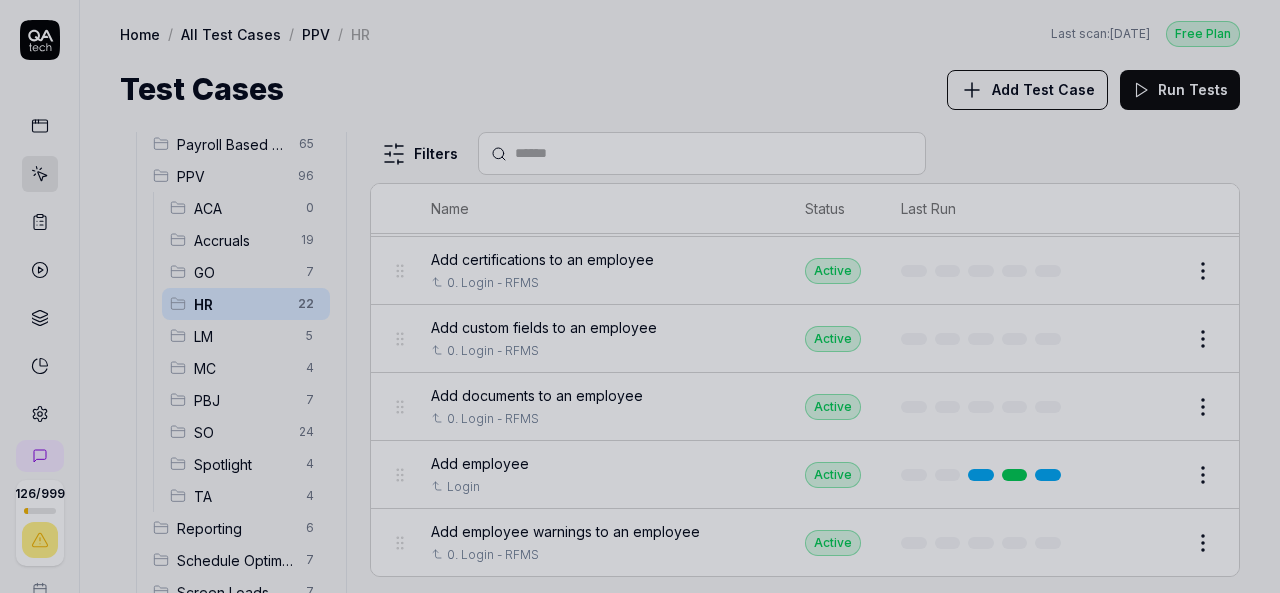 click at bounding box center [640, 296] 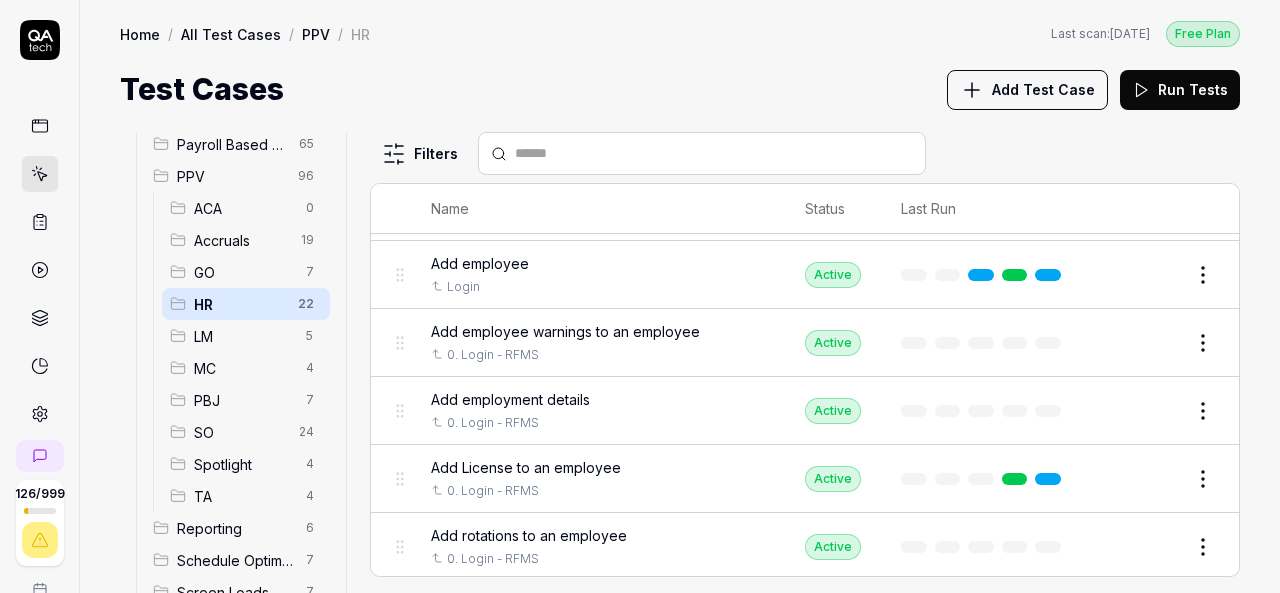 scroll, scrollTop: 400, scrollLeft: 0, axis: vertical 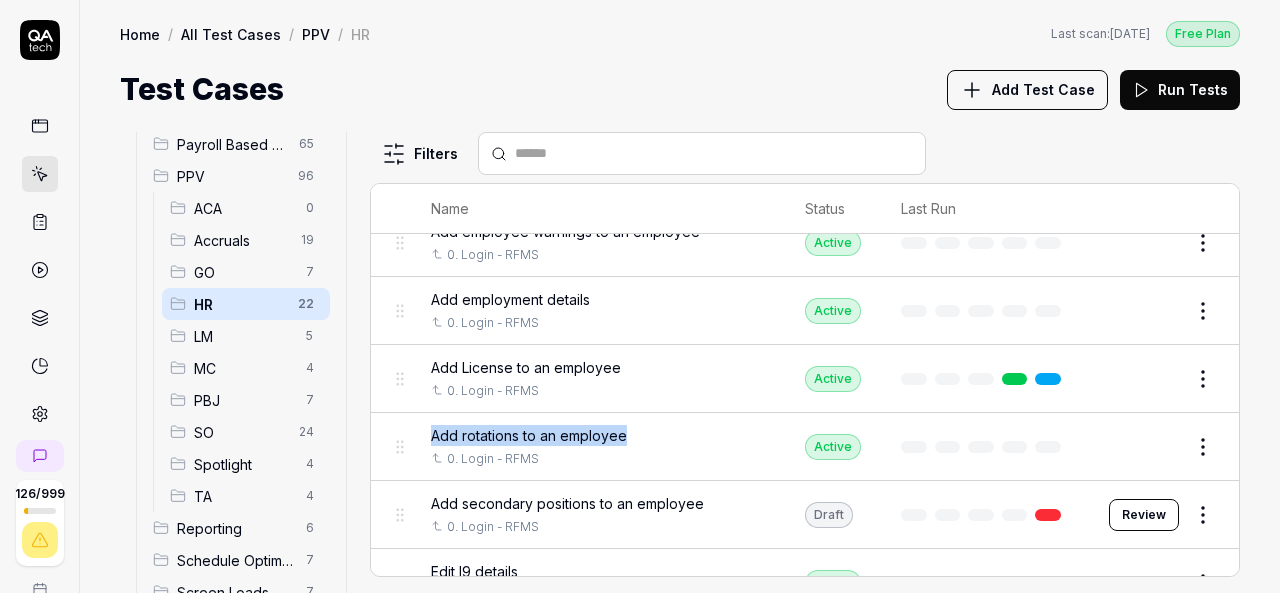 drag, startPoint x: 644, startPoint y: 429, endPoint x: 422, endPoint y: 432, distance: 222.02026 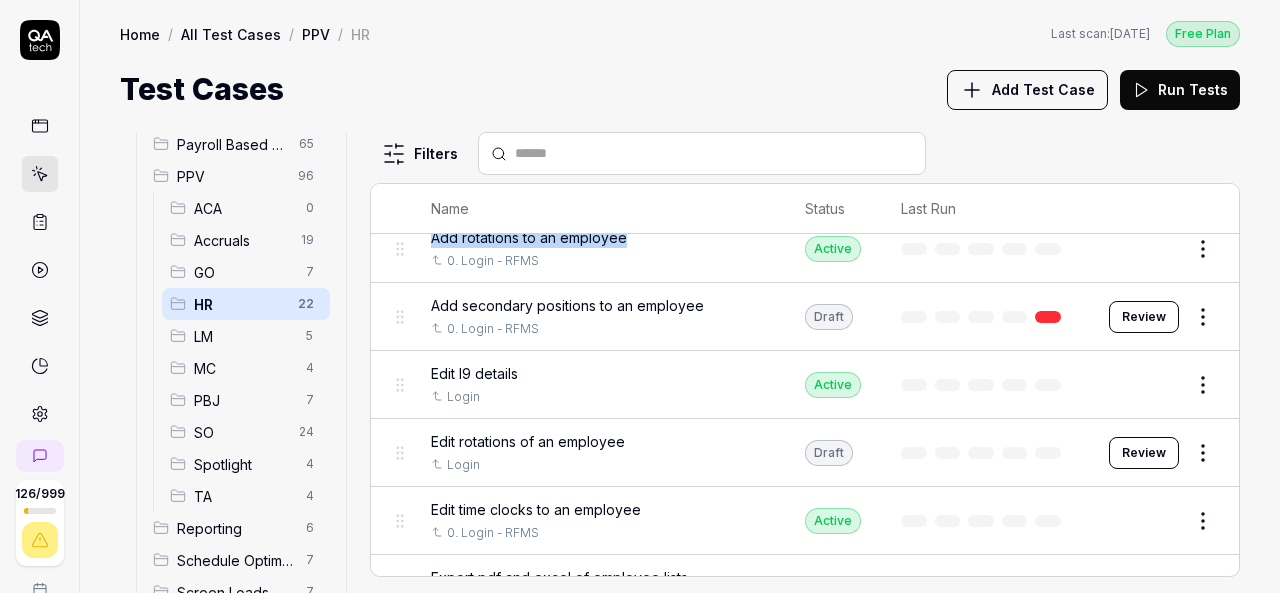 scroll, scrollTop: 600, scrollLeft: 0, axis: vertical 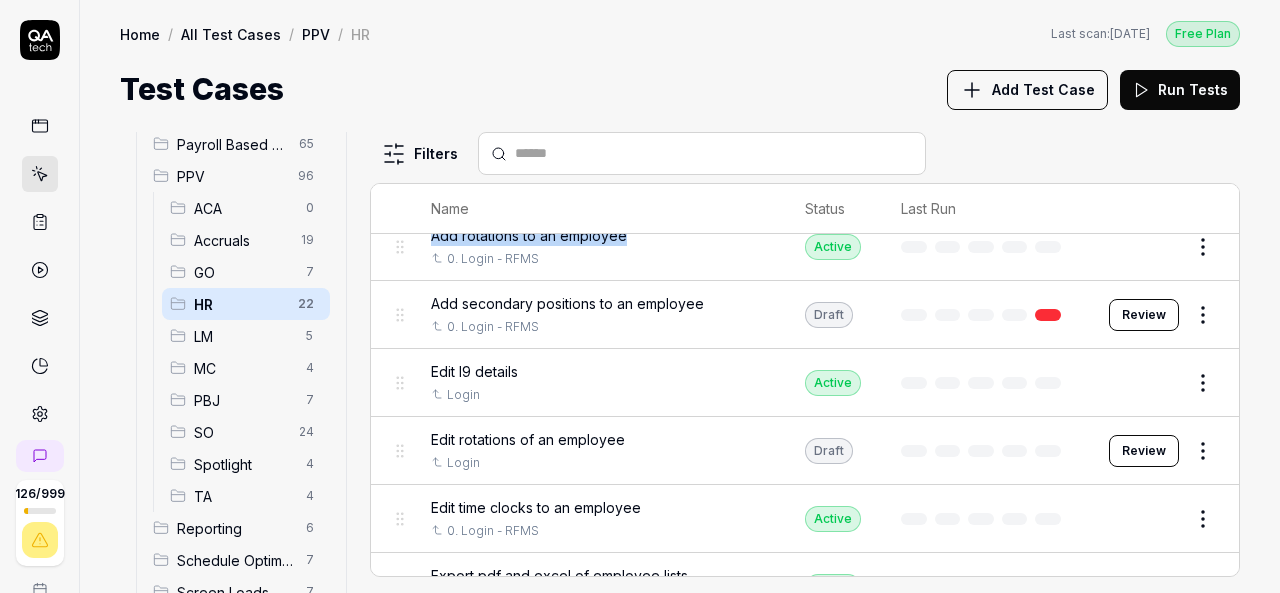 click on "Review" at bounding box center (1144, 451) 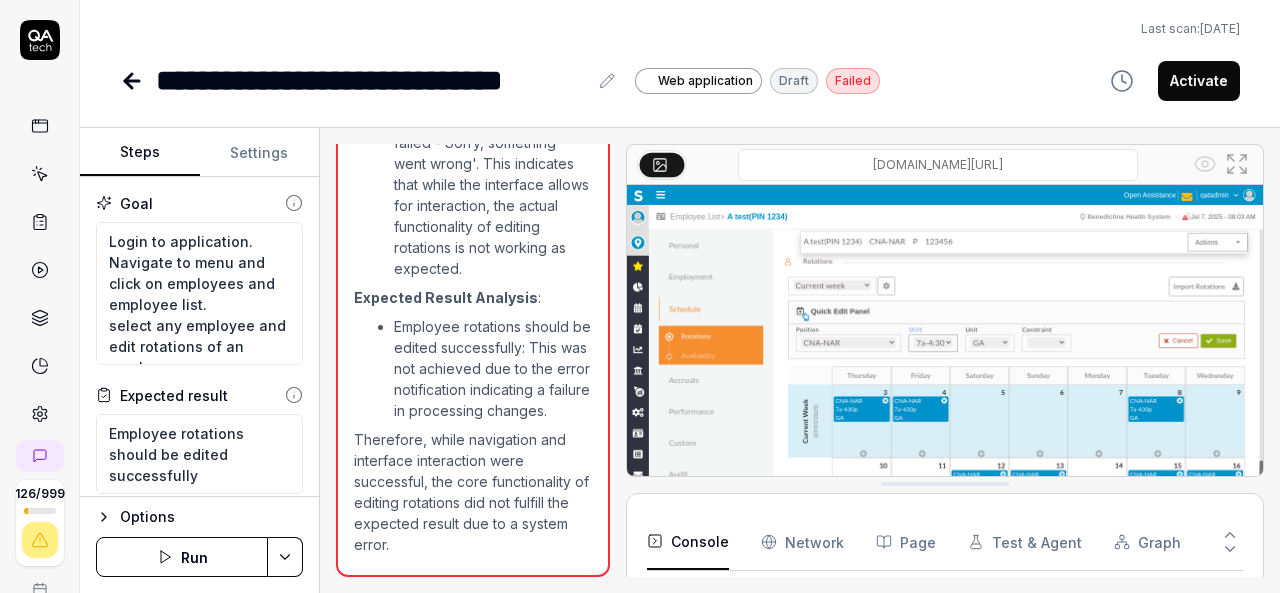 scroll, scrollTop: 1686, scrollLeft: 0, axis: vertical 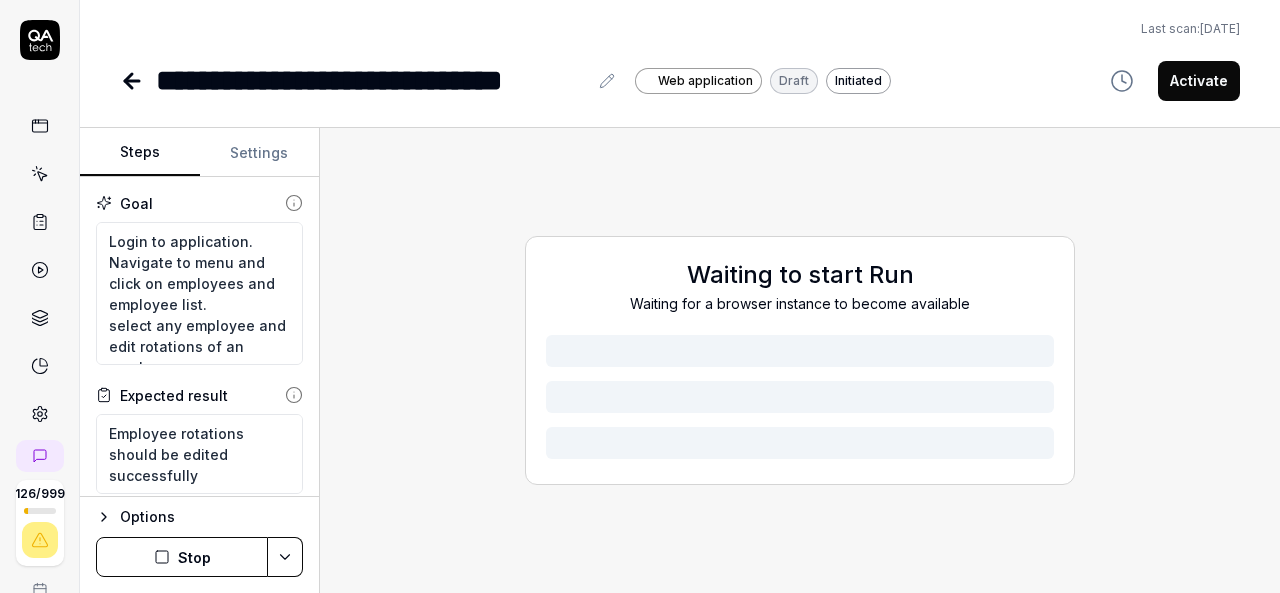 type on "*" 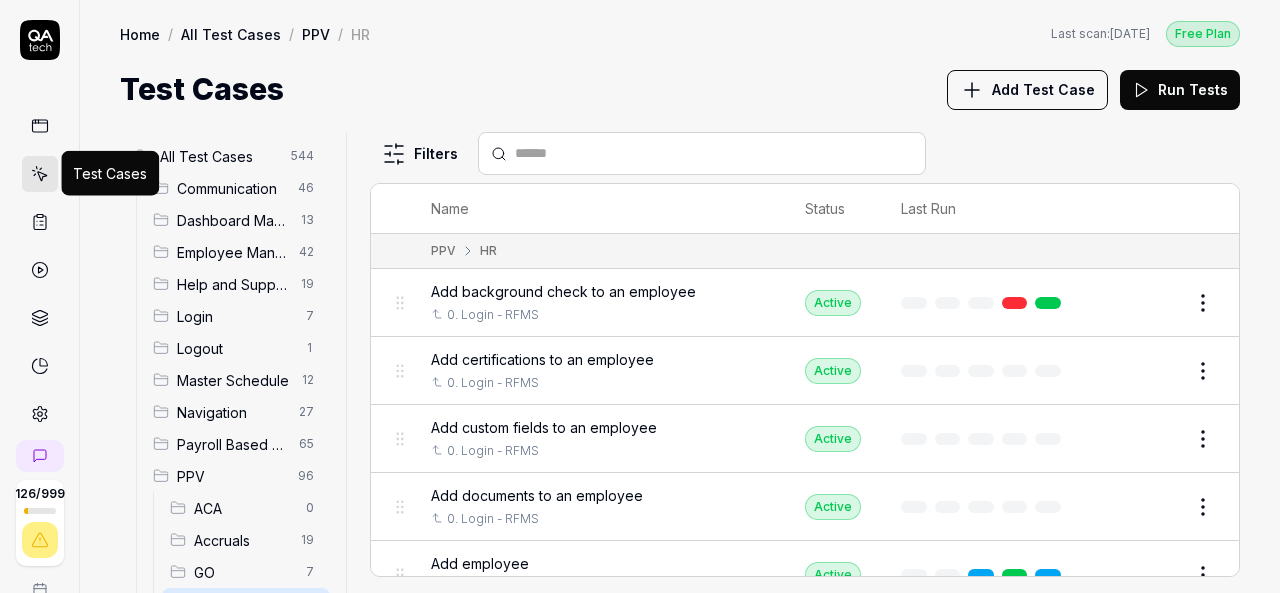 click 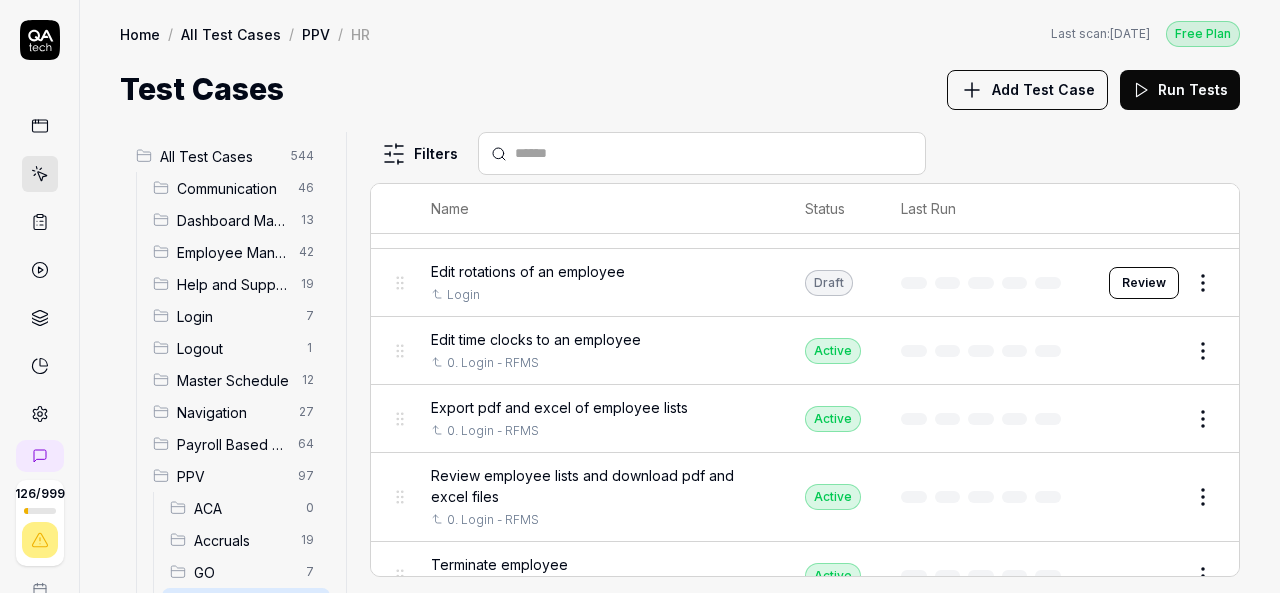 scroll, scrollTop: 800, scrollLeft: 0, axis: vertical 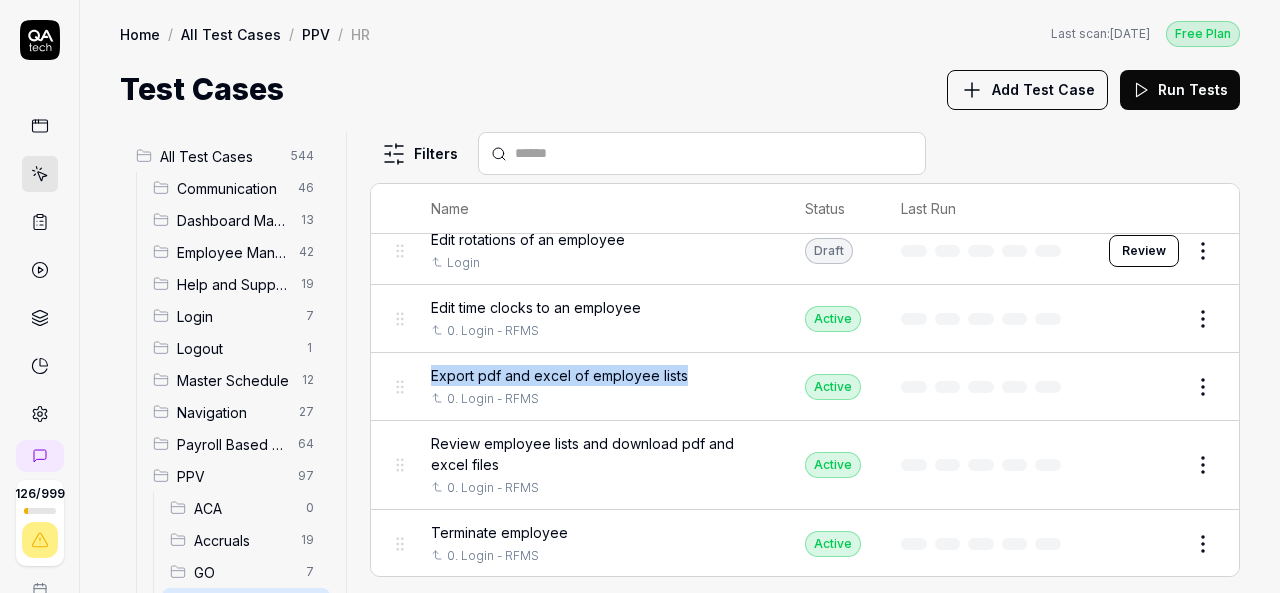 drag, startPoint x: 699, startPoint y: 365, endPoint x: 429, endPoint y: 376, distance: 270.22397 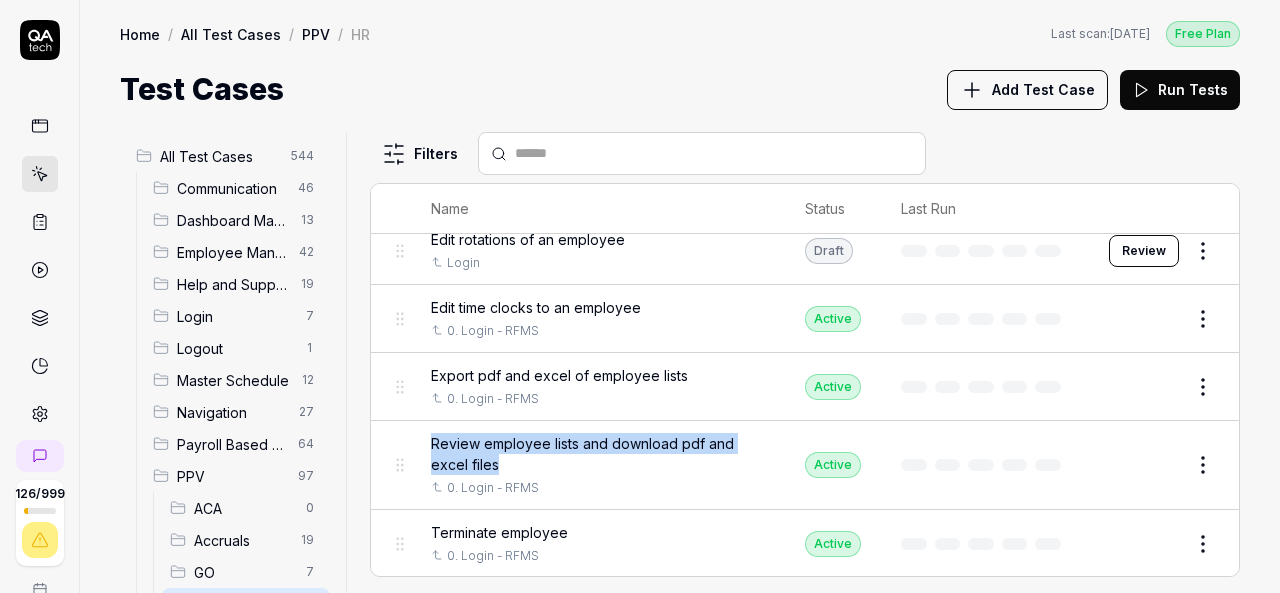 drag, startPoint x: 508, startPoint y: 459, endPoint x: 427, endPoint y: 439, distance: 83.43261 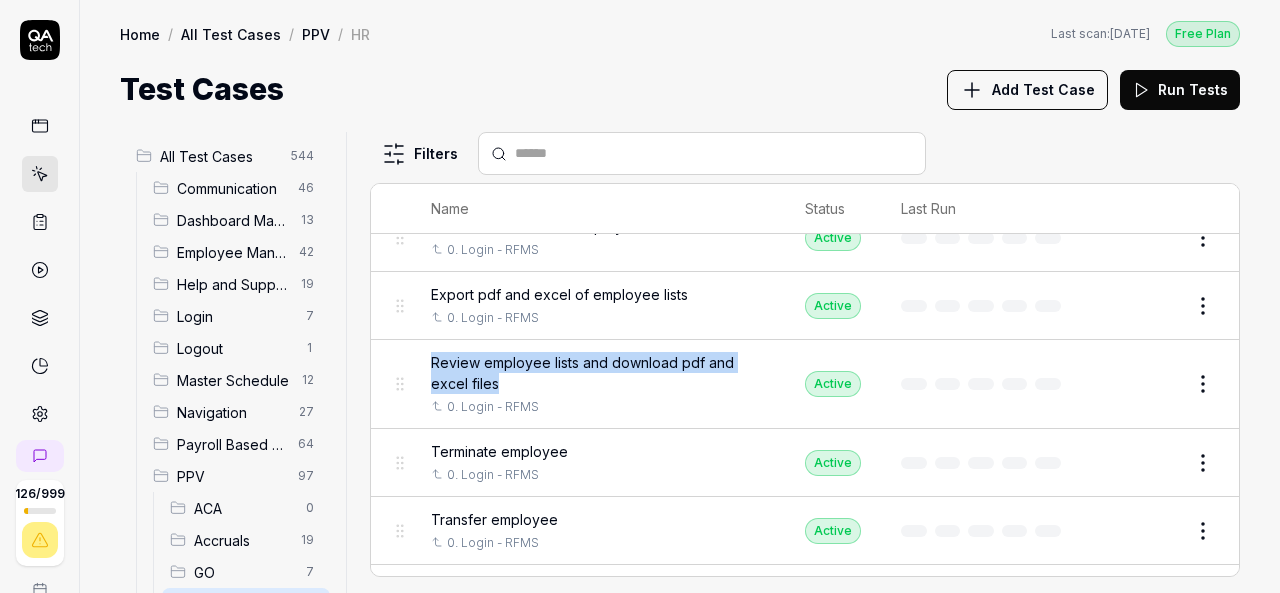 scroll, scrollTop: 900, scrollLeft: 0, axis: vertical 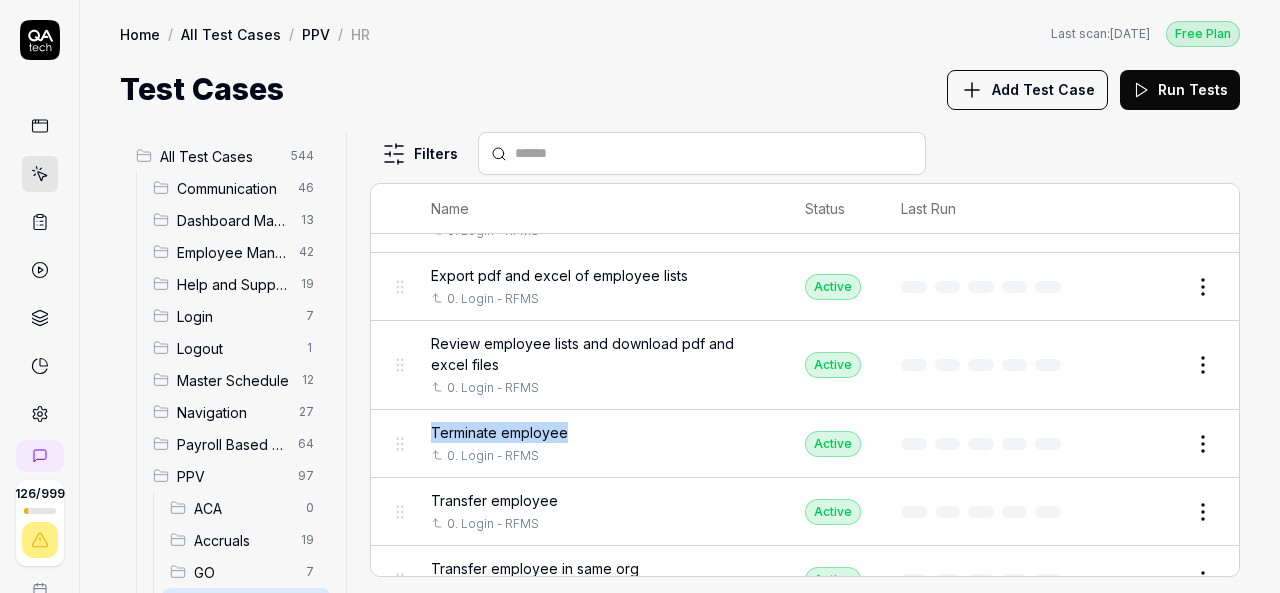 drag, startPoint x: 578, startPoint y: 425, endPoint x: 423, endPoint y: 425, distance: 155 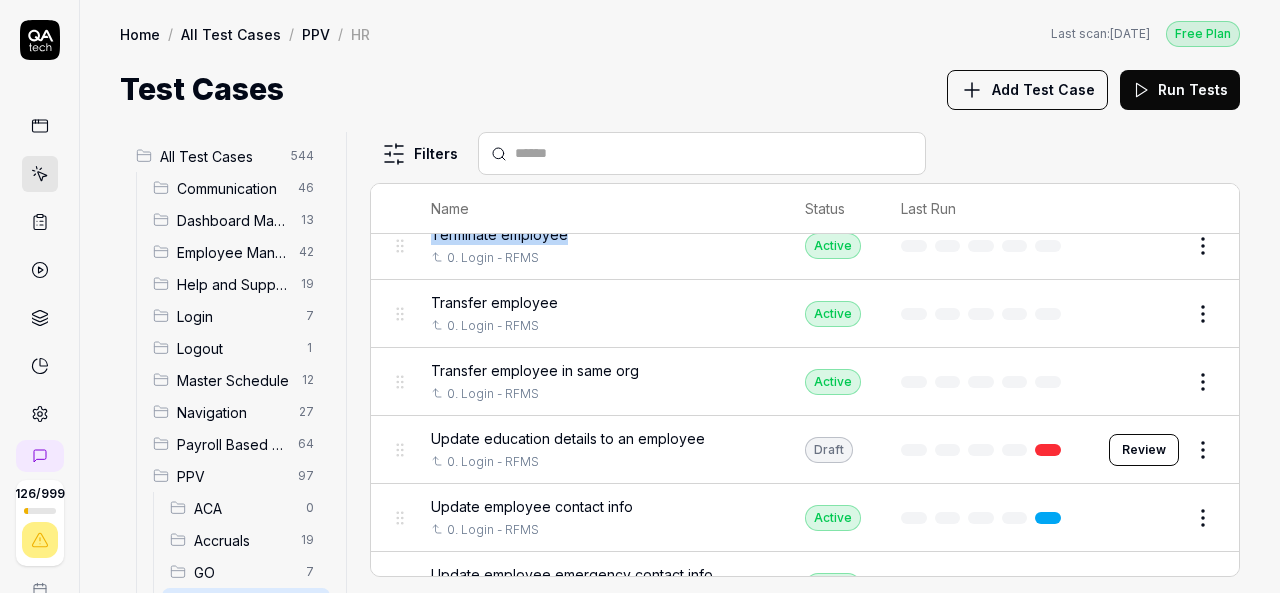 scroll, scrollTop: 1100, scrollLeft: 0, axis: vertical 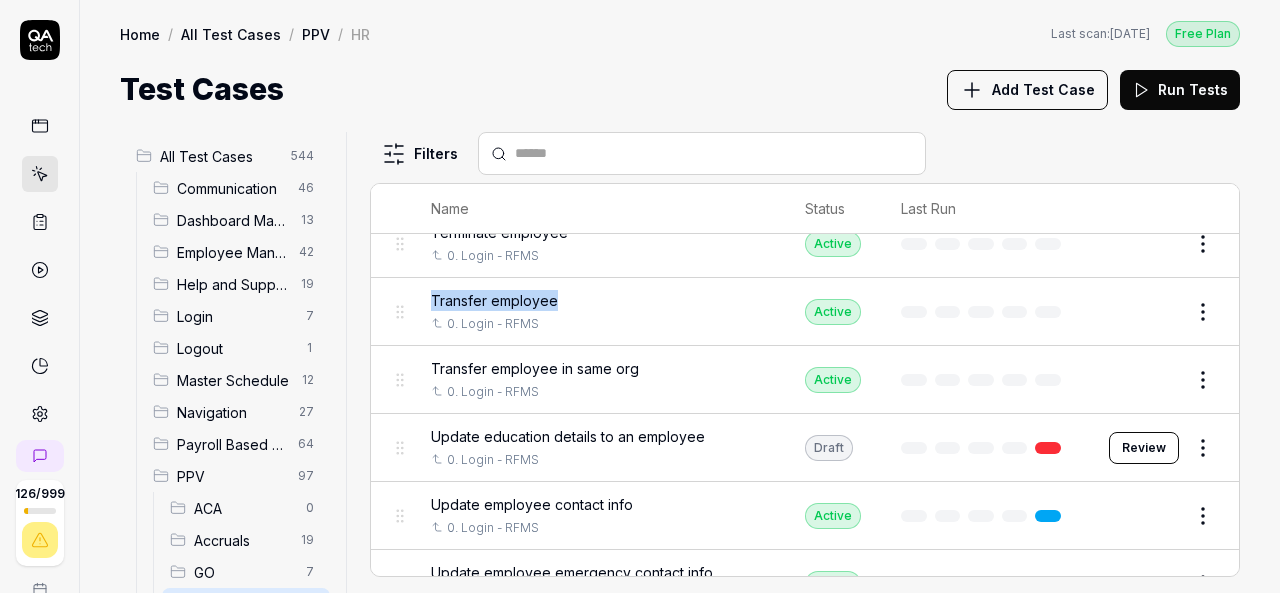 drag, startPoint x: 562, startPoint y: 292, endPoint x: 421, endPoint y: 297, distance: 141.08862 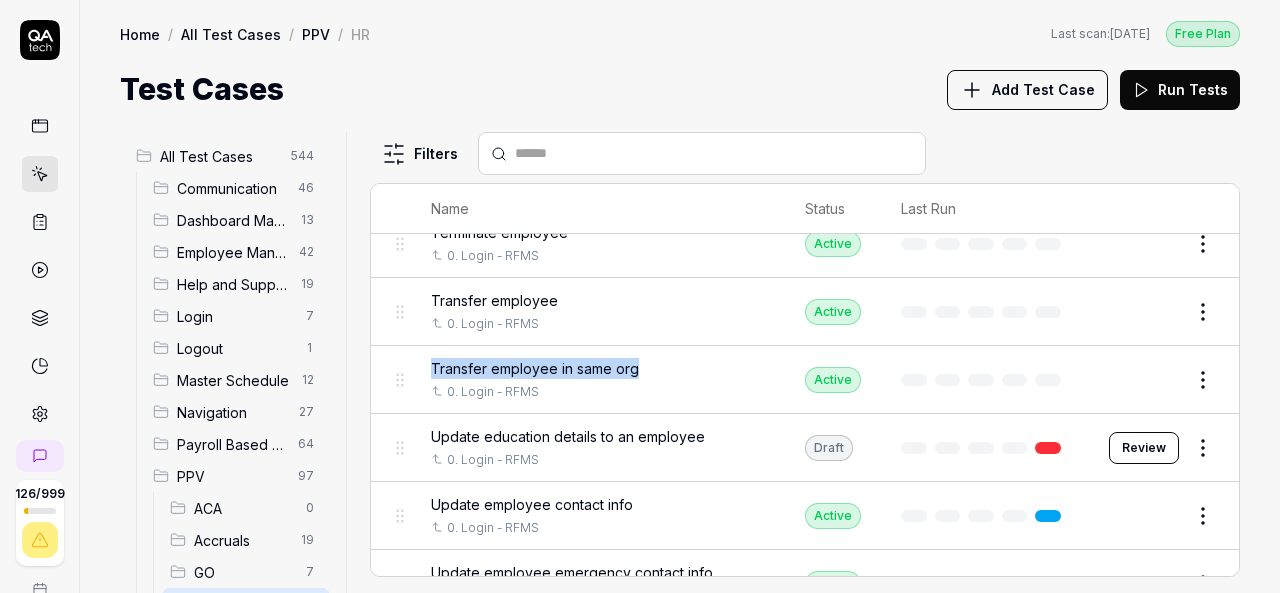 drag, startPoint x: 644, startPoint y: 359, endPoint x: 428, endPoint y: 361, distance: 216.00926 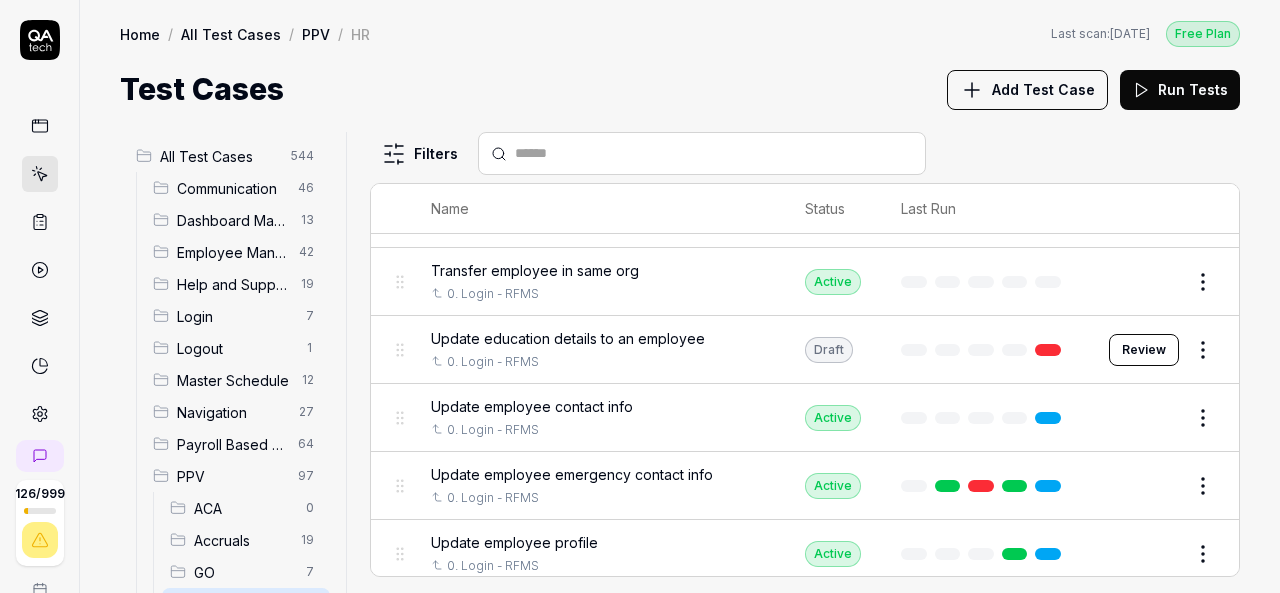 click on "Home / All Test Cases / PPV / HR Free Plan Home / All Test Cases / PPV / HR Last scan:  [DATE] Free Plan Test Cases Add Test Case Run Tests" at bounding box center [680, 56] 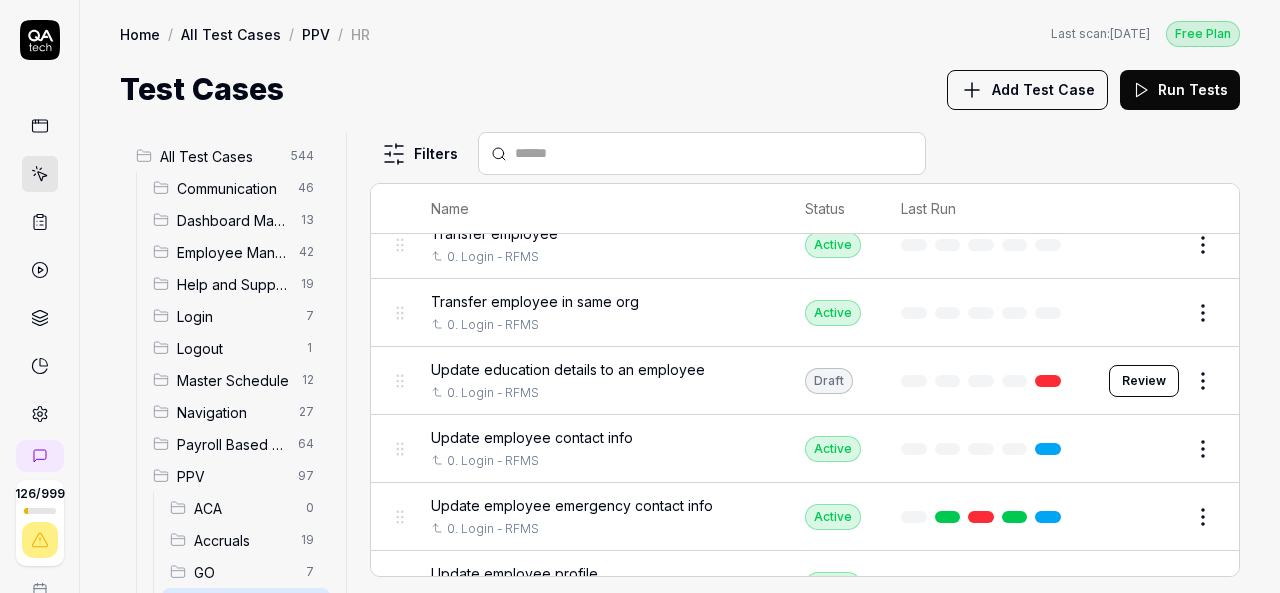scroll, scrollTop: 1198, scrollLeft: 0, axis: vertical 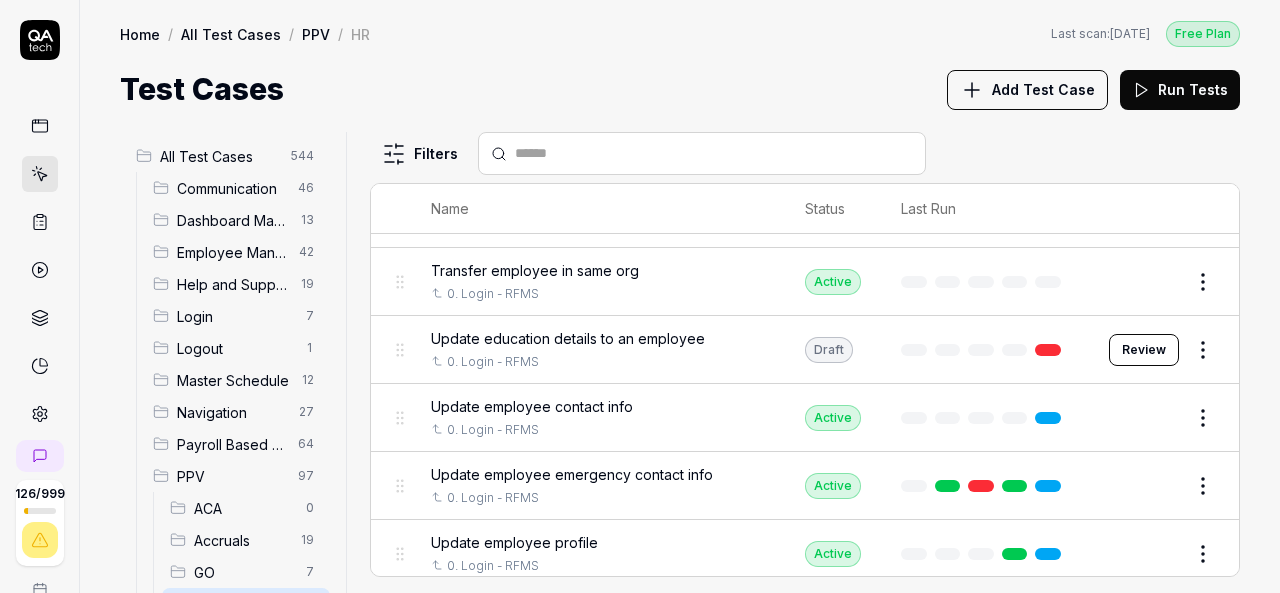 click on "Add Test Case" at bounding box center (1043, 89) 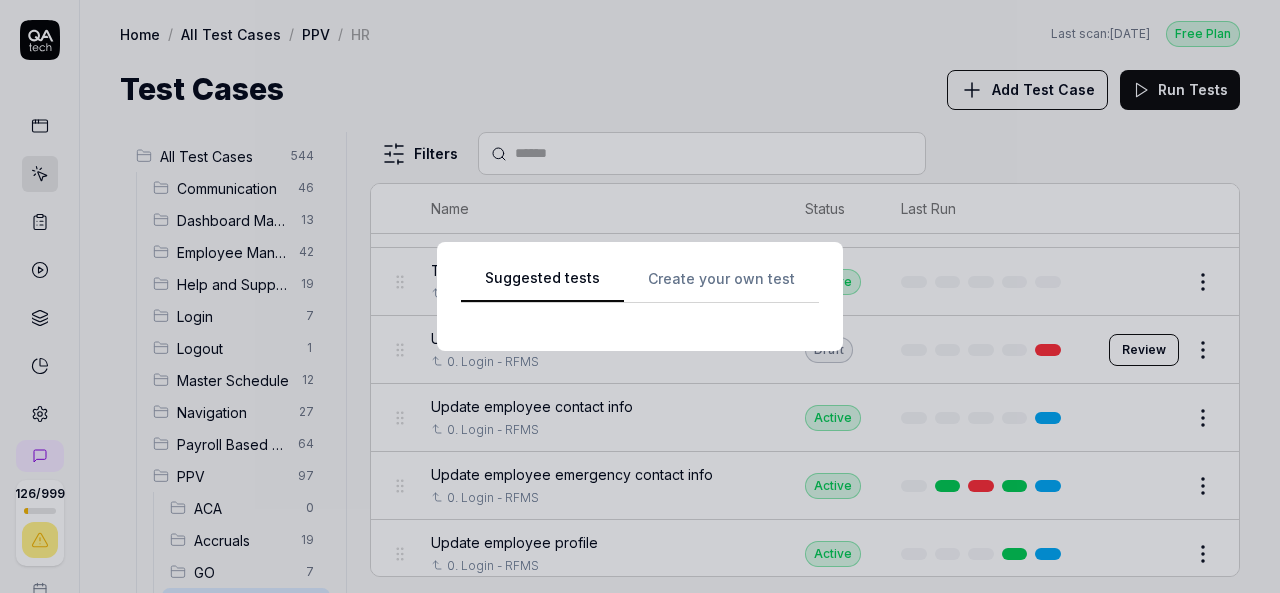 scroll, scrollTop: 0, scrollLeft: 0, axis: both 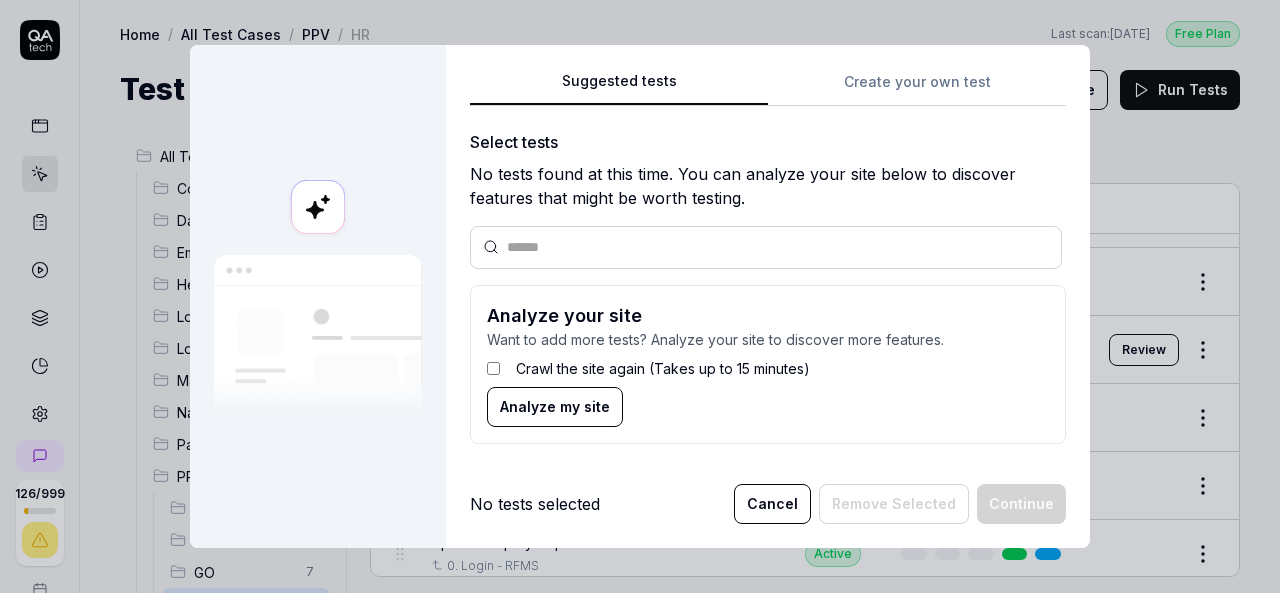 click on "Suggested tests Create your own test Select tests No tests found at this time. You can analyze your site below to discover features that might be worth testing. Analyze your site Want to add more tests? Analyze your site to discover more features. Crawl the site again (Takes up to 15 minutes) Analyze my site" at bounding box center (768, 264) 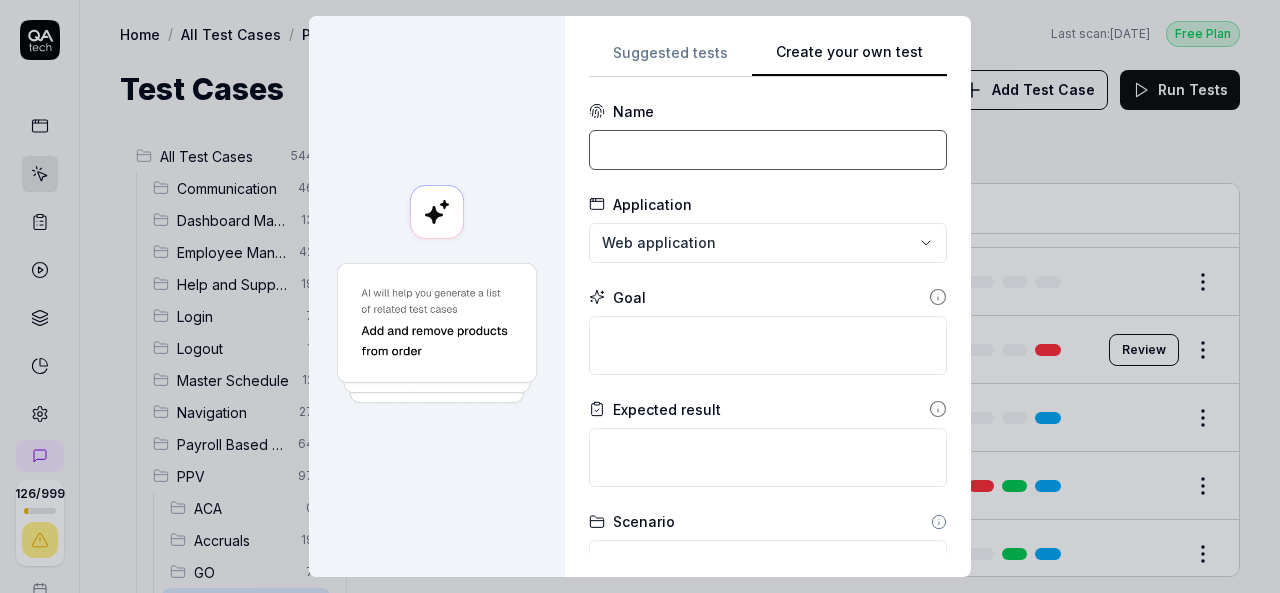 click at bounding box center (768, 150) 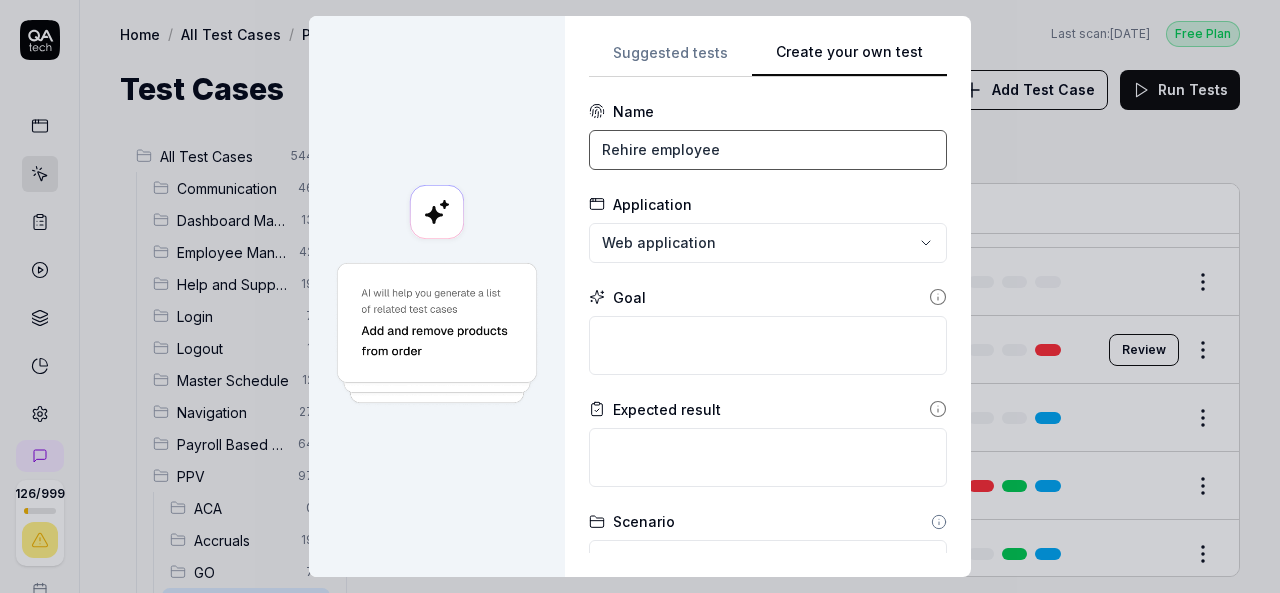 type on "Rehire employee" 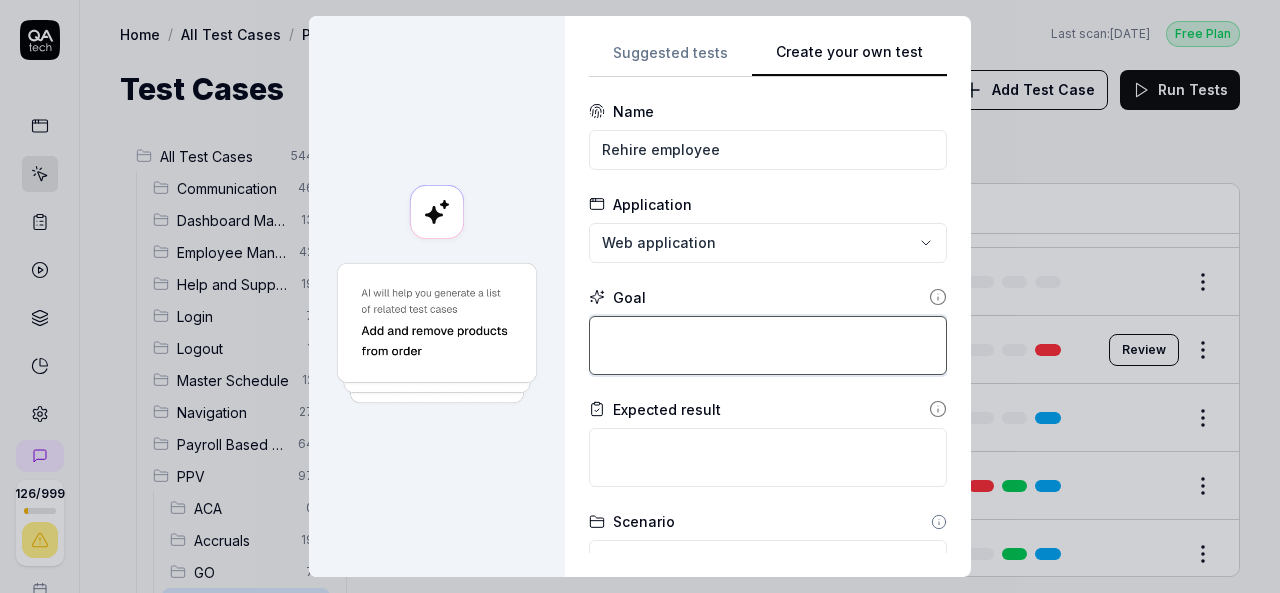 click at bounding box center (768, 345) 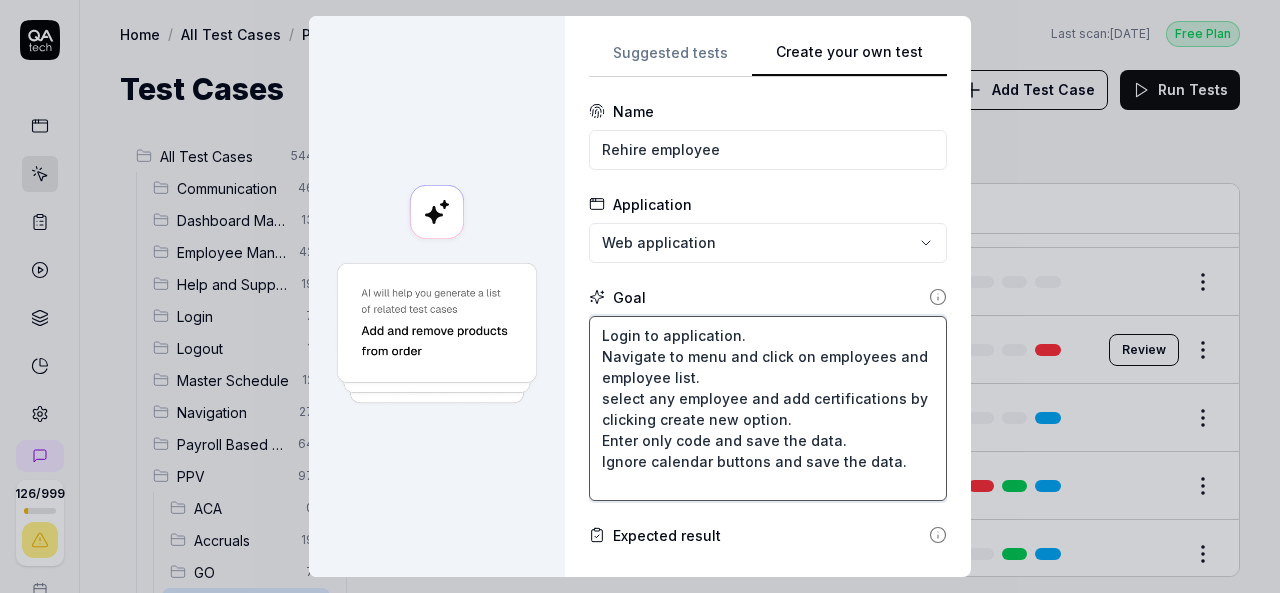 click on "Login to application.
Navigate to menu and click on employees and employee list.
select any employee and add certifications by clicking create new option.
Enter only code and save the data.
Ignore calendar buttons and save the data." at bounding box center [768, 408] 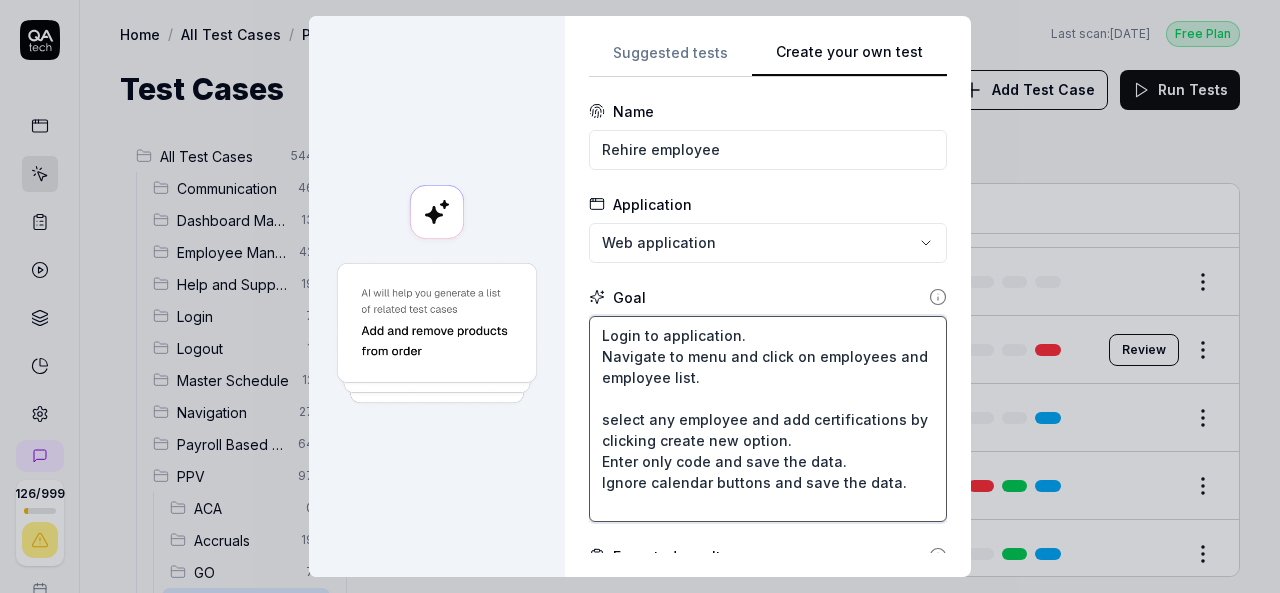 type on "*" 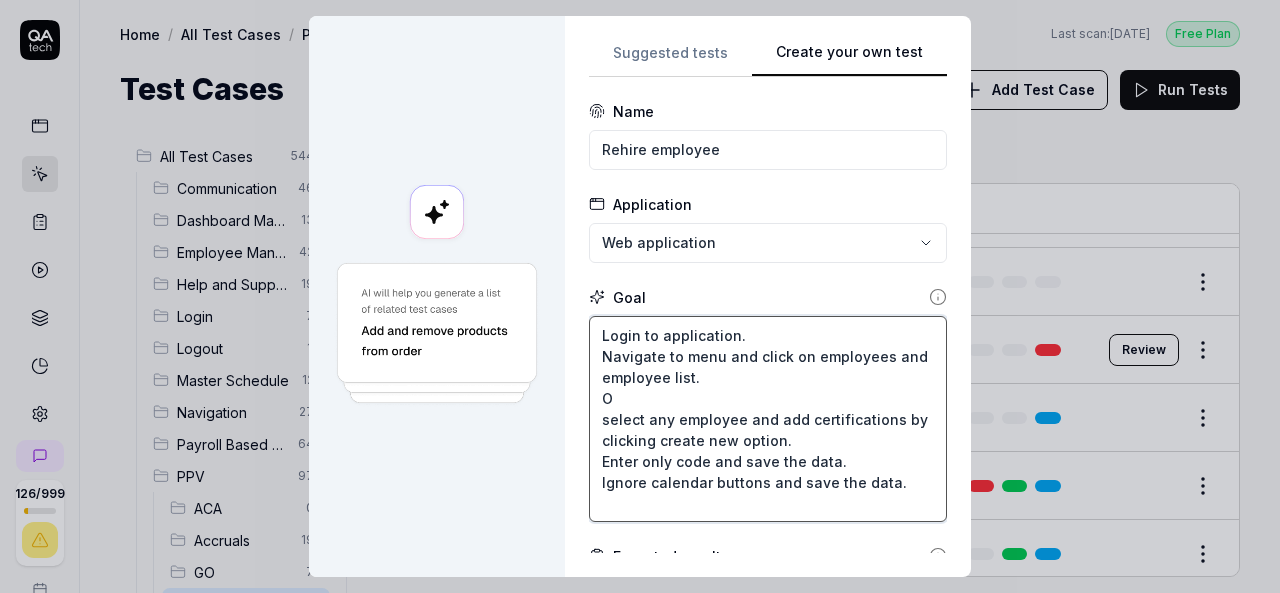 type on "*" 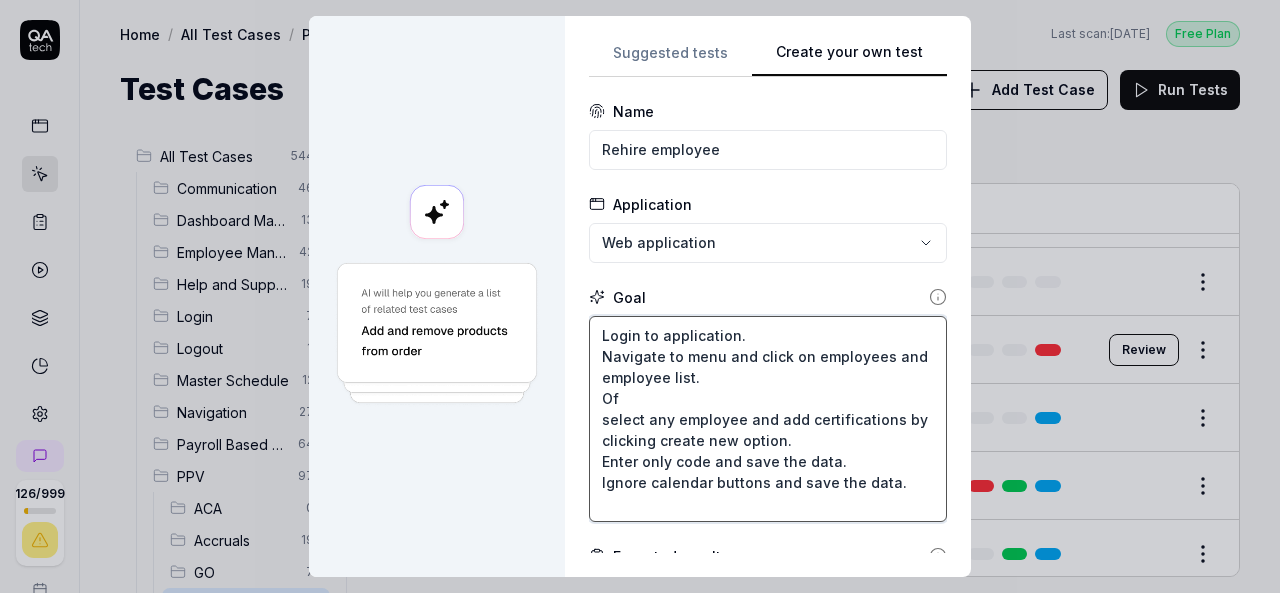 type on "*" 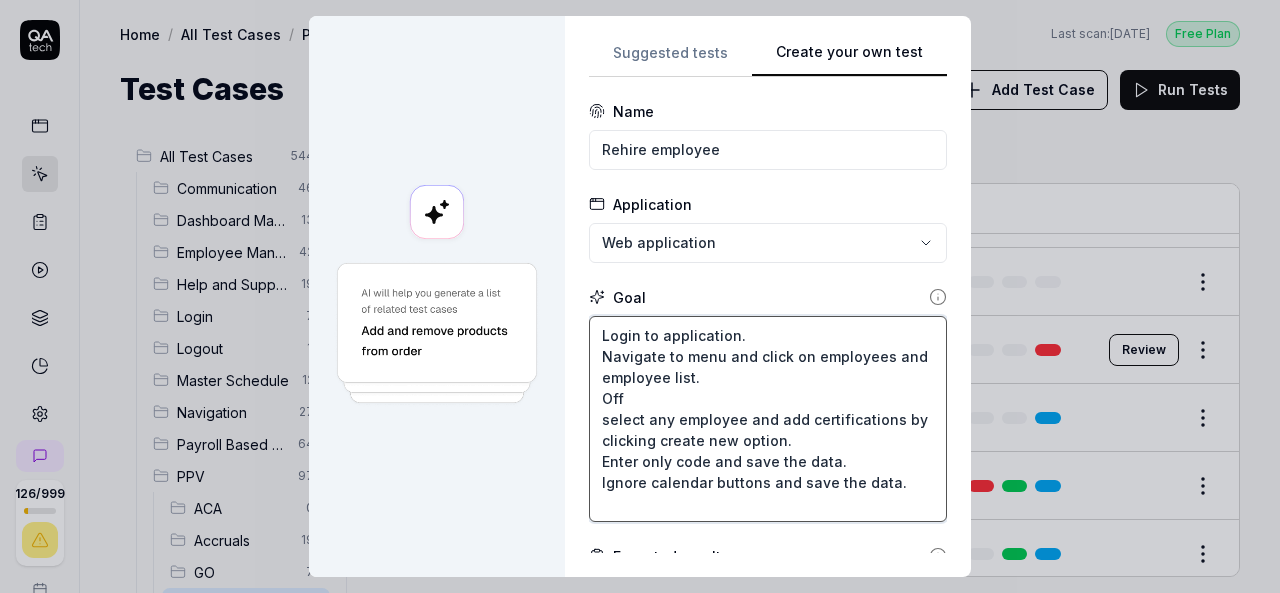 type on "*" 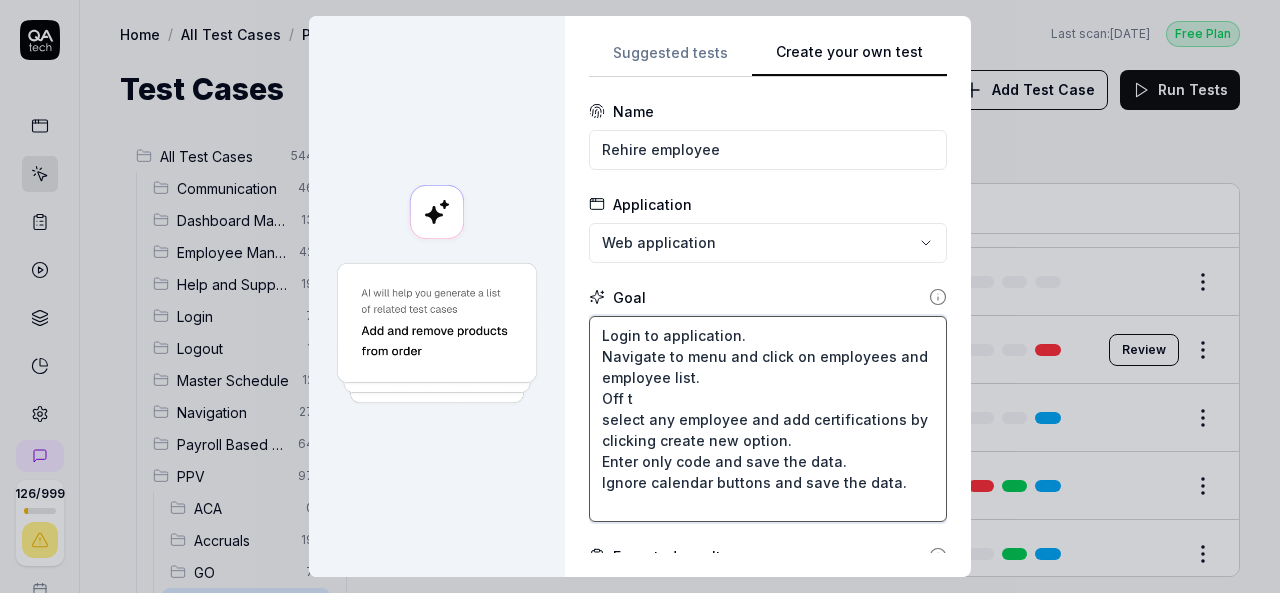 type on "*" 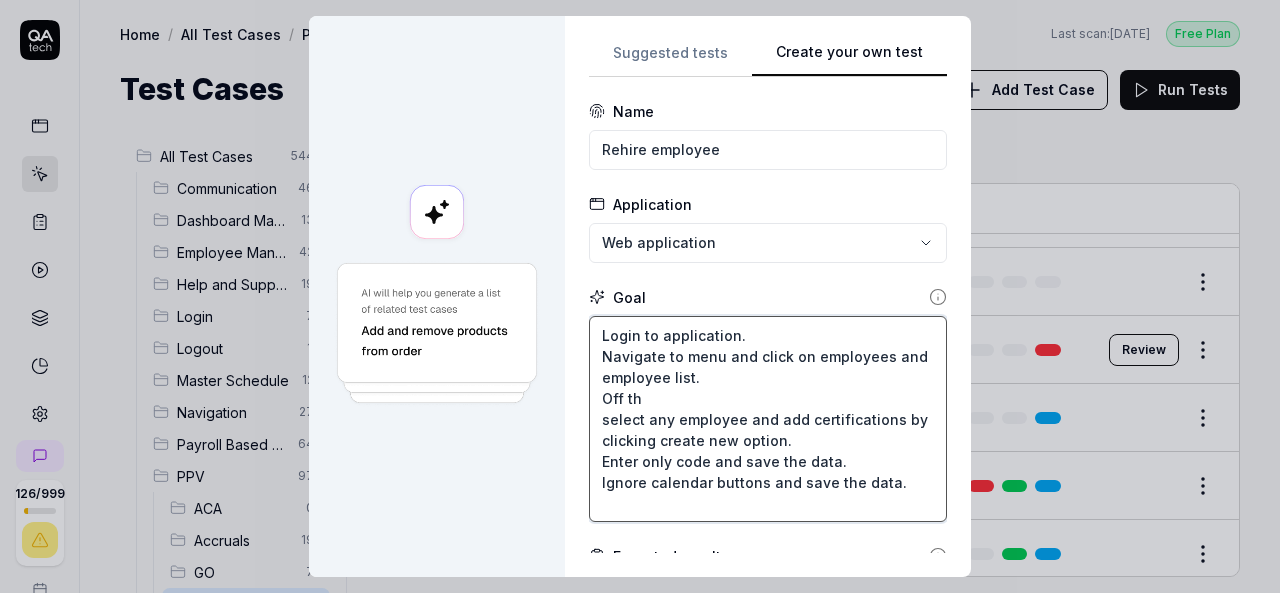 type on "*" 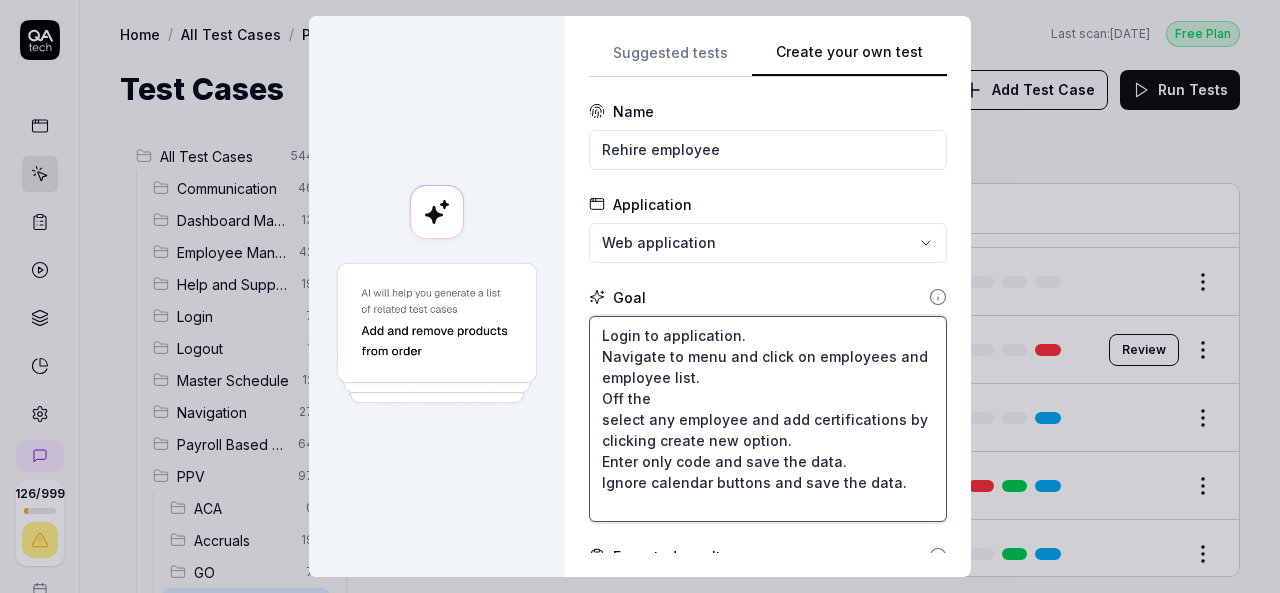 type on "*" 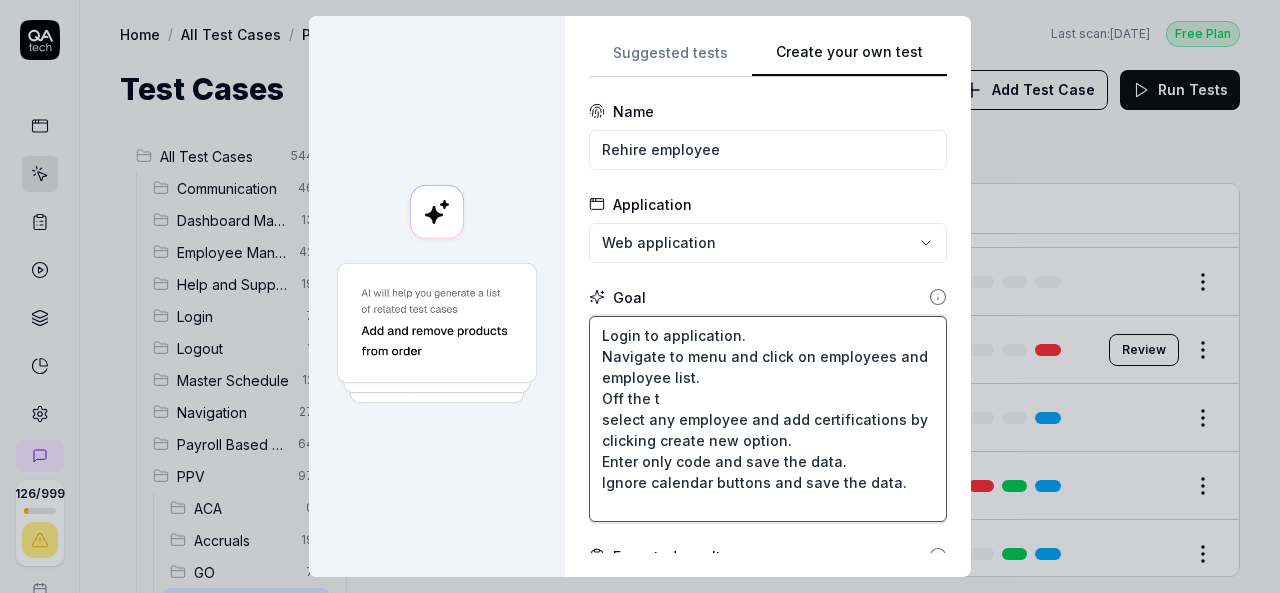type on "*" 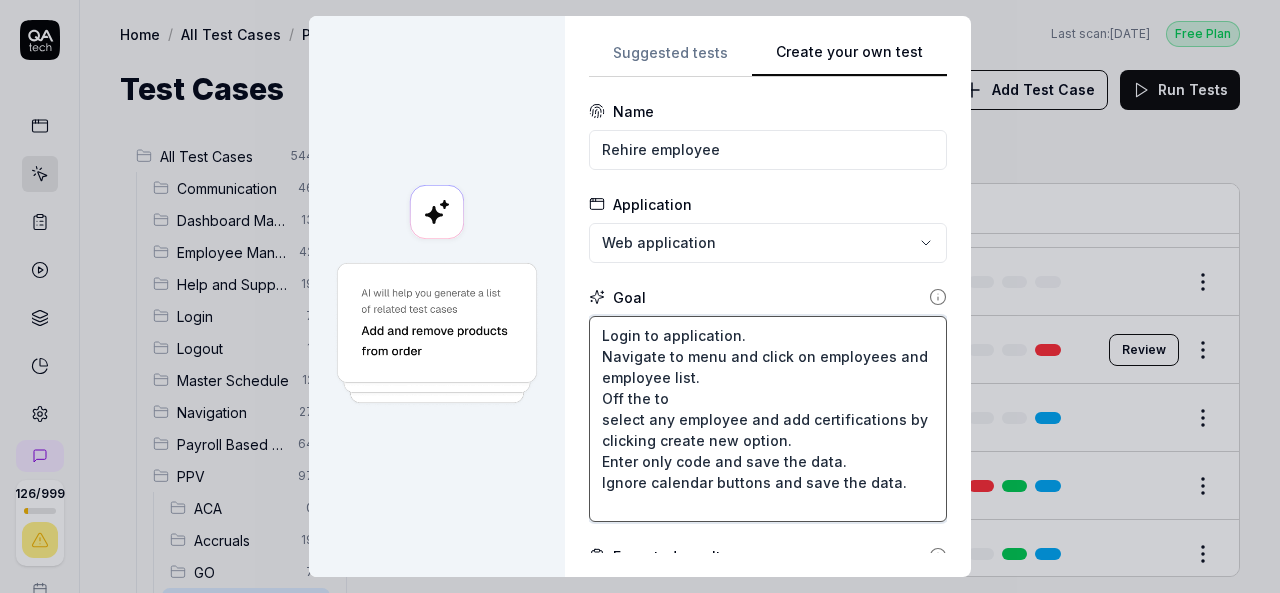 type on "*" 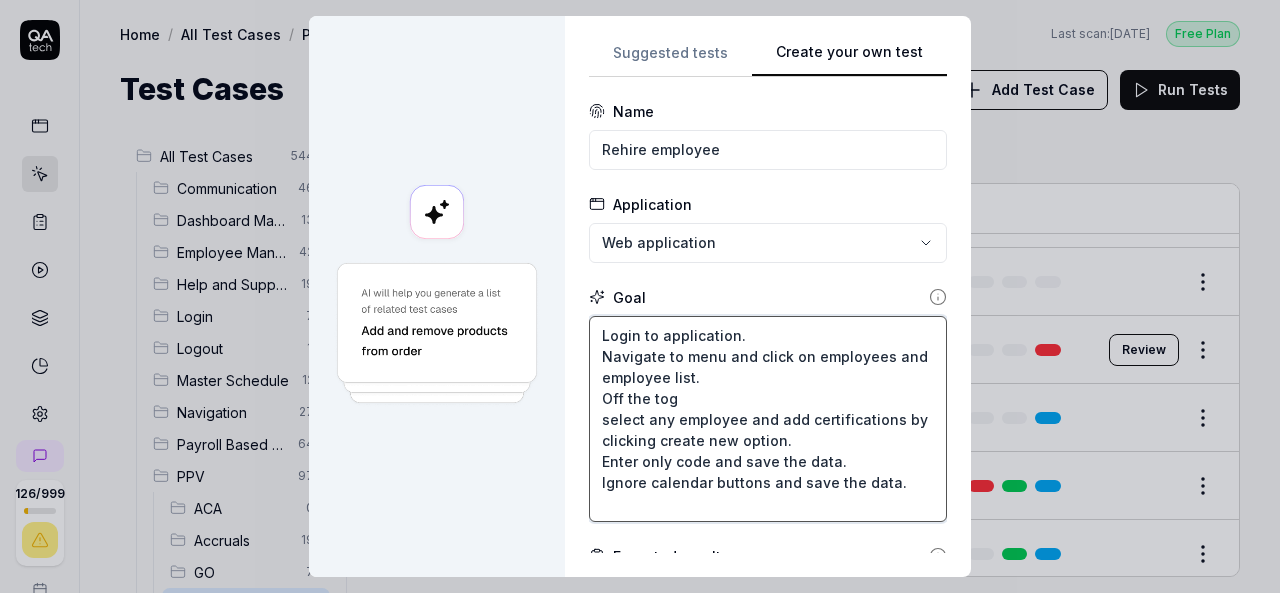 type on "*" 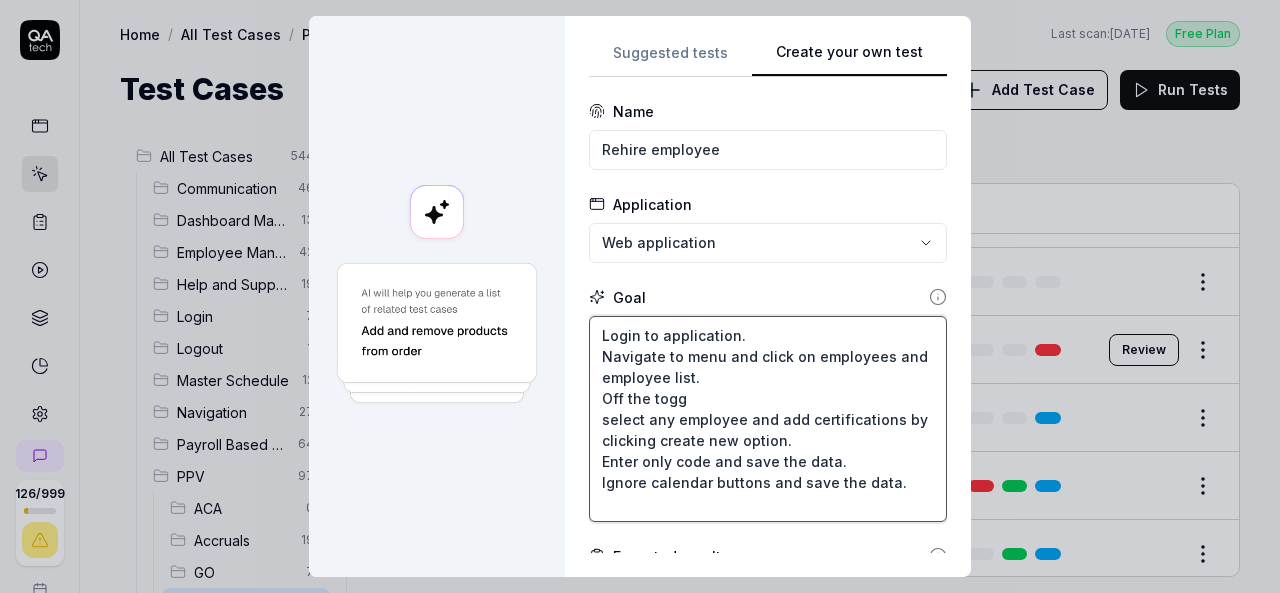 type on "*" 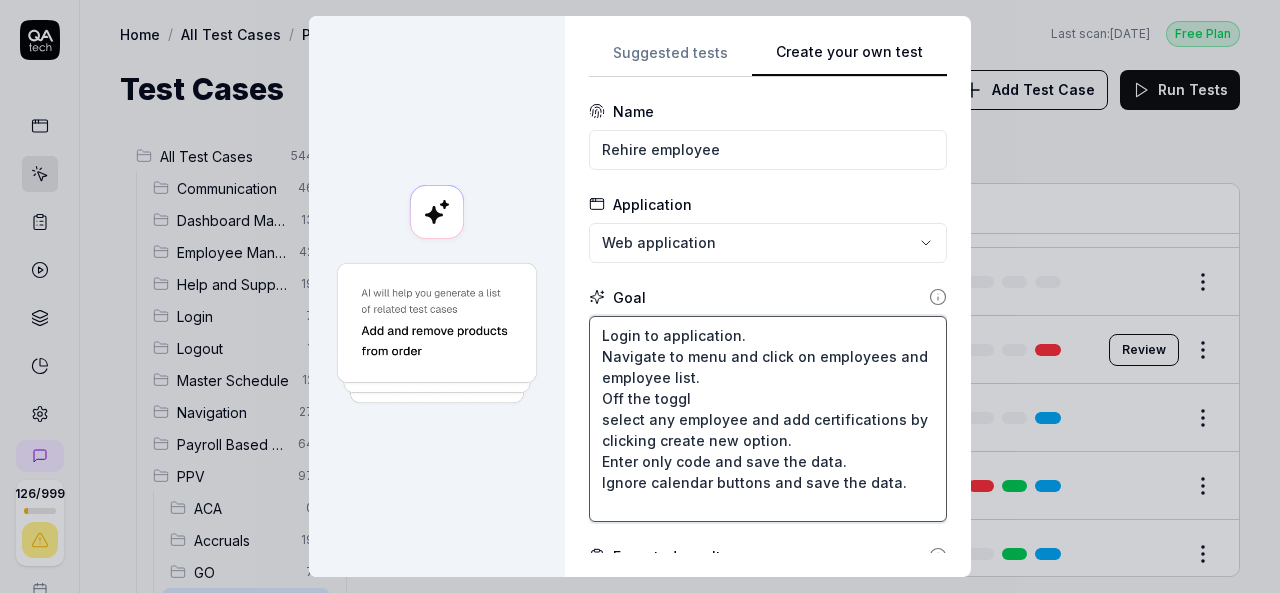 type on "*" 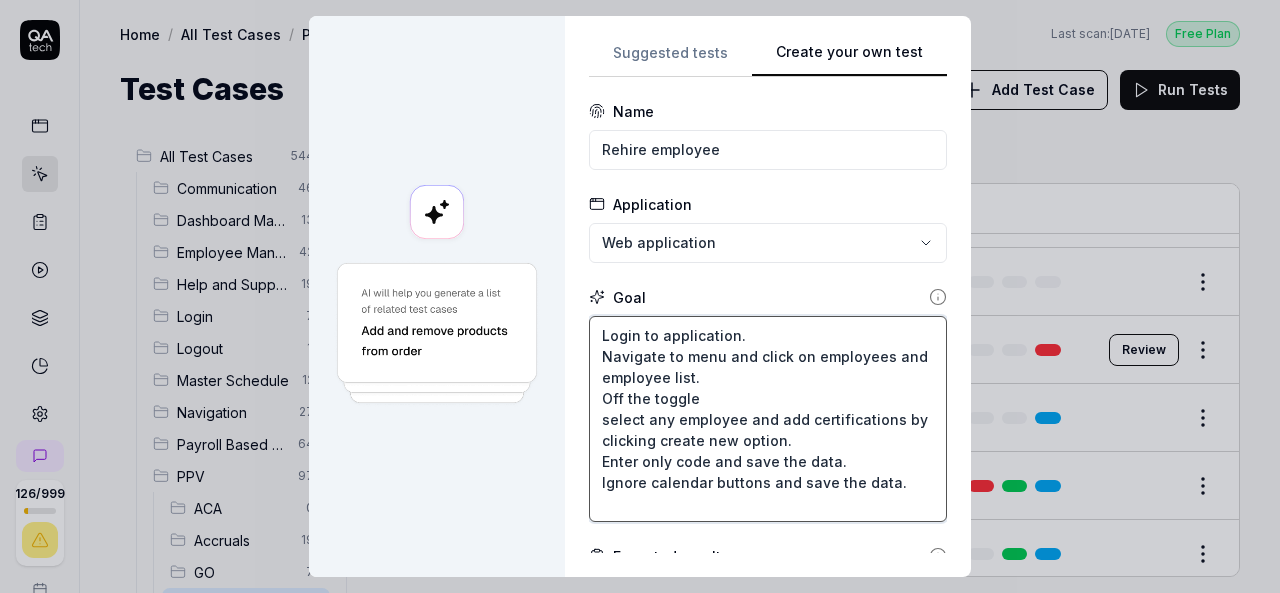 type on "*" 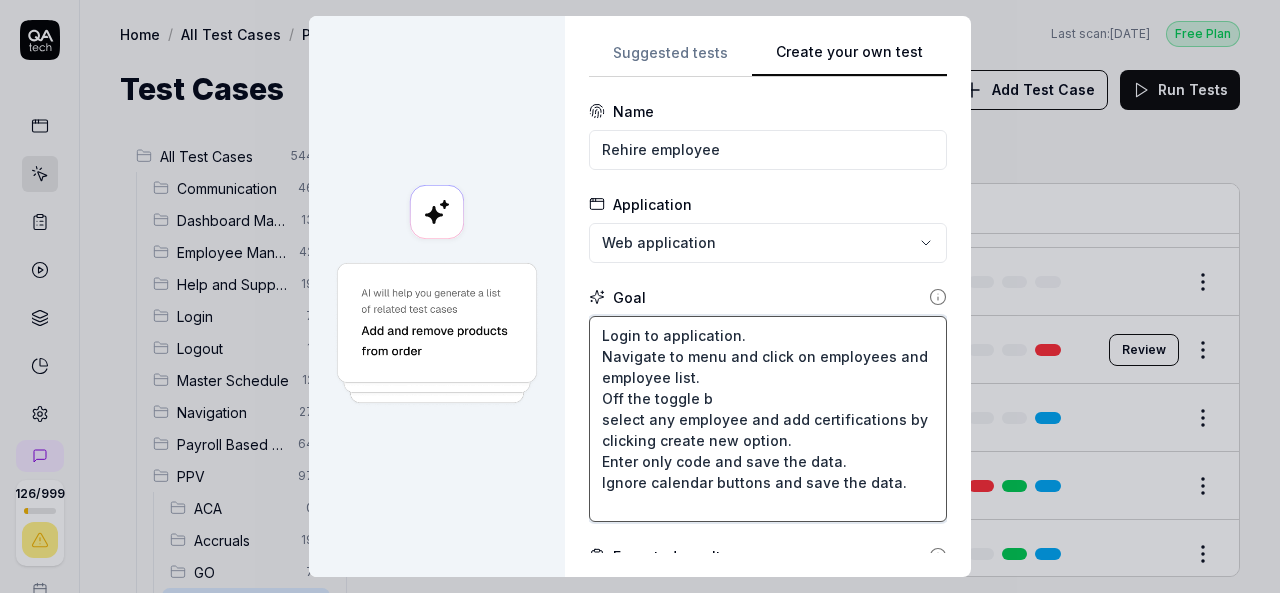 type on "*" 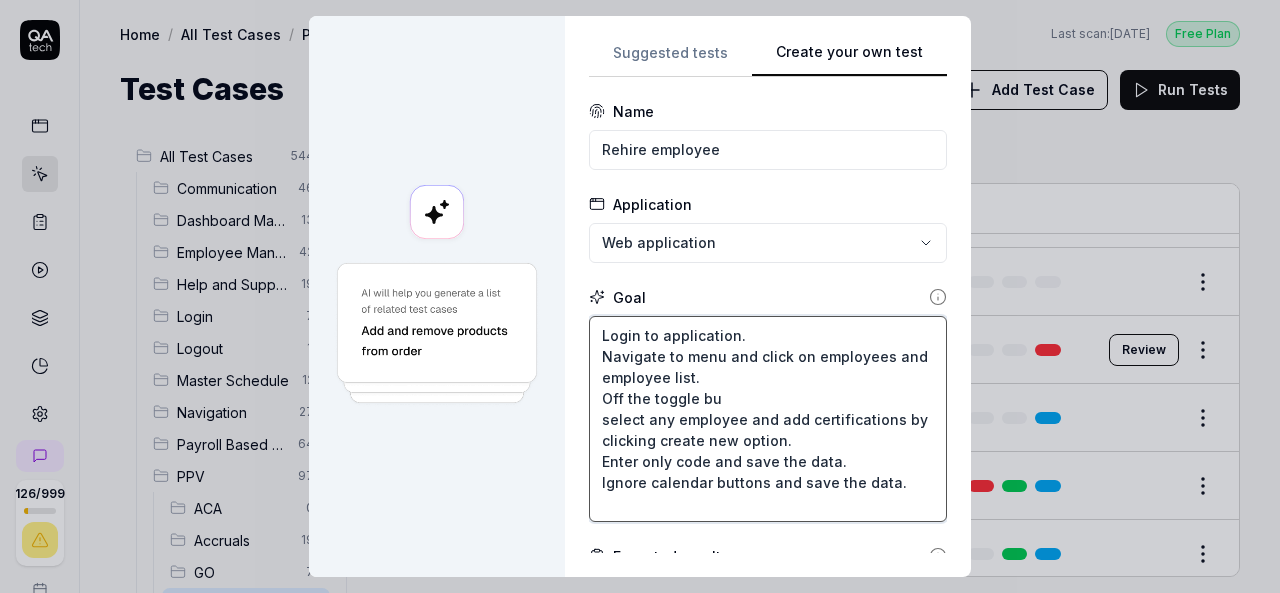 type on "*" 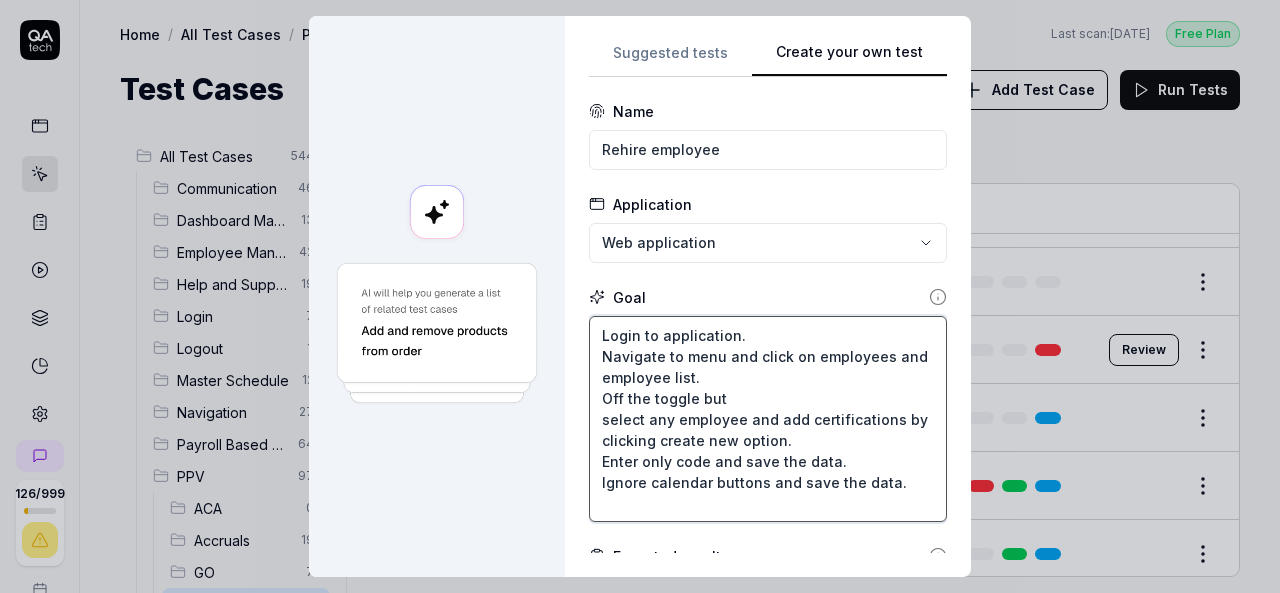 type on "*" 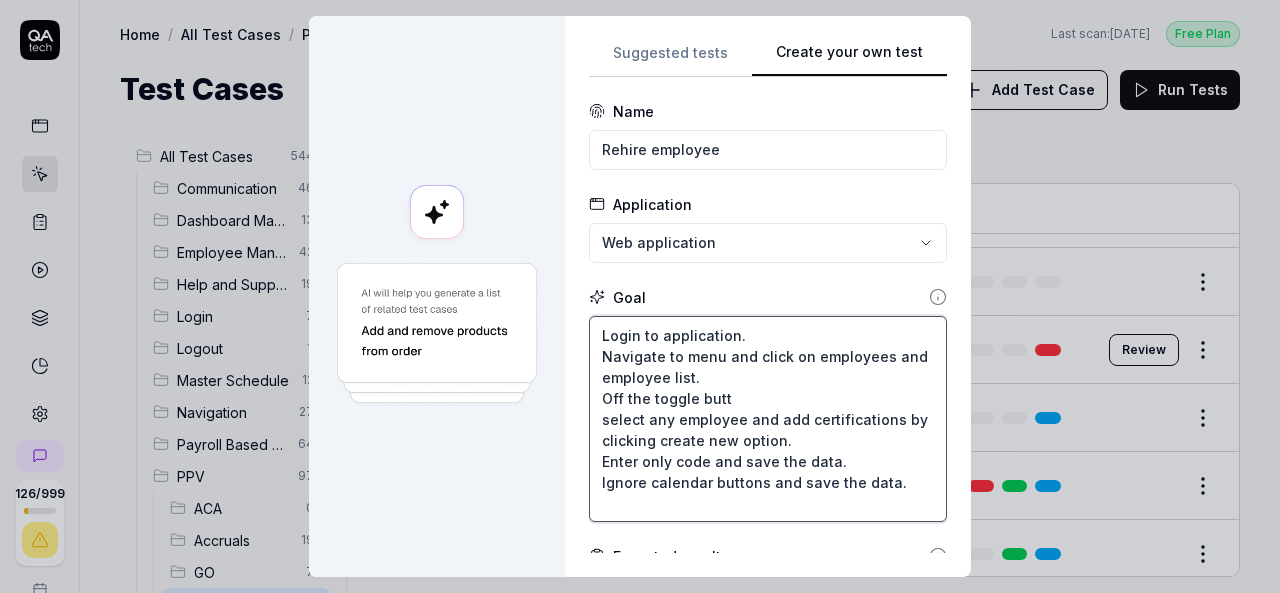 type on "*" 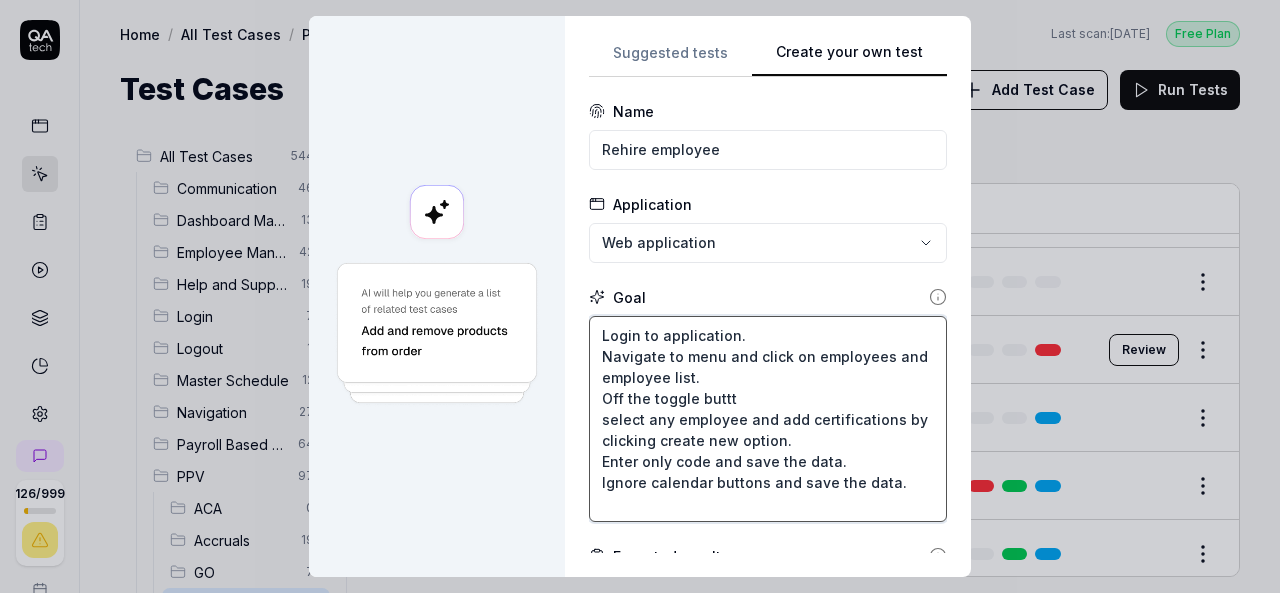 type on "*" 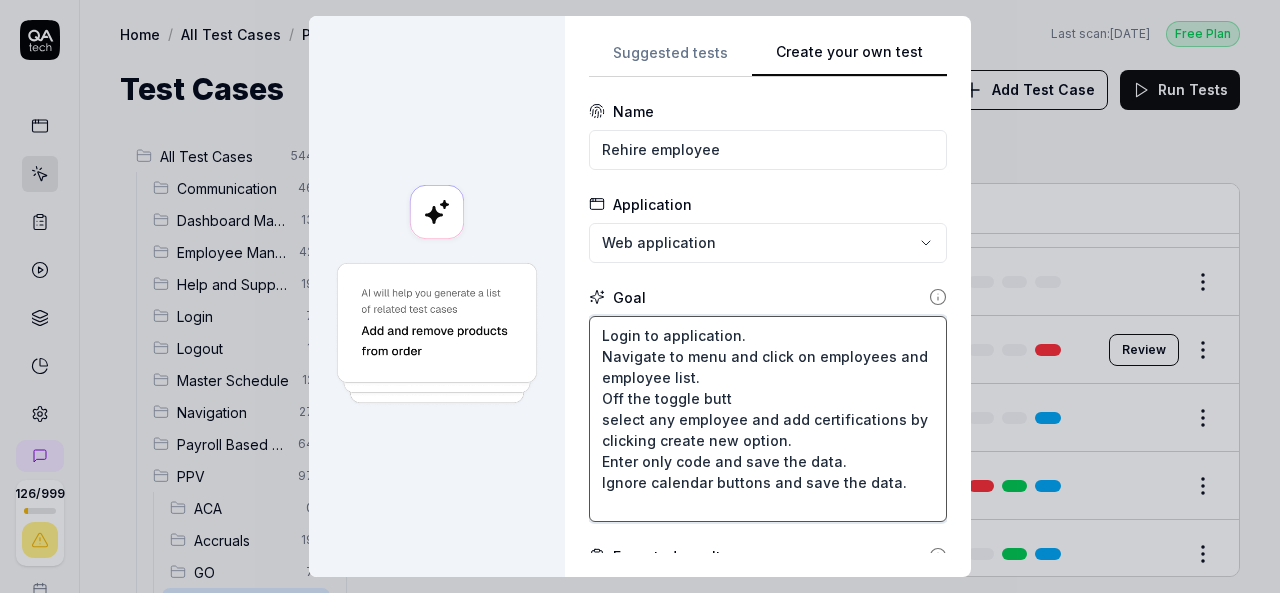 type on "*" 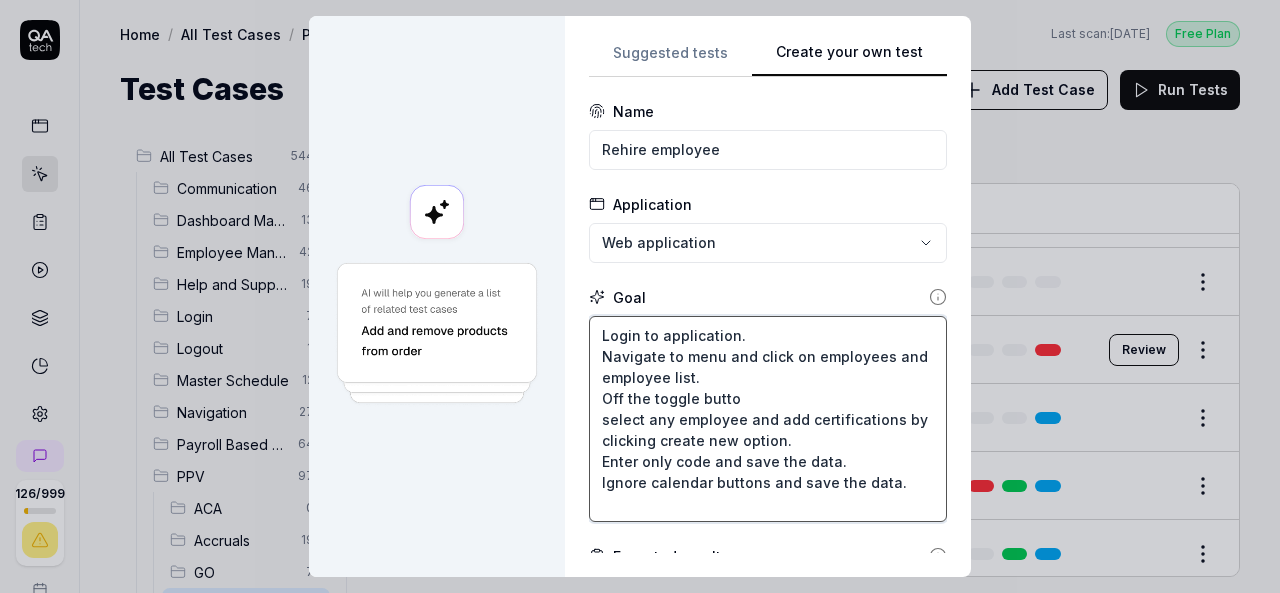 type on "*" 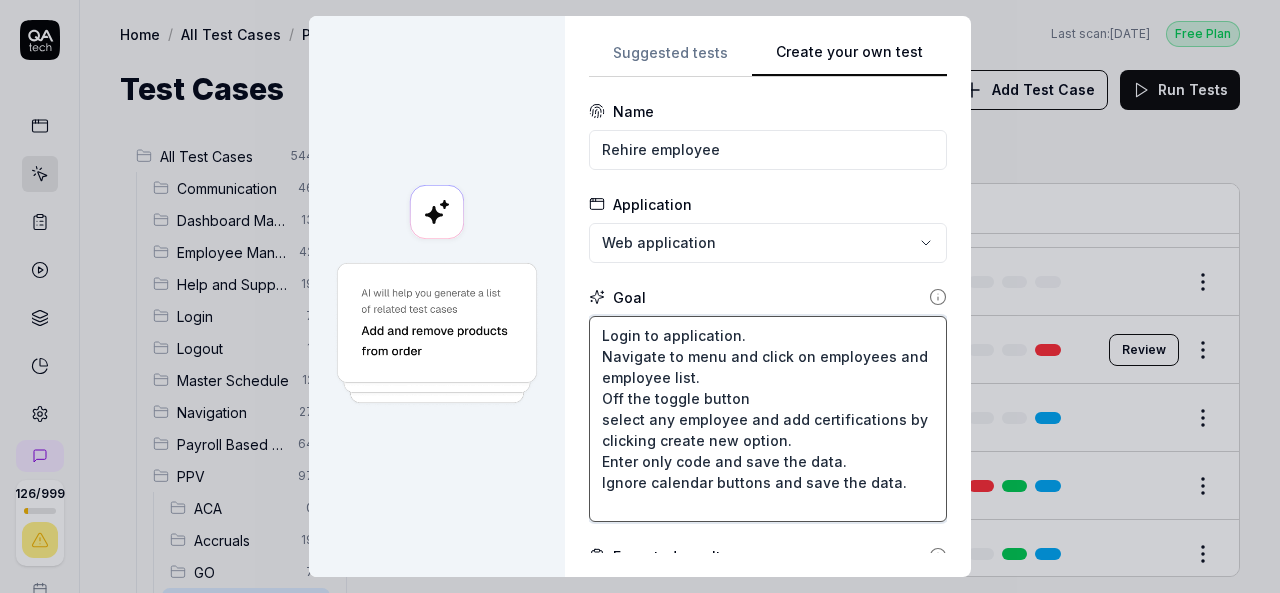 type on "*" 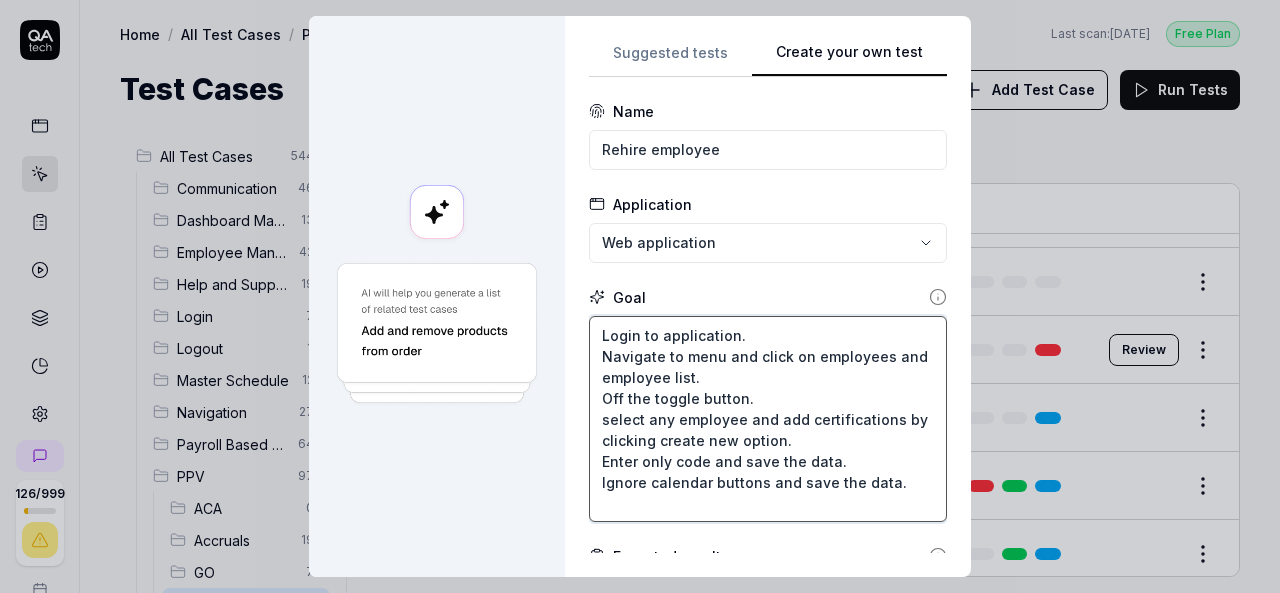 click on "Login to application.
Navigate to menu and click on employees and employee list.
Off the toggle button.
select any employee and add certifications by clicking create new option.
Enter only code and save the data.
Ignore calendar buttons and save the data." at bounding box center (768, 419) 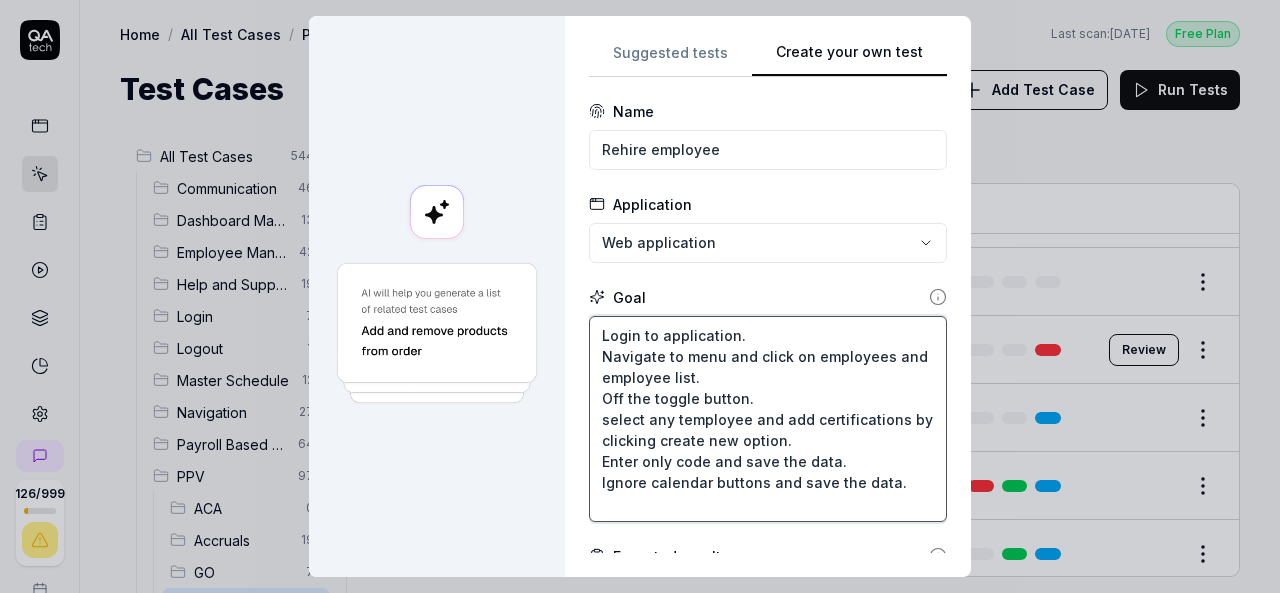 type on "*" 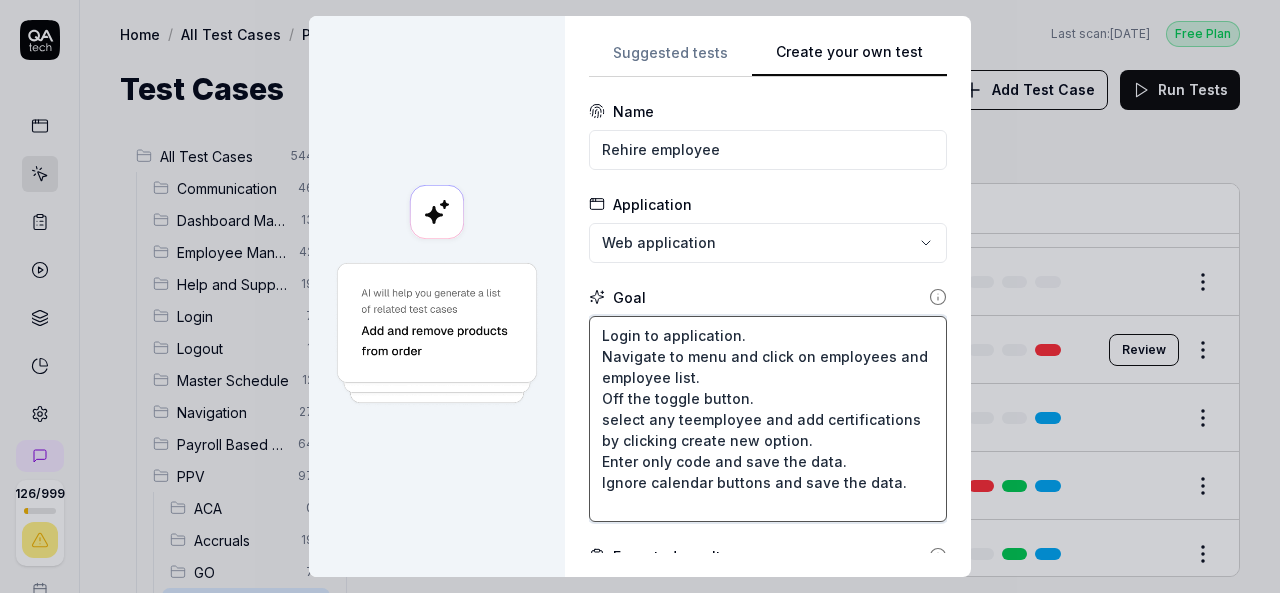 type on "*" 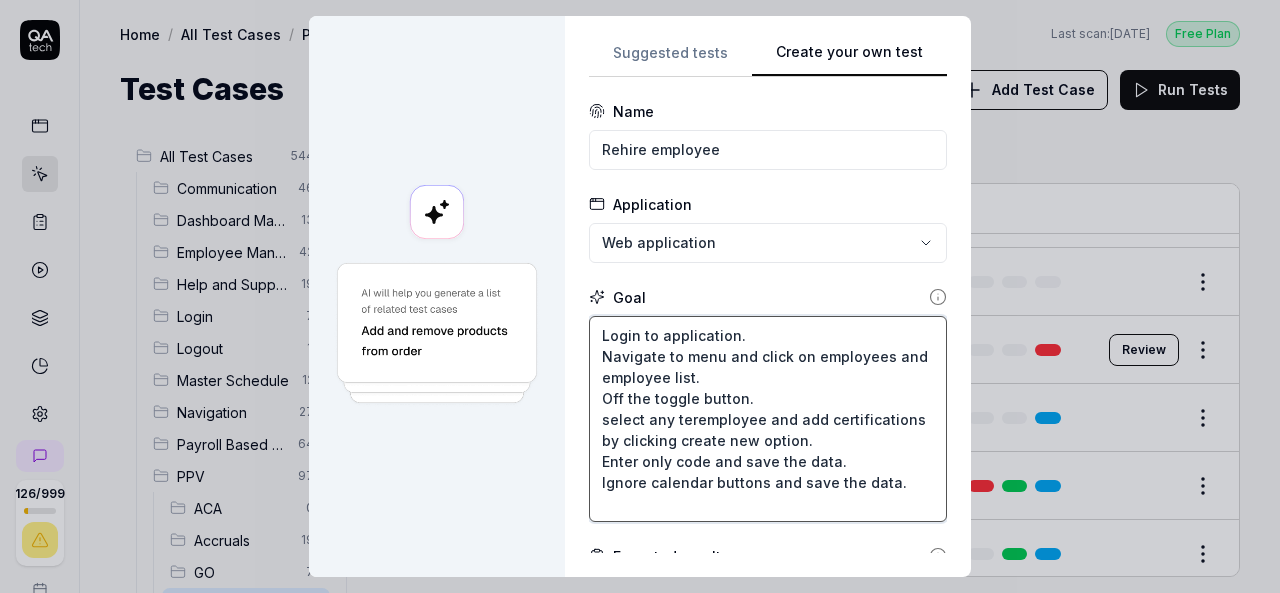 type on "*" 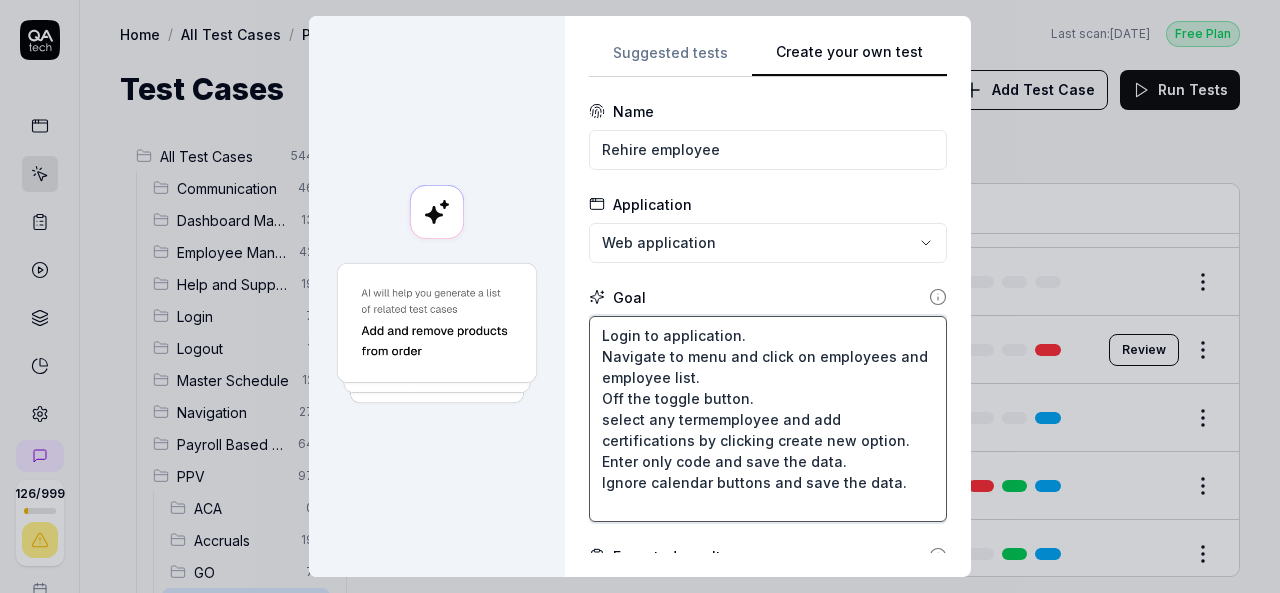 type on "*" 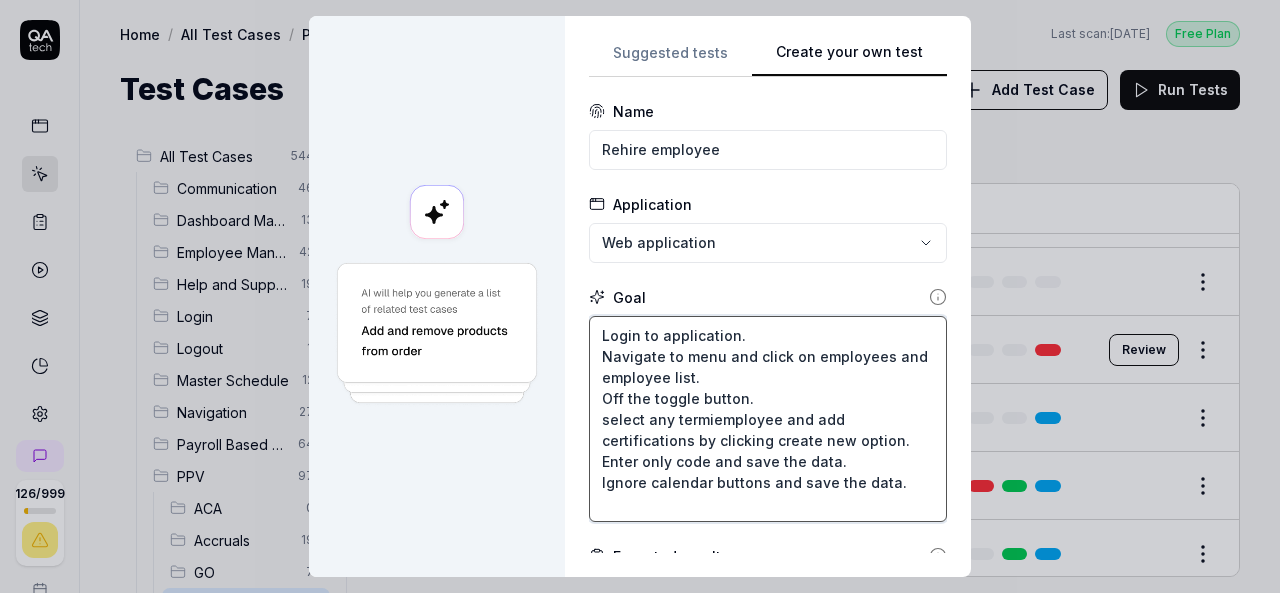 type on "*" 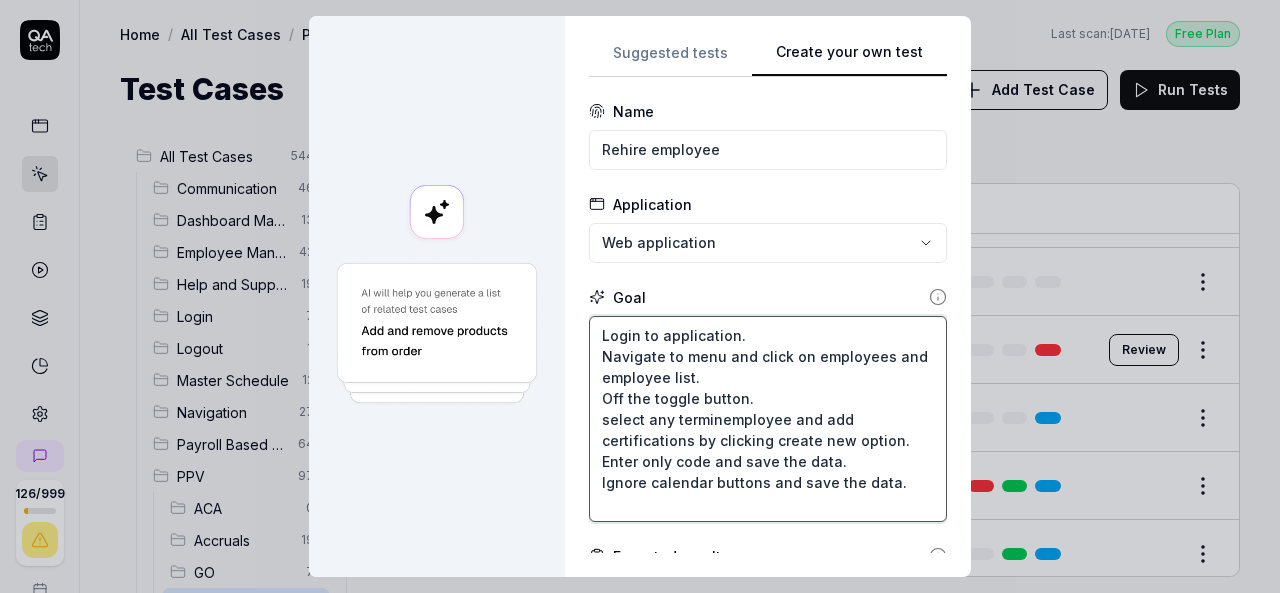 type on "*" 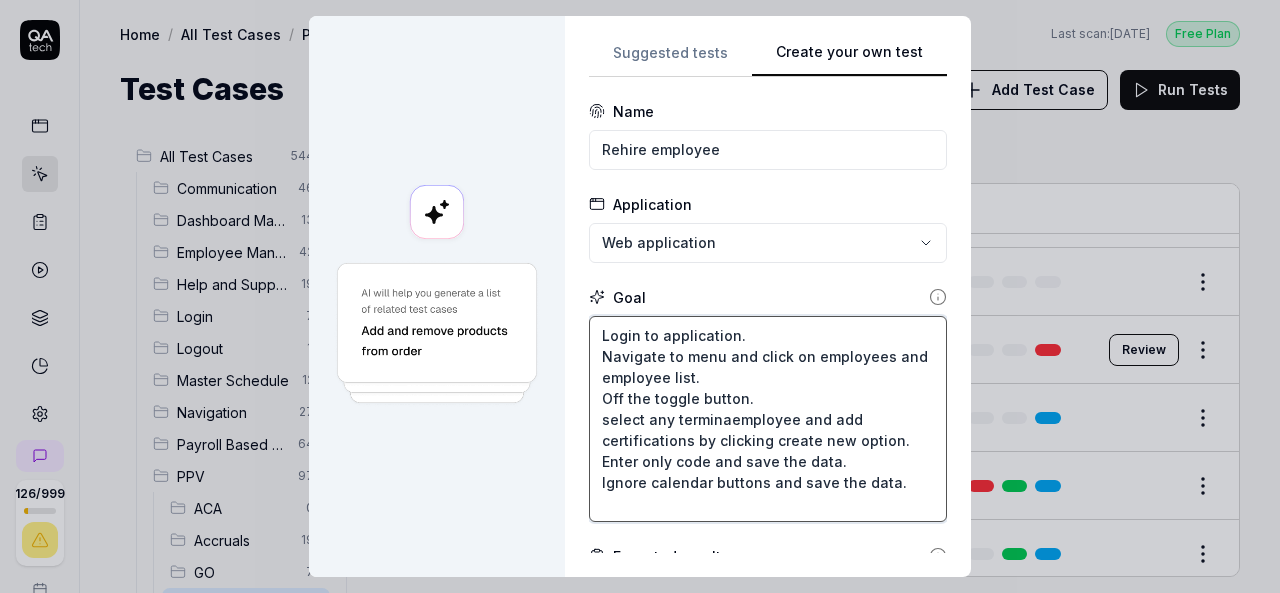 type on "*" 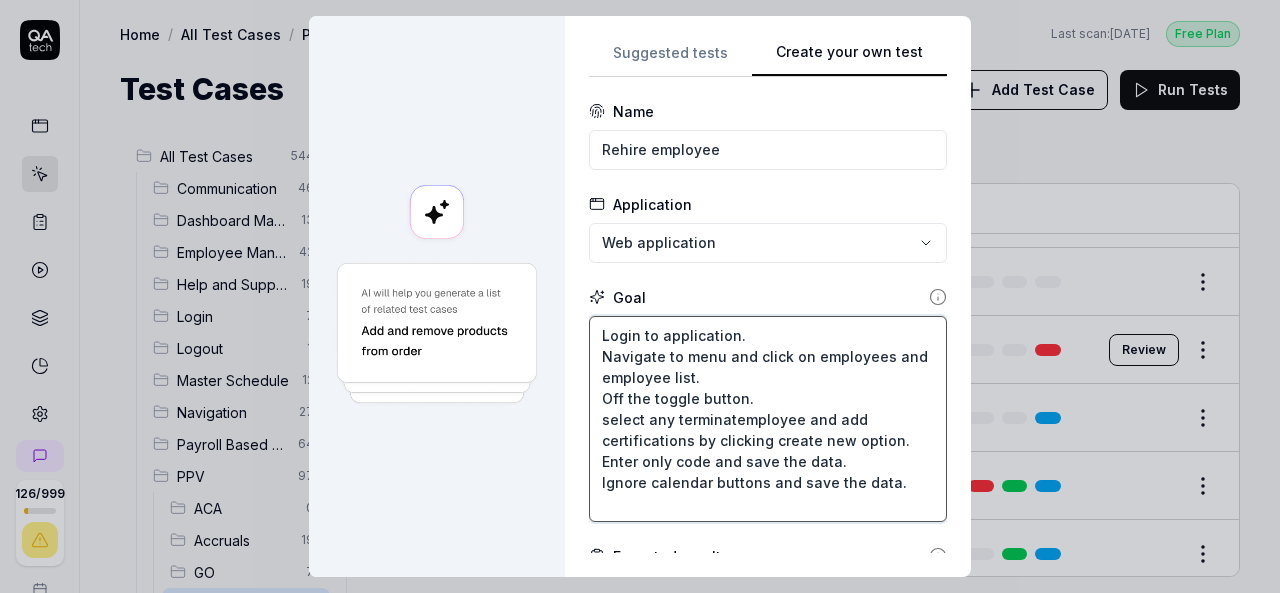 type on "*" 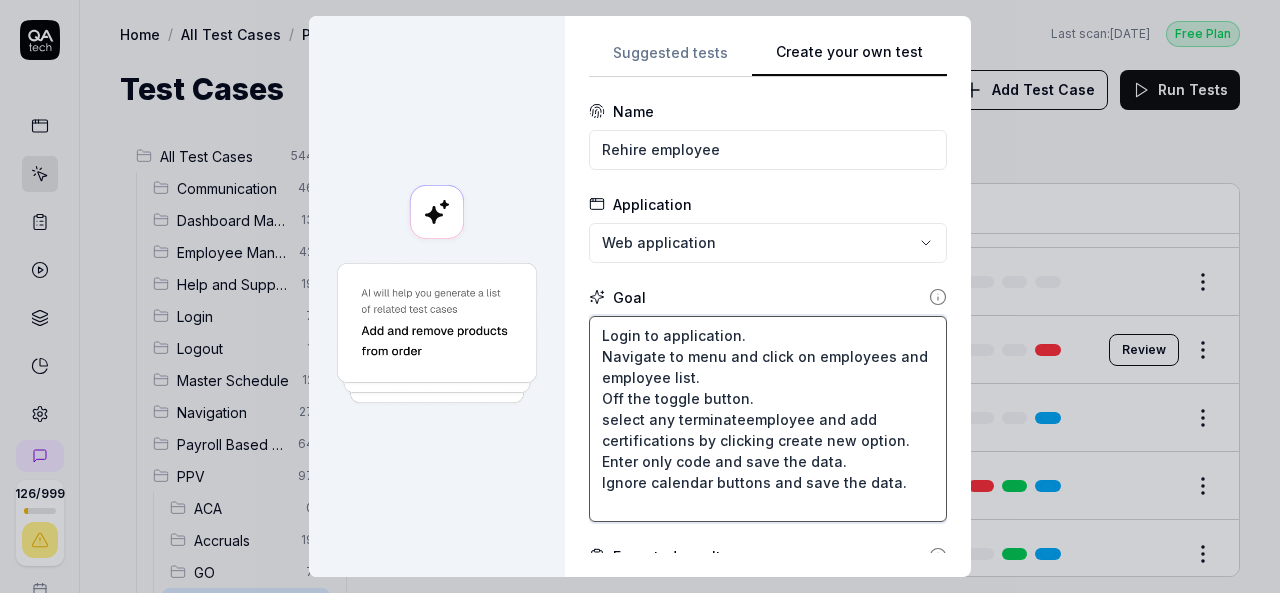 type on "*" 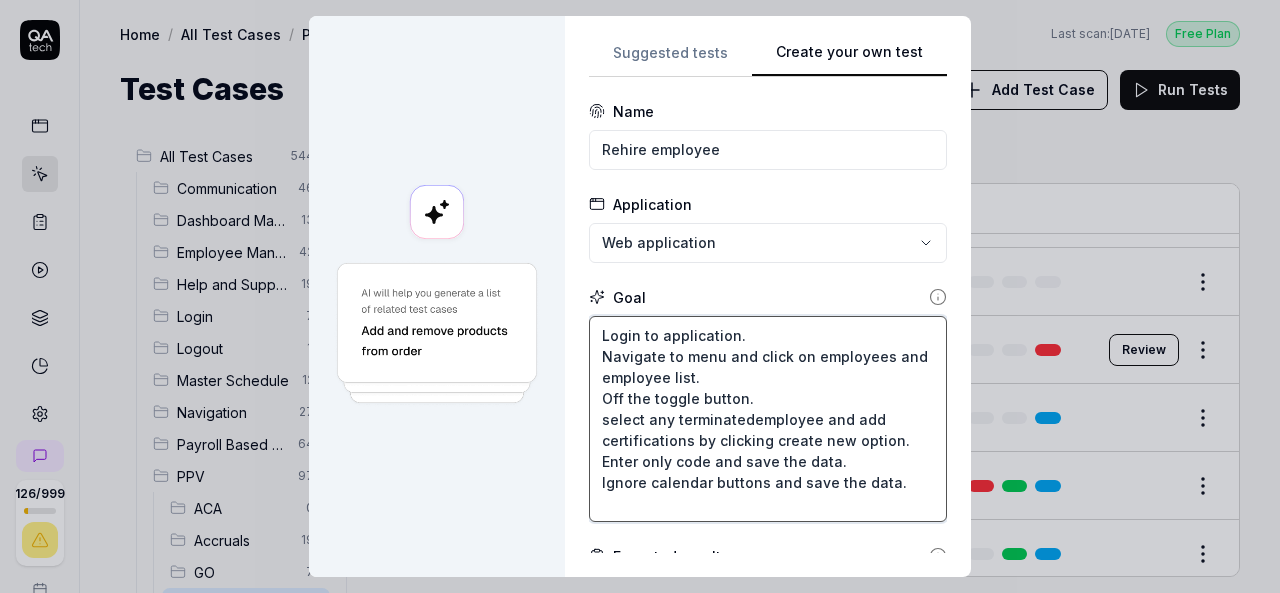 type on "*" 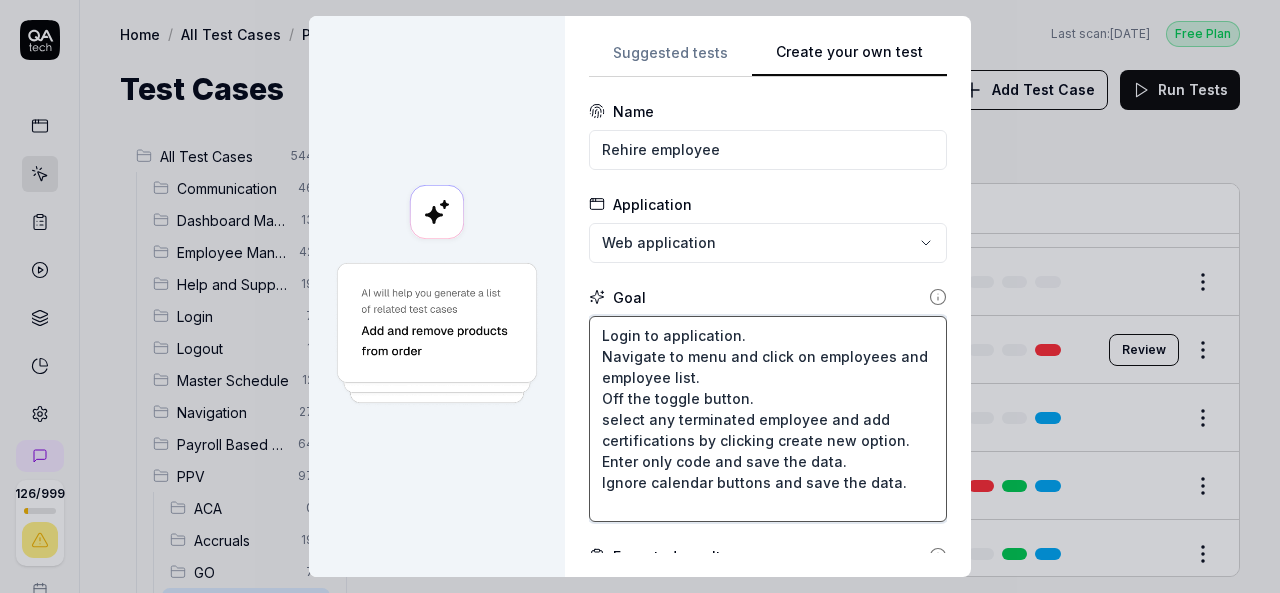 drag, startPoint x: 844, startPoint y: 417, endPoint x: 889, endPoint y: 437, distance: 49.24429 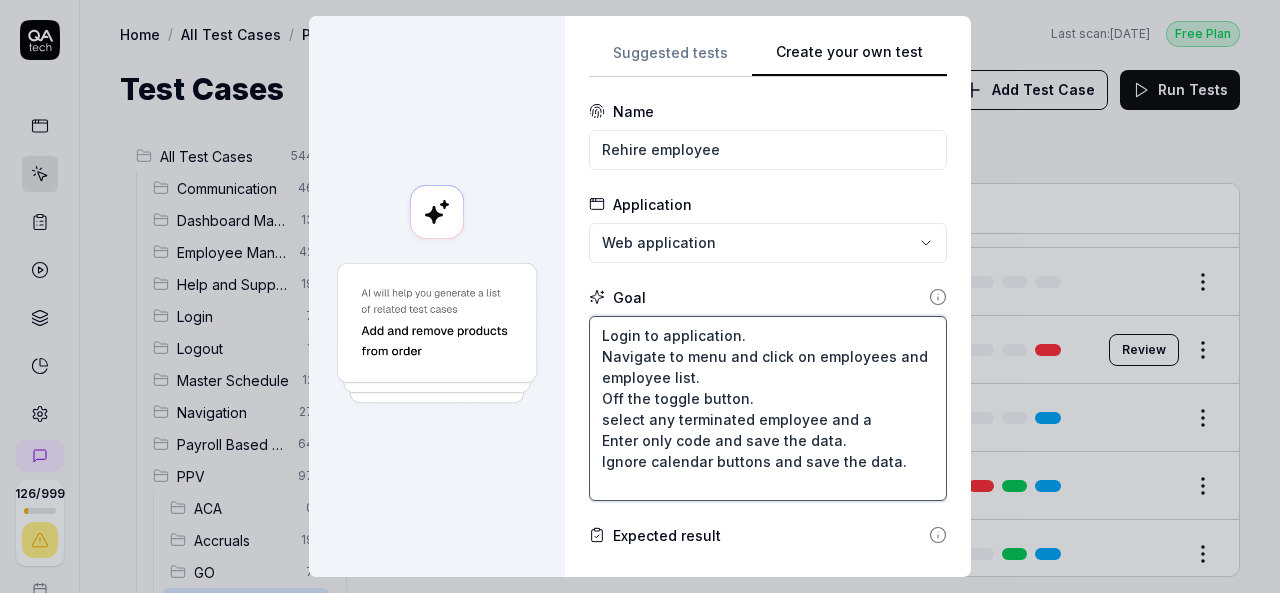 type on "*" 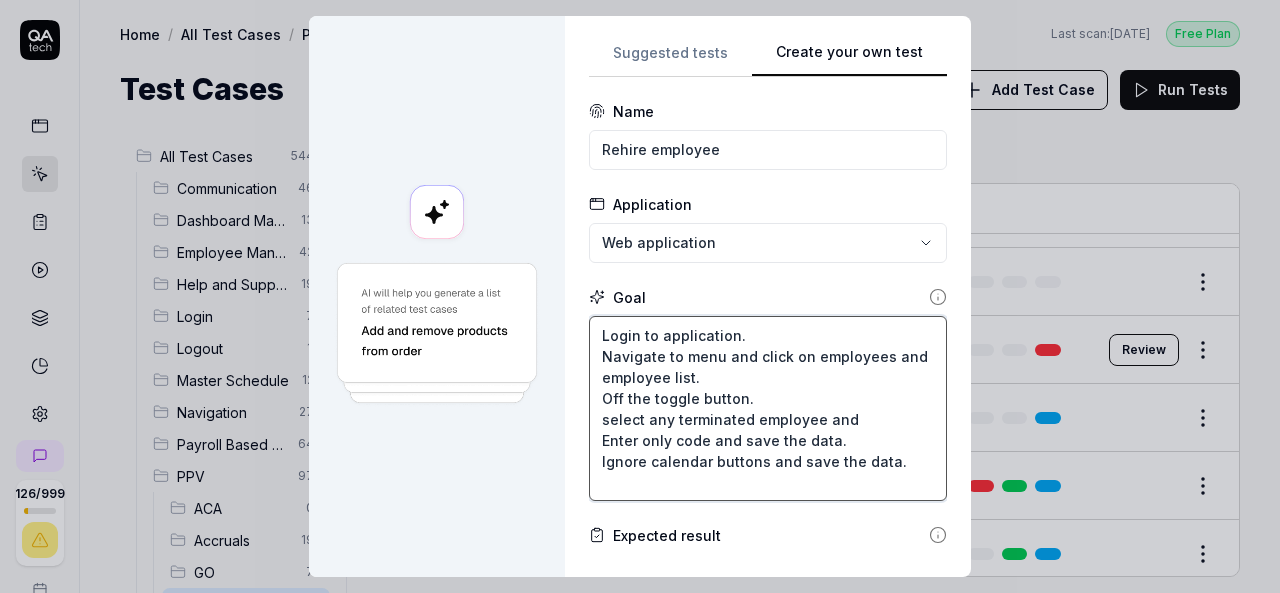 type on "*" 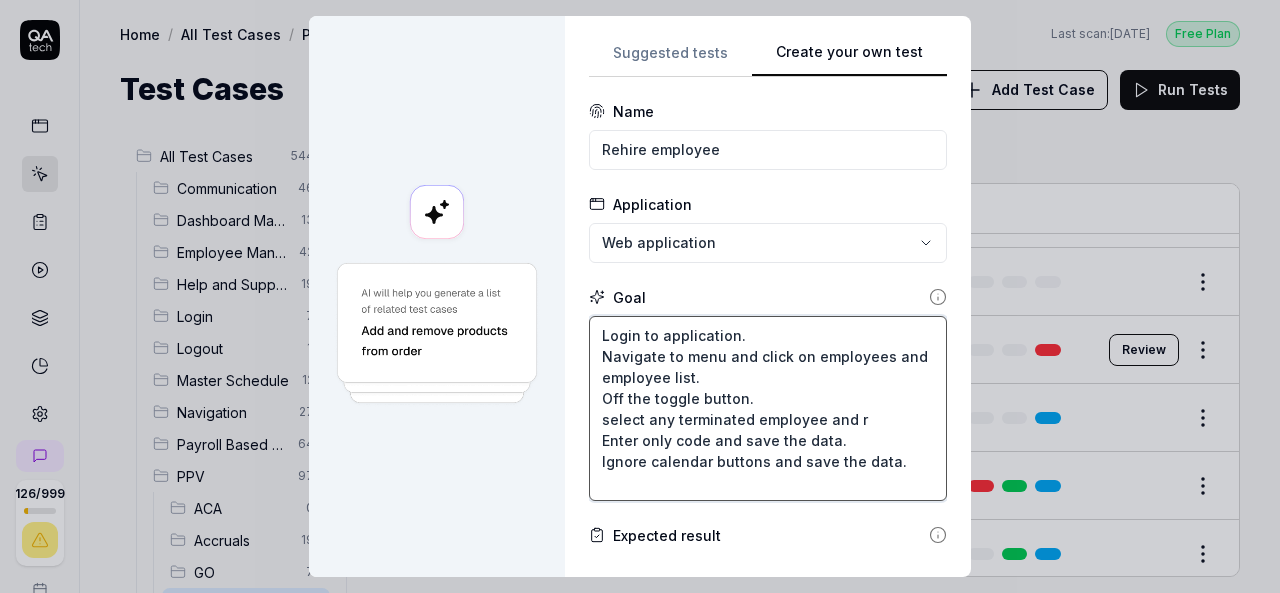 type on "*" 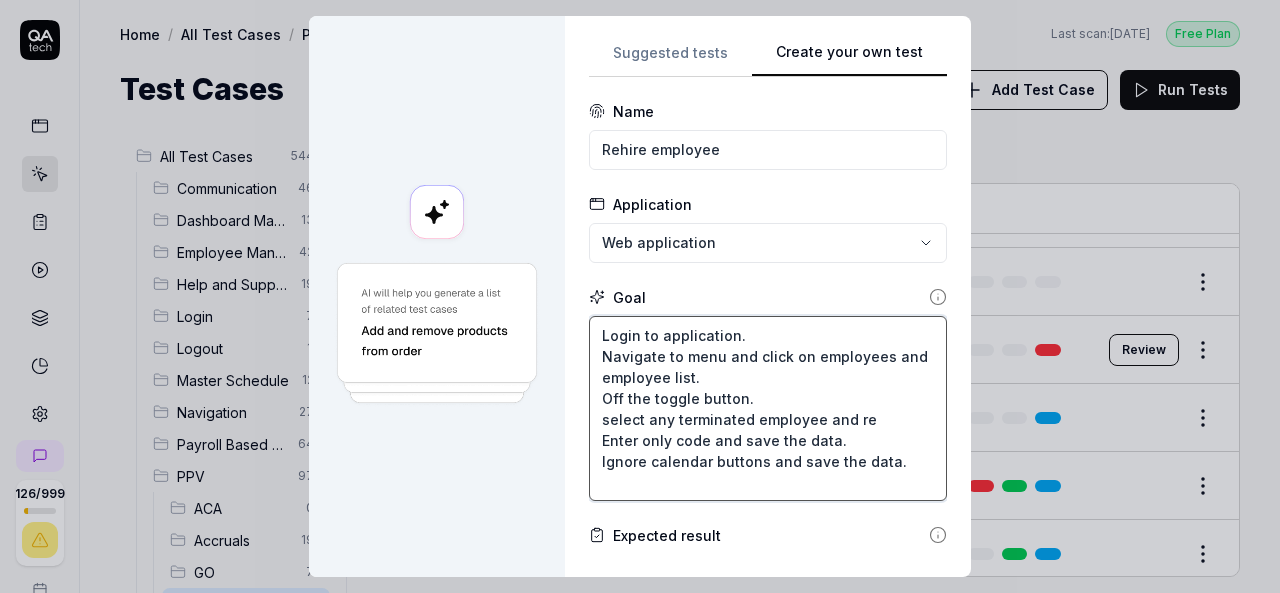 type on "Login to application.
Navigate to menu and click on employees and employee list.
Off the toggle button.
select any terminated employee and reh
Enter only code and save the data.
Ignore calendar buttons and save the data." 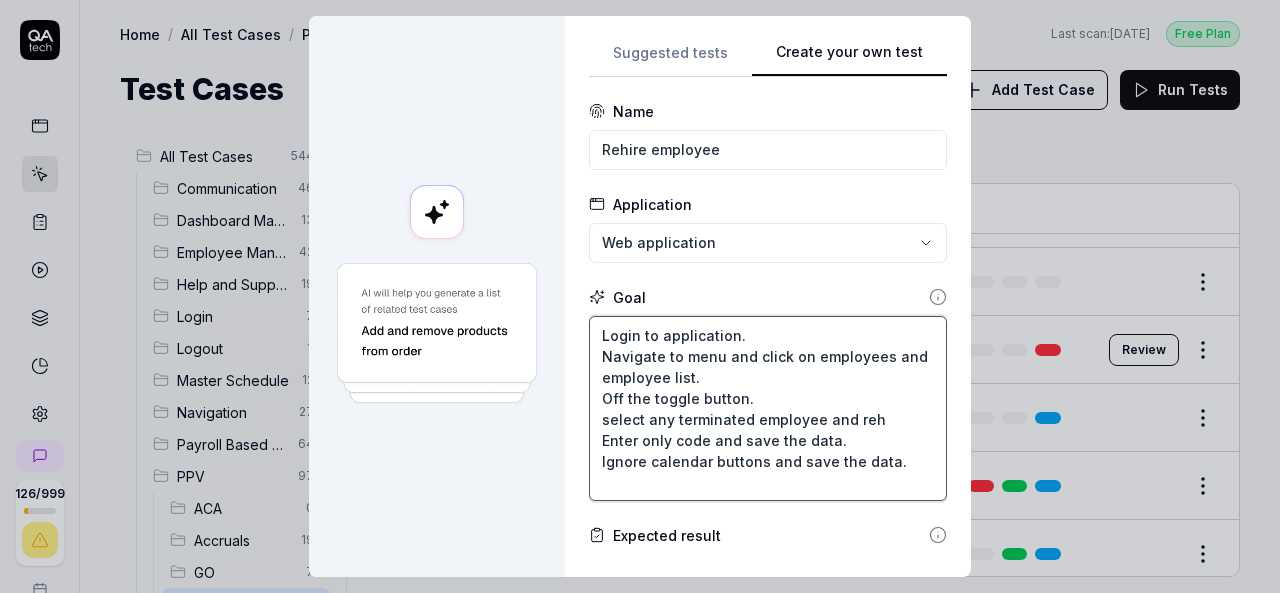type on "*" 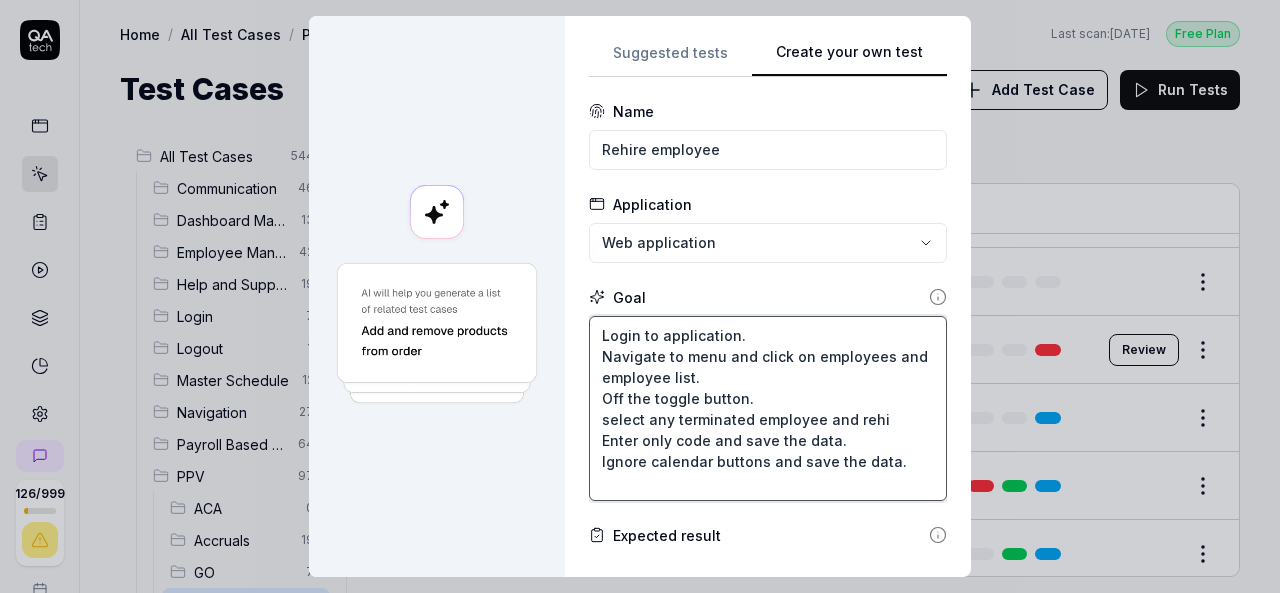 type on "*" 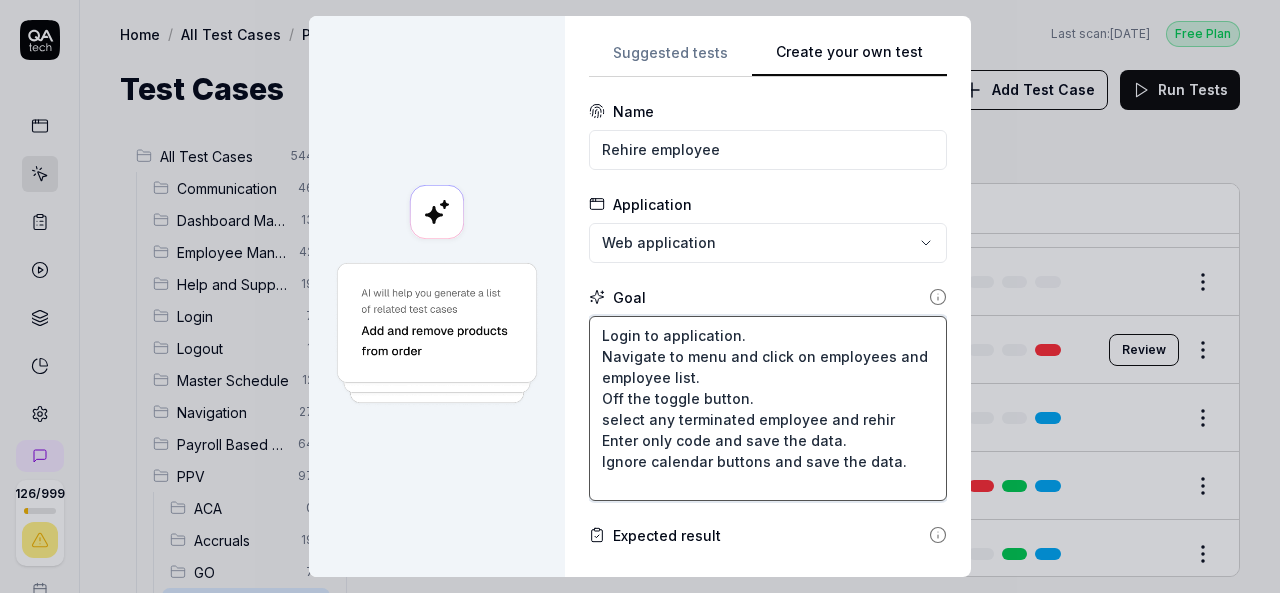 type on "*" 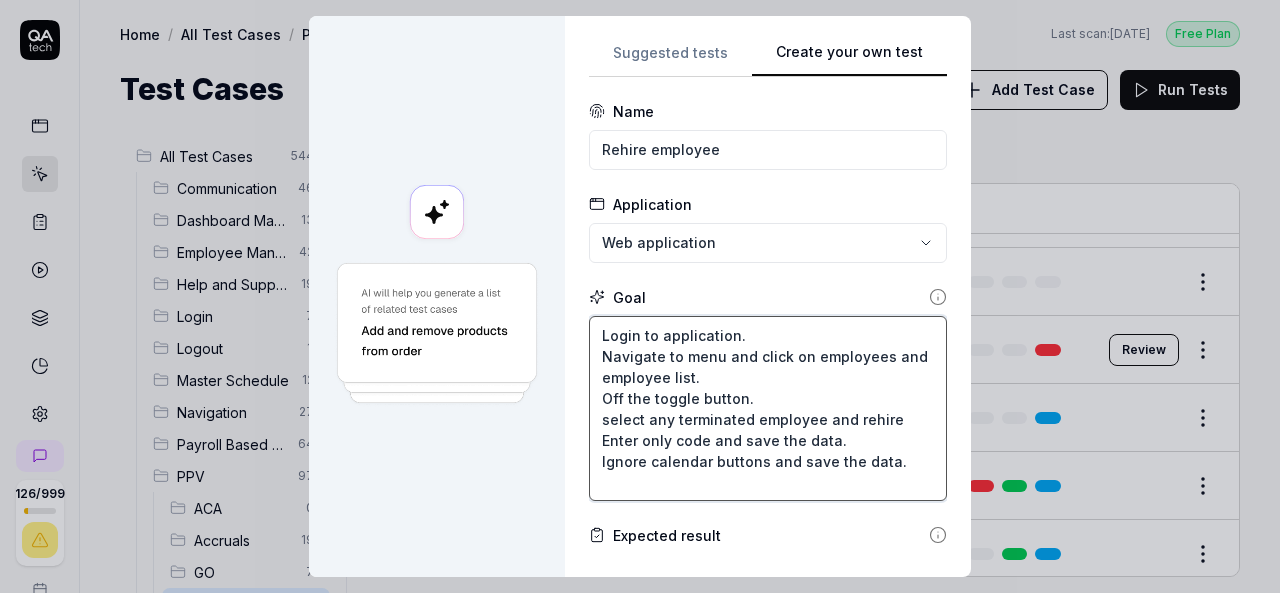 type on "*" 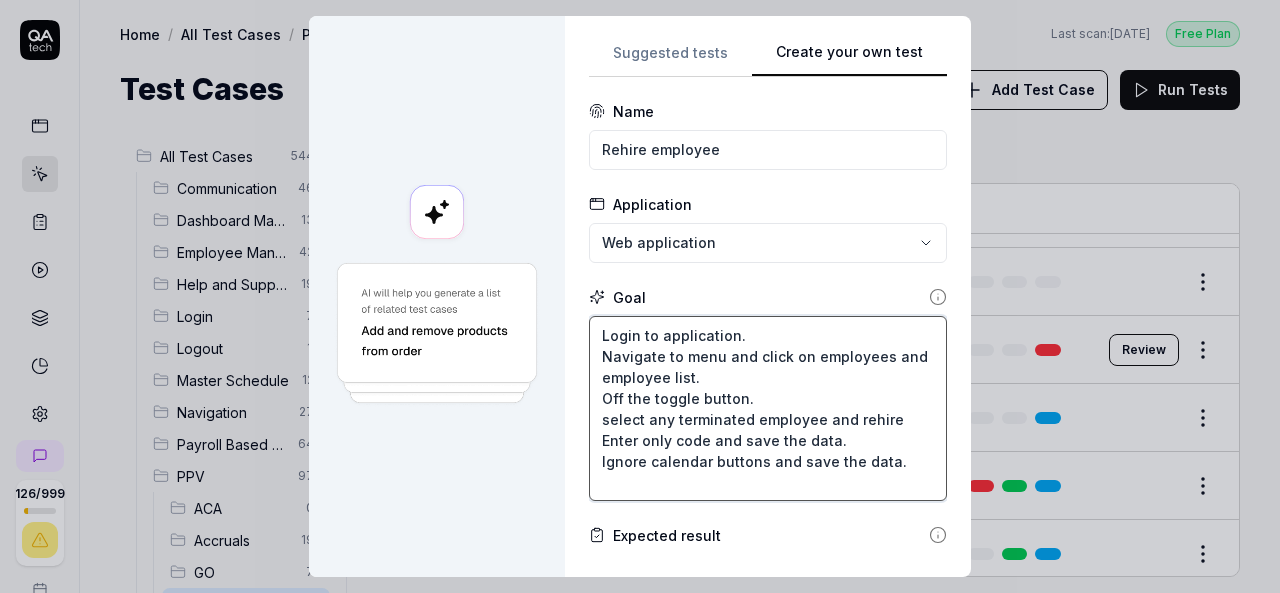 type on "*" 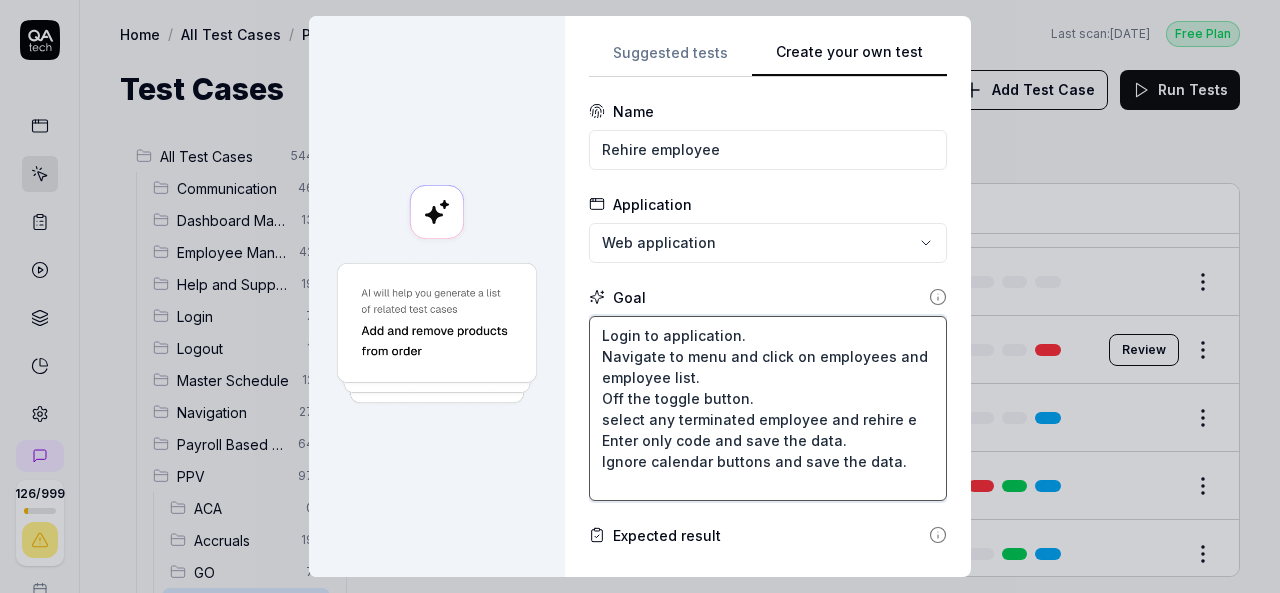 type on "*" 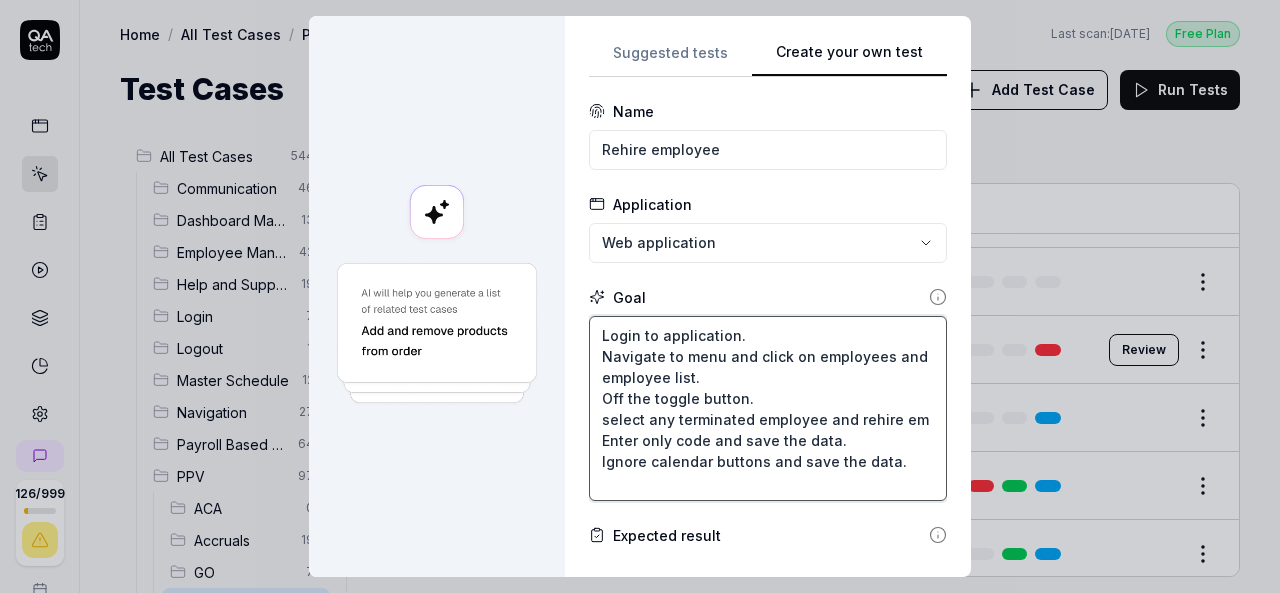 type on "*" 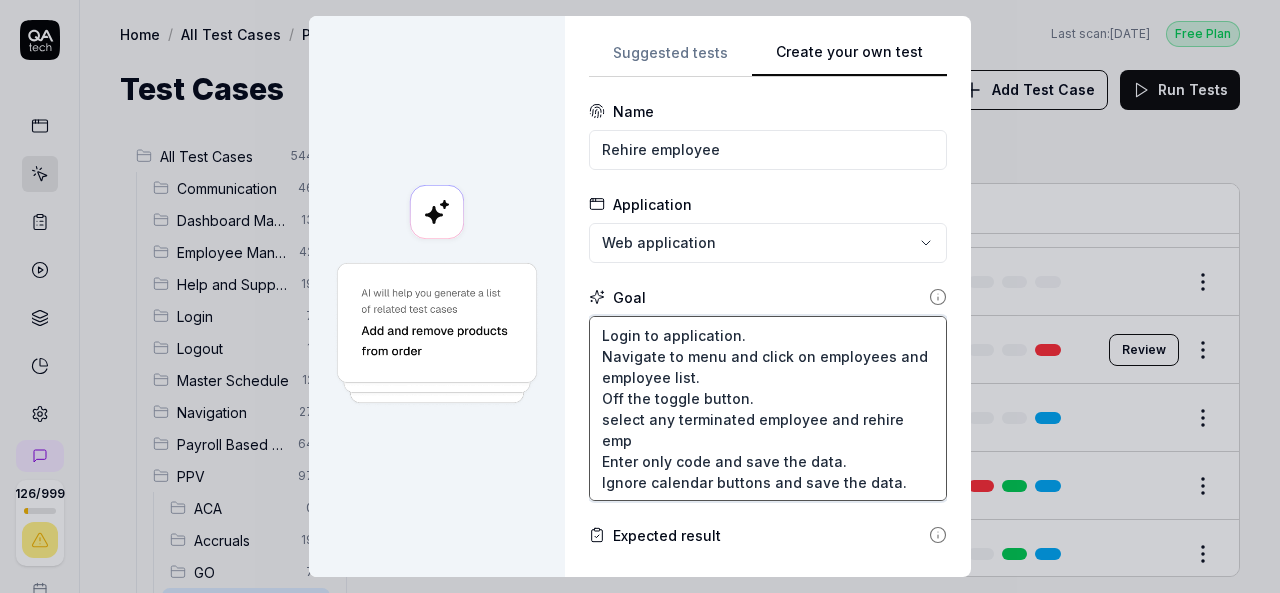 type on "*" 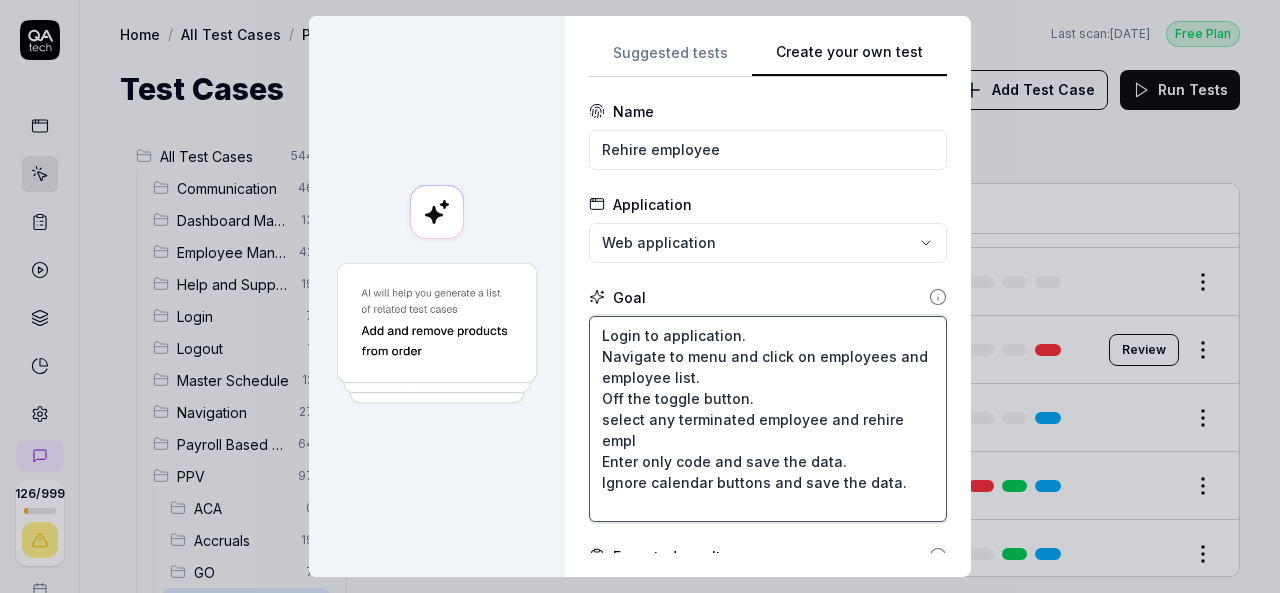 type on "*" 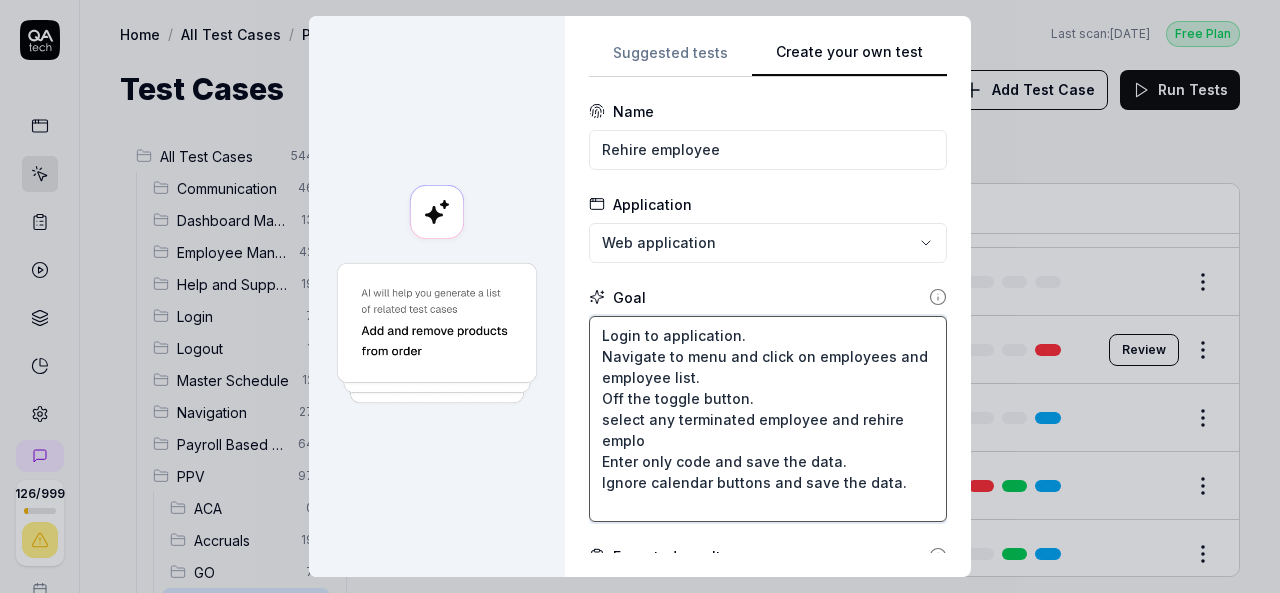 type on "*" 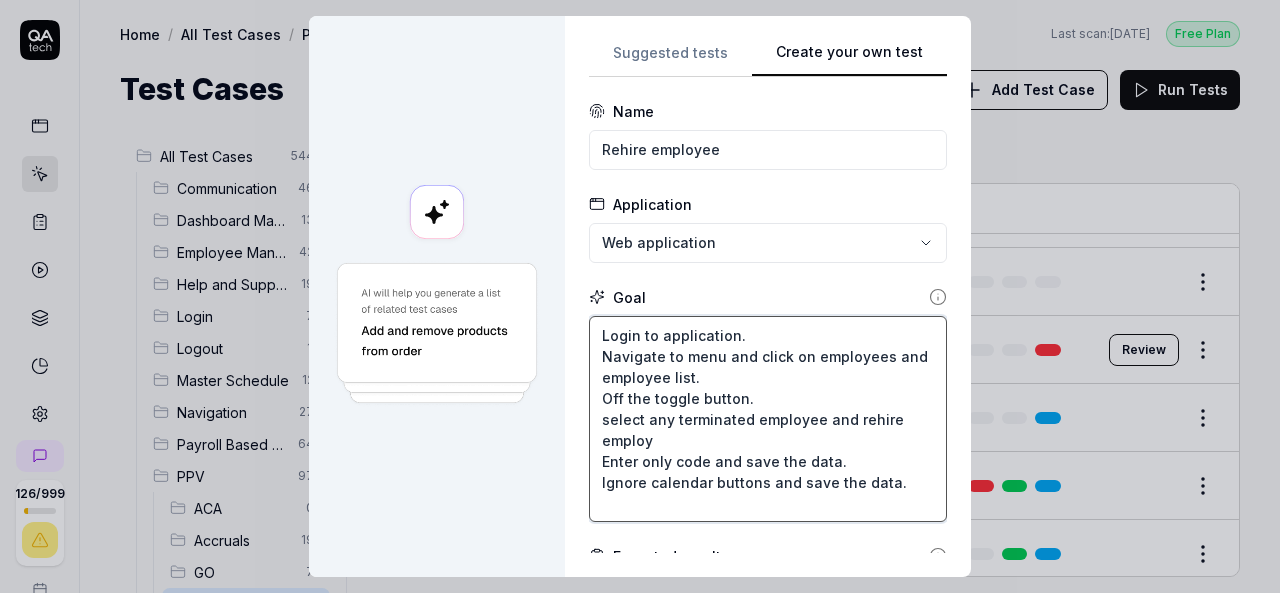 type on "*" 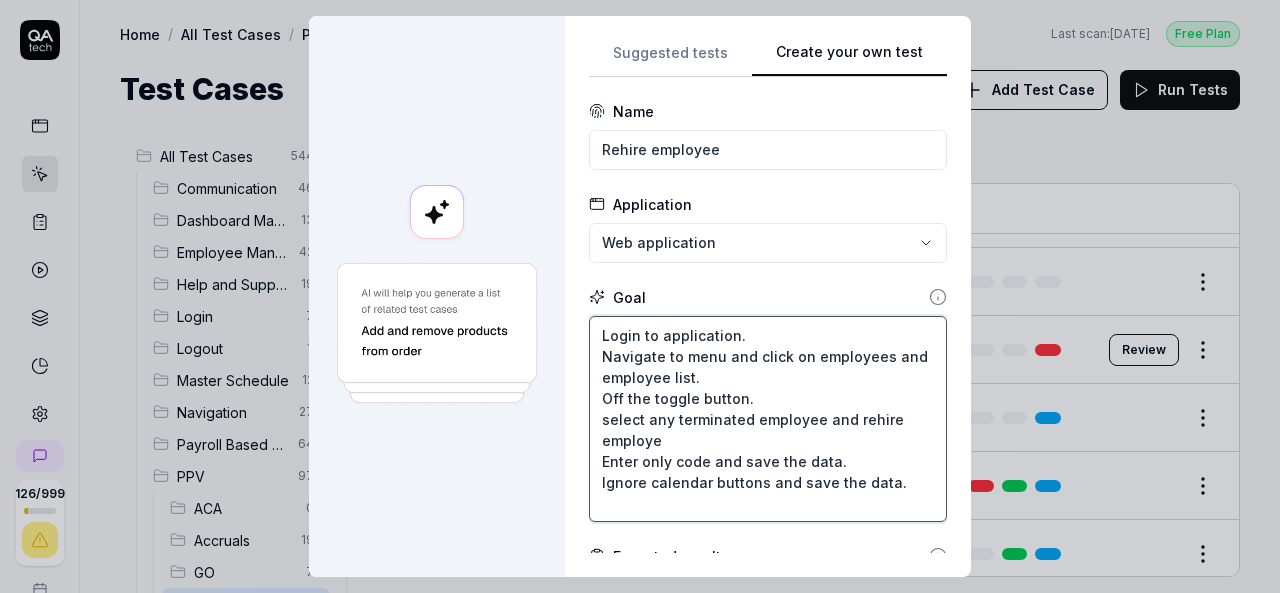 type on "*" 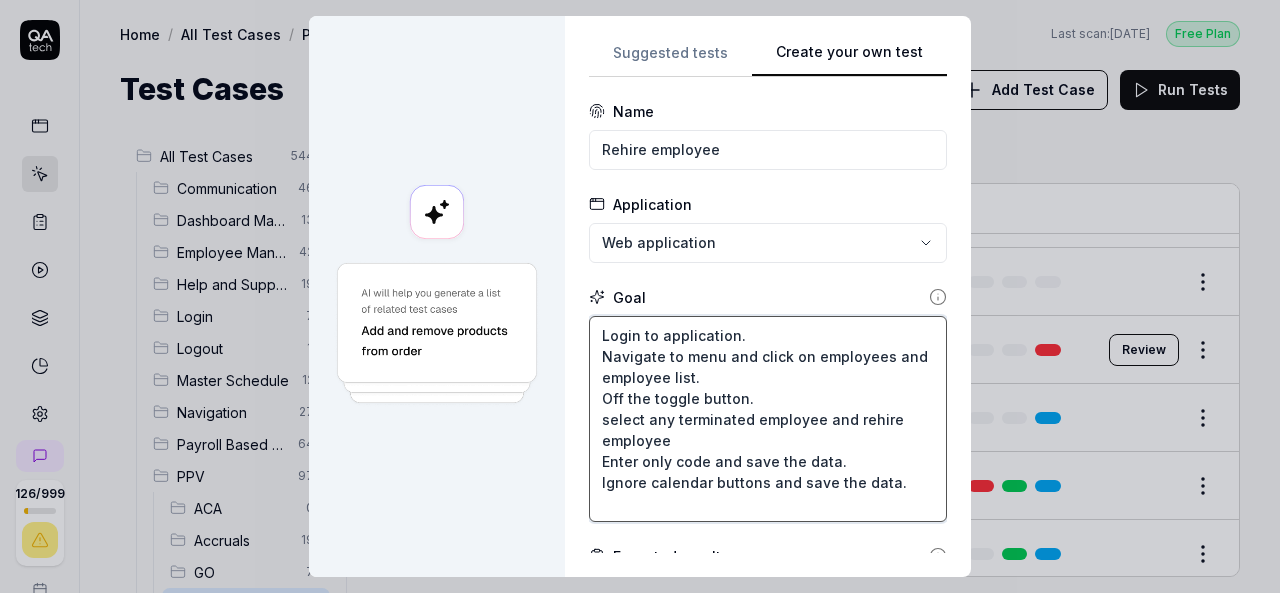 type on "*" 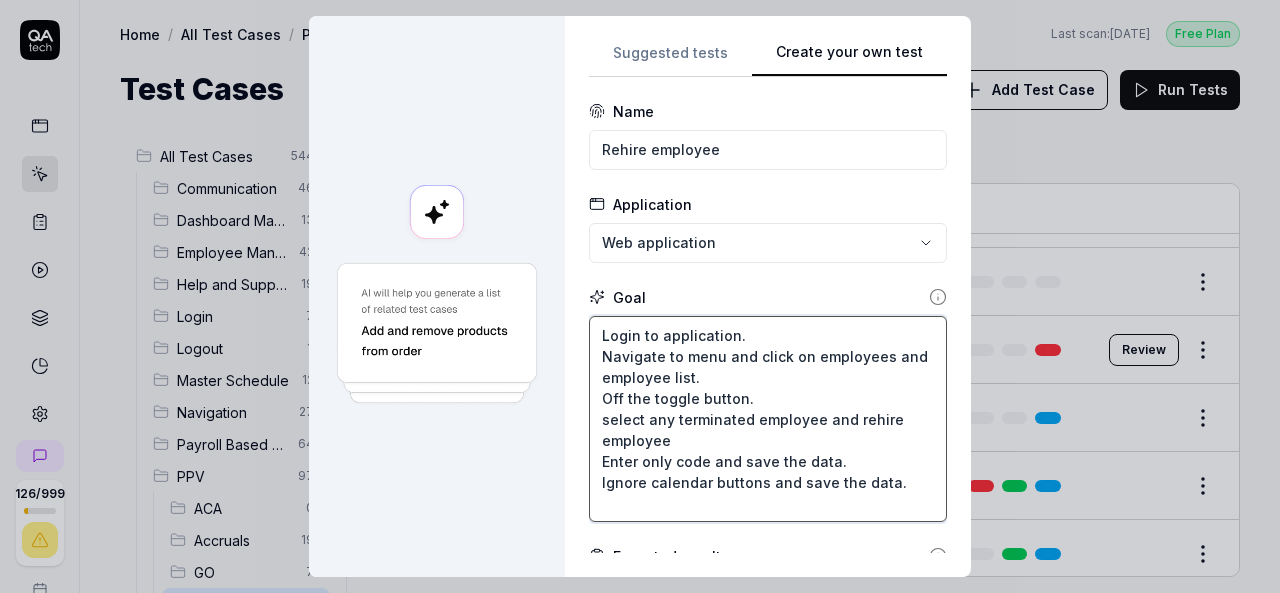 type on "*" 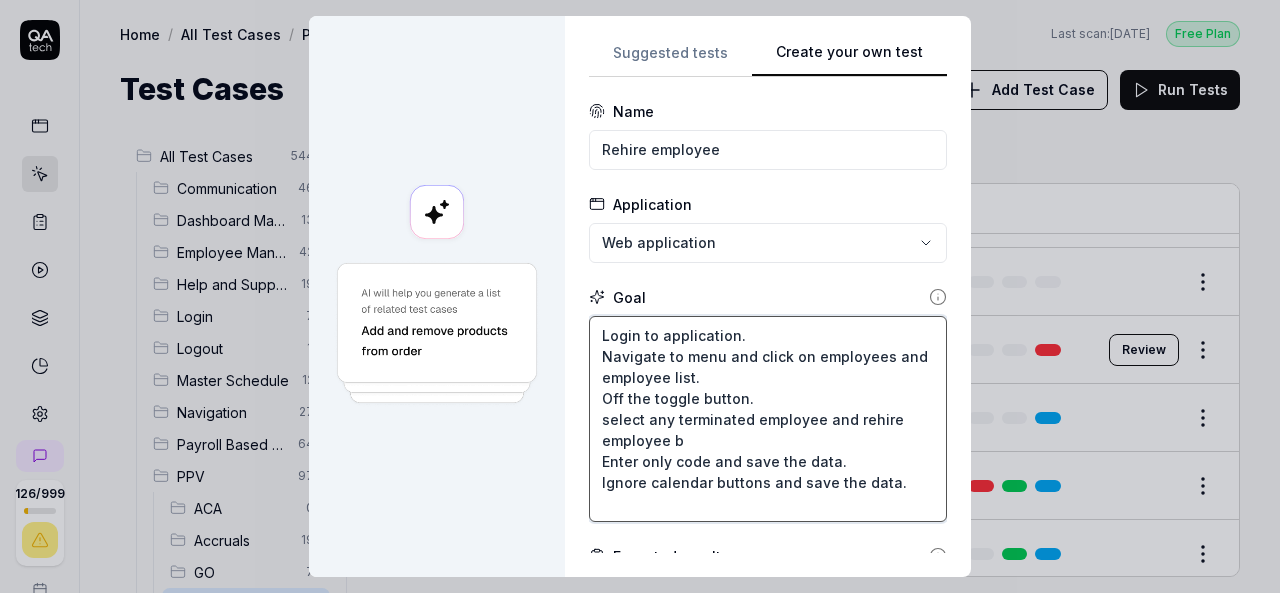 type on "*" 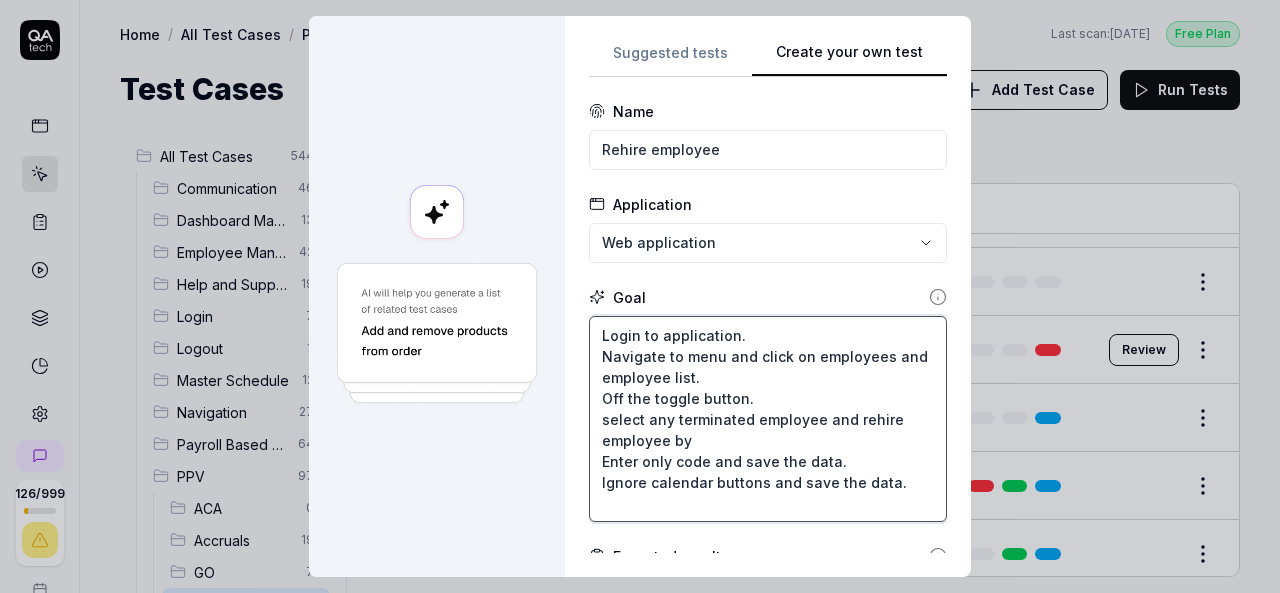 type on "*" 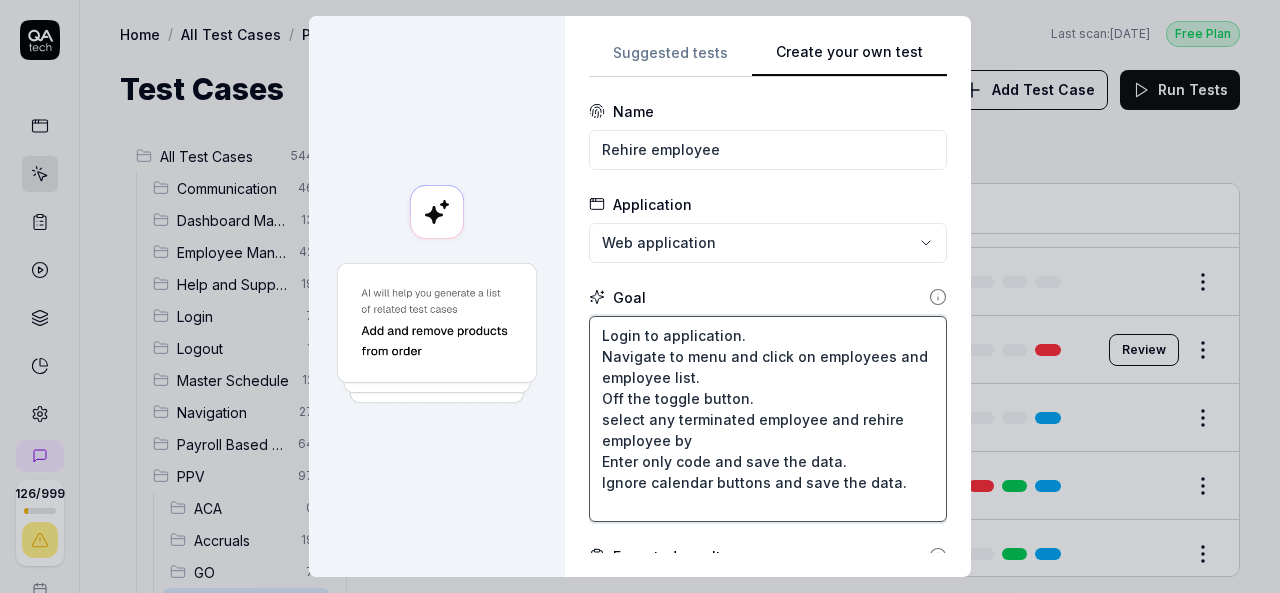 type on "*" 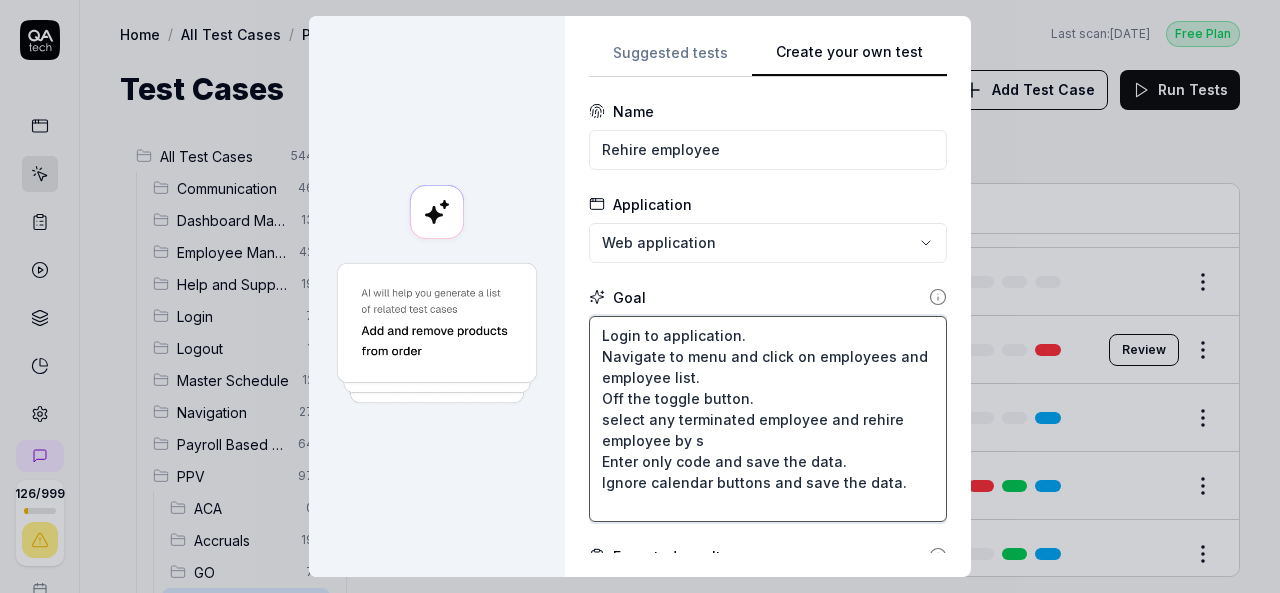 type on "*" 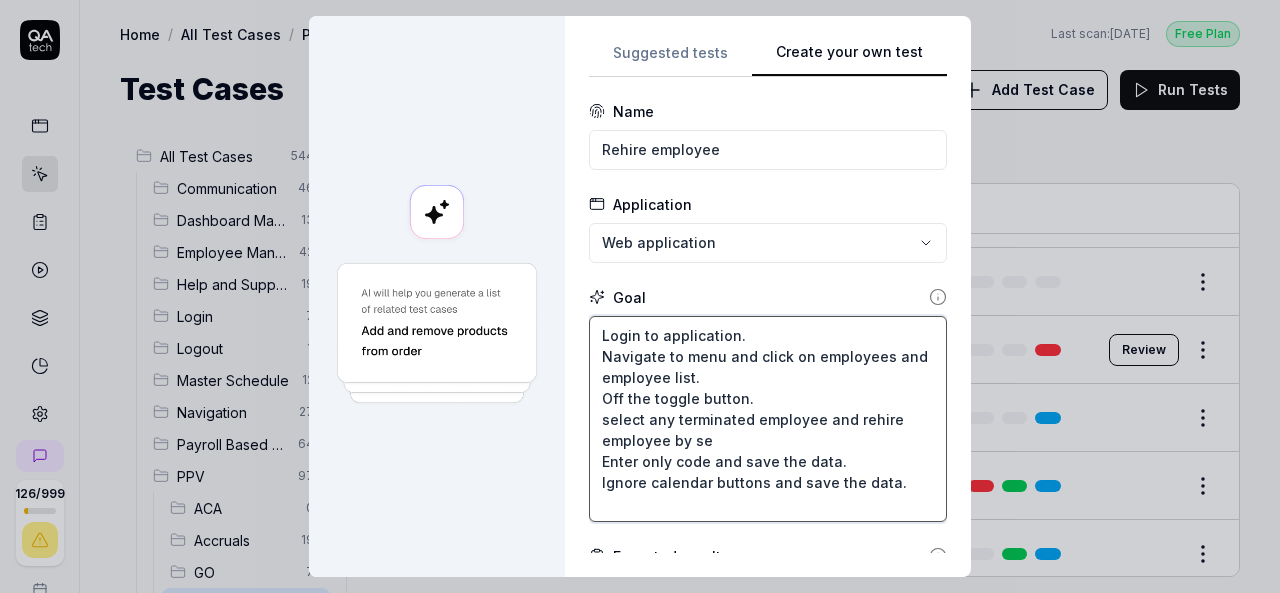 type on "*" 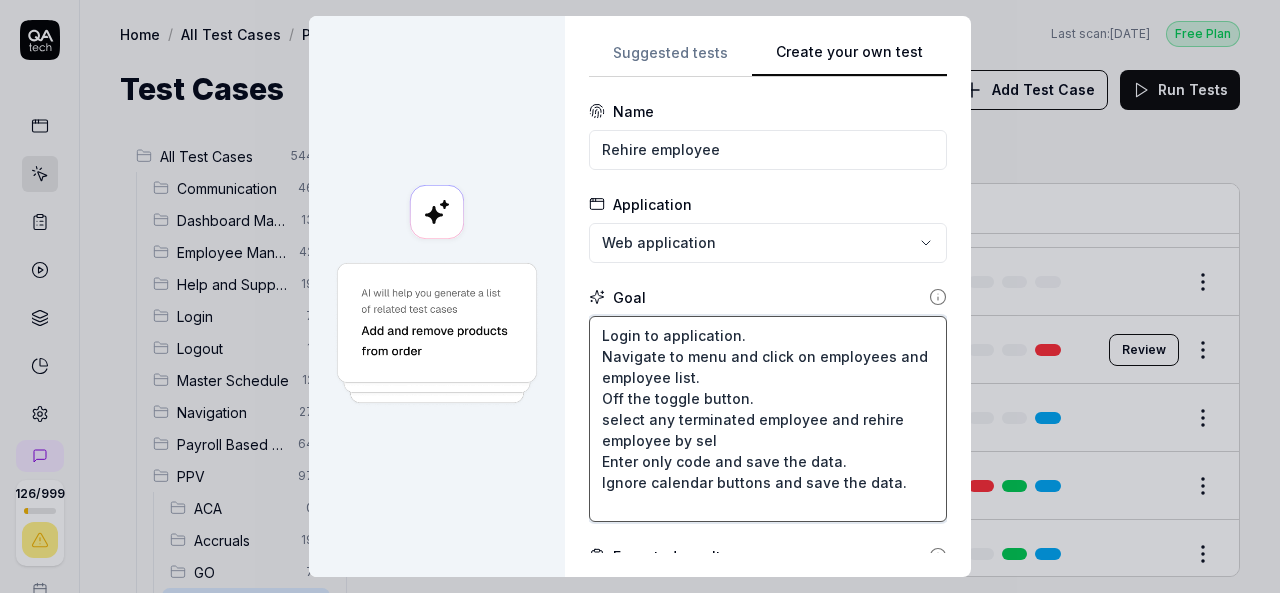 type on "*" 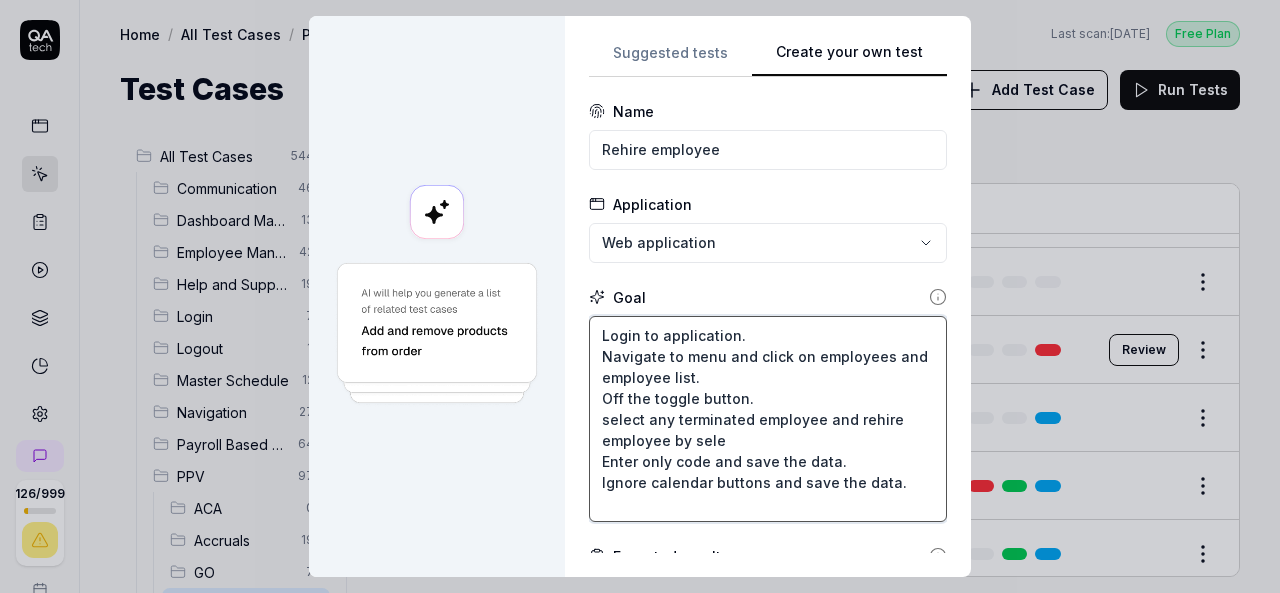 type on "*" 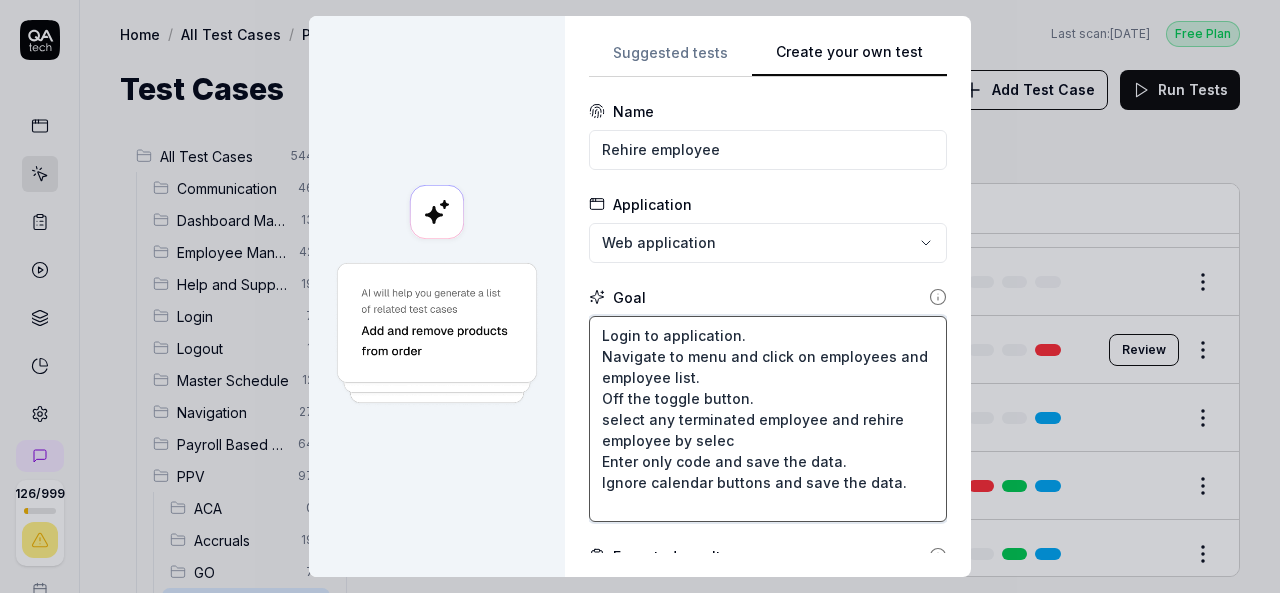 type on "*" 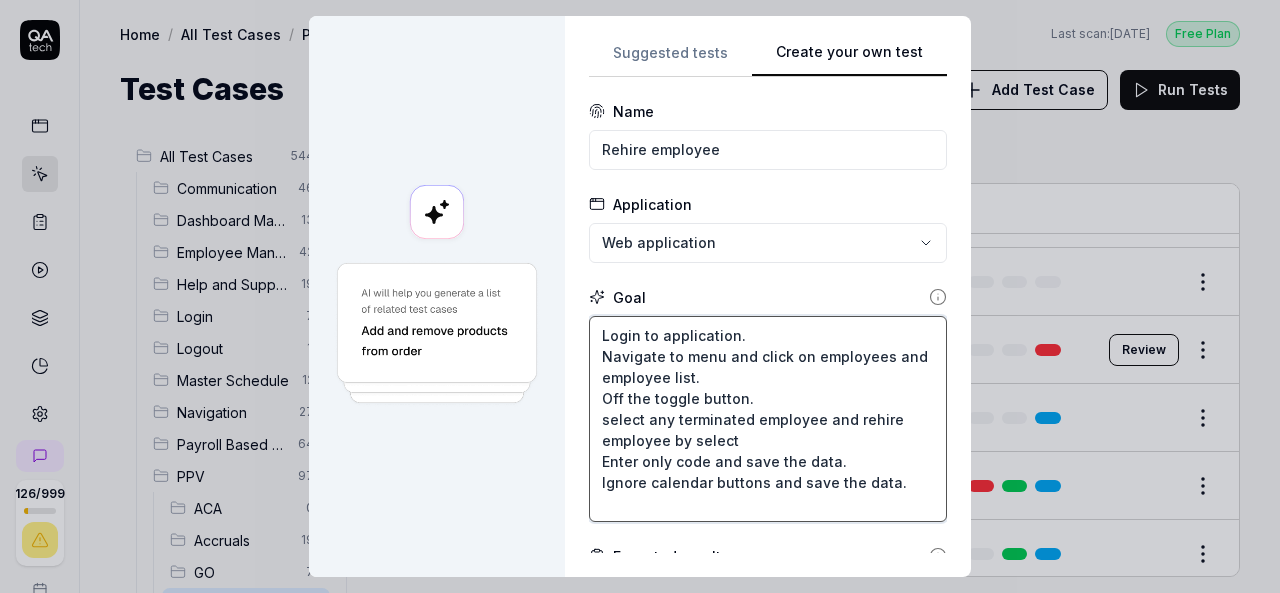 type on "*" 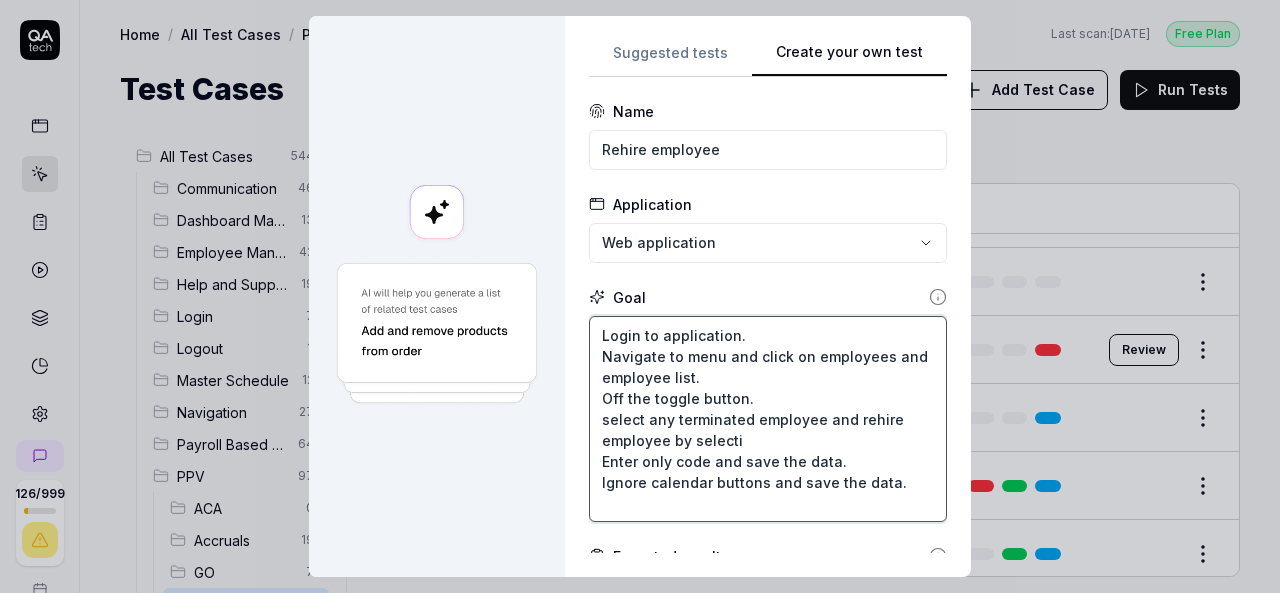 type on "*" 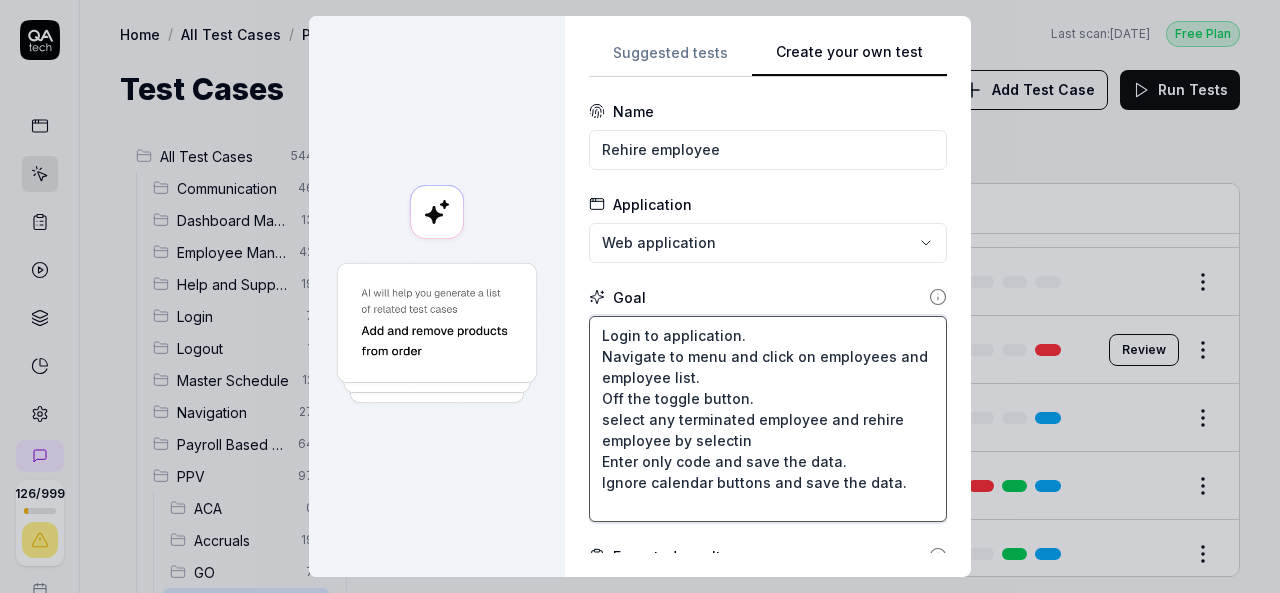 type on "*" 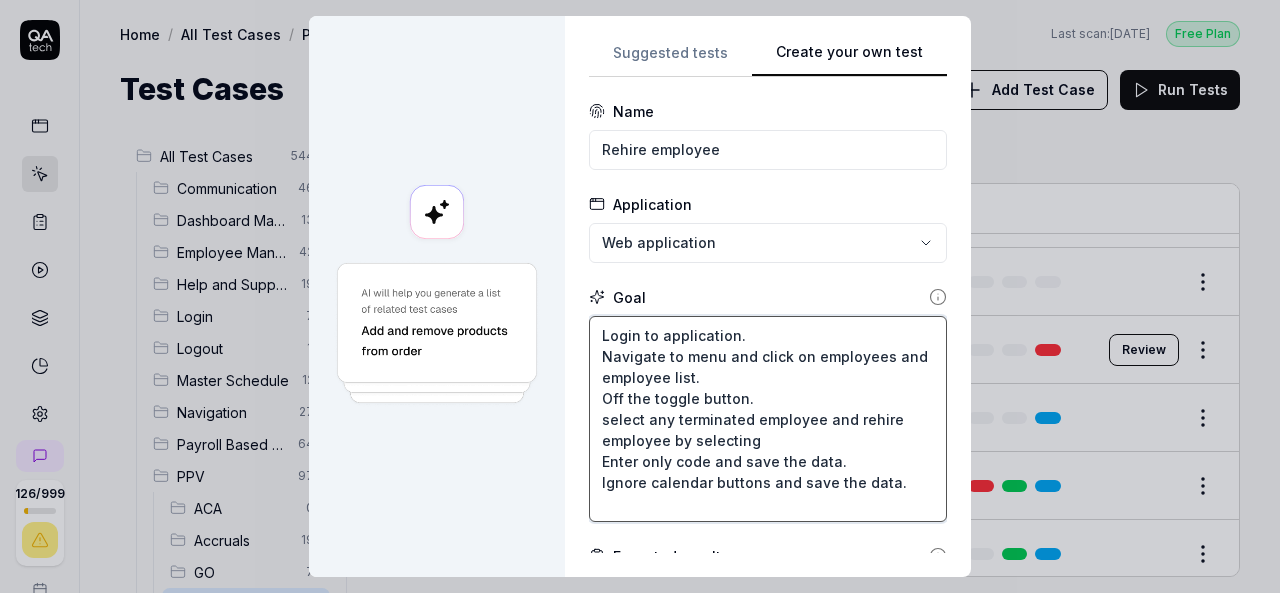type on "*" 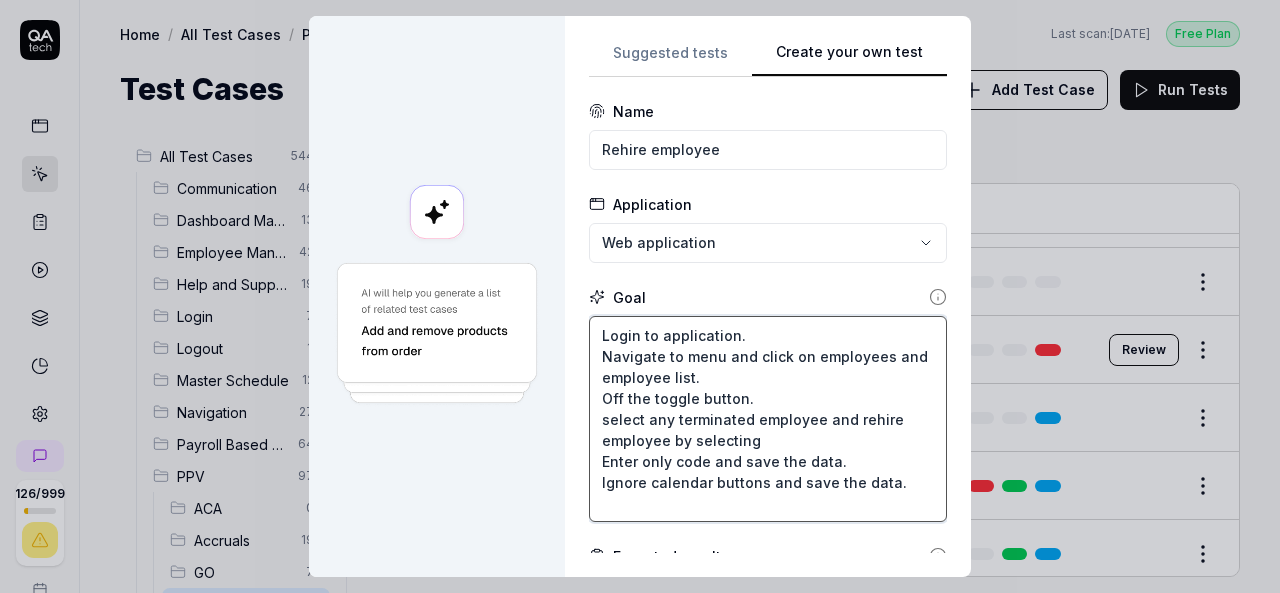 type on "*" 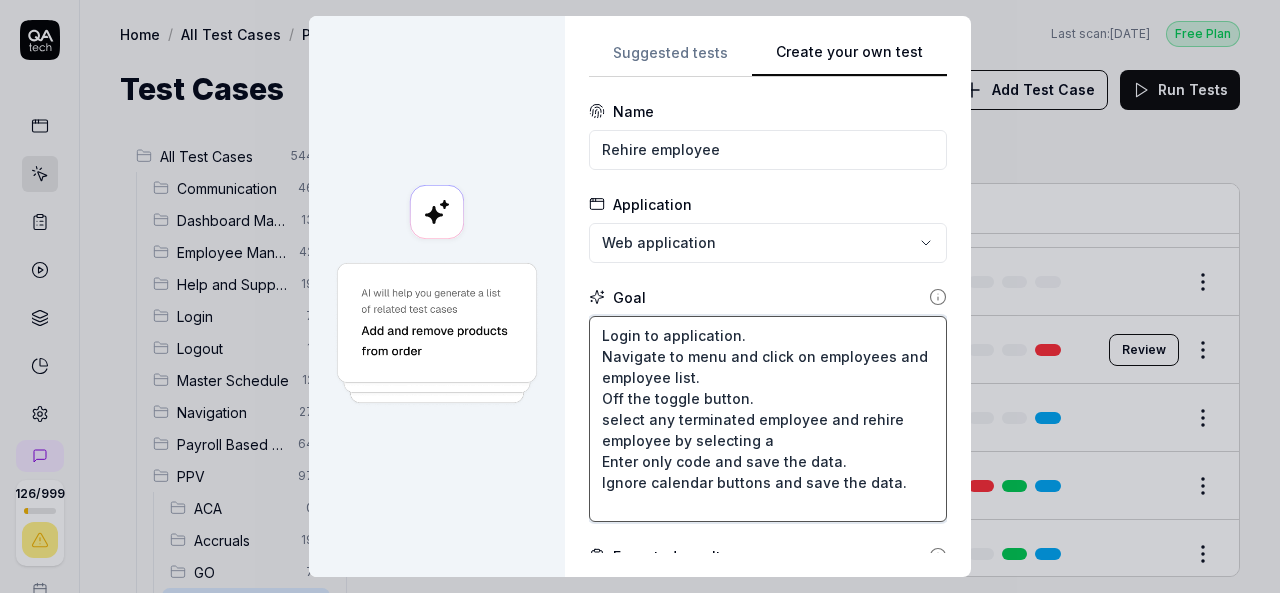 type on "*" 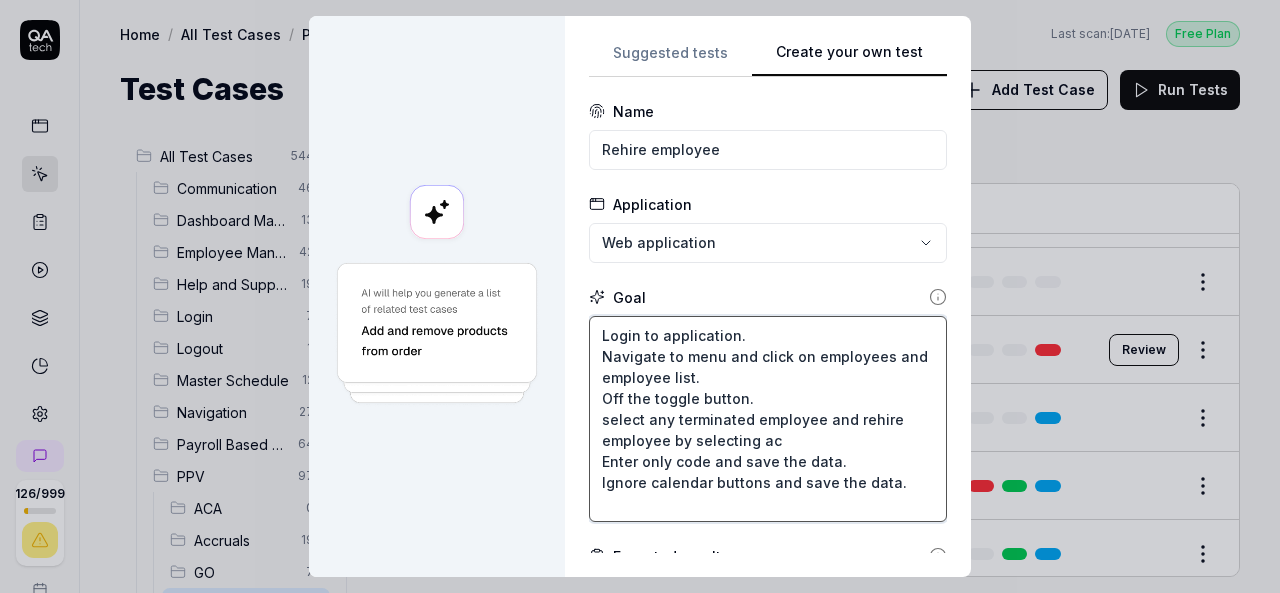 type on "*" 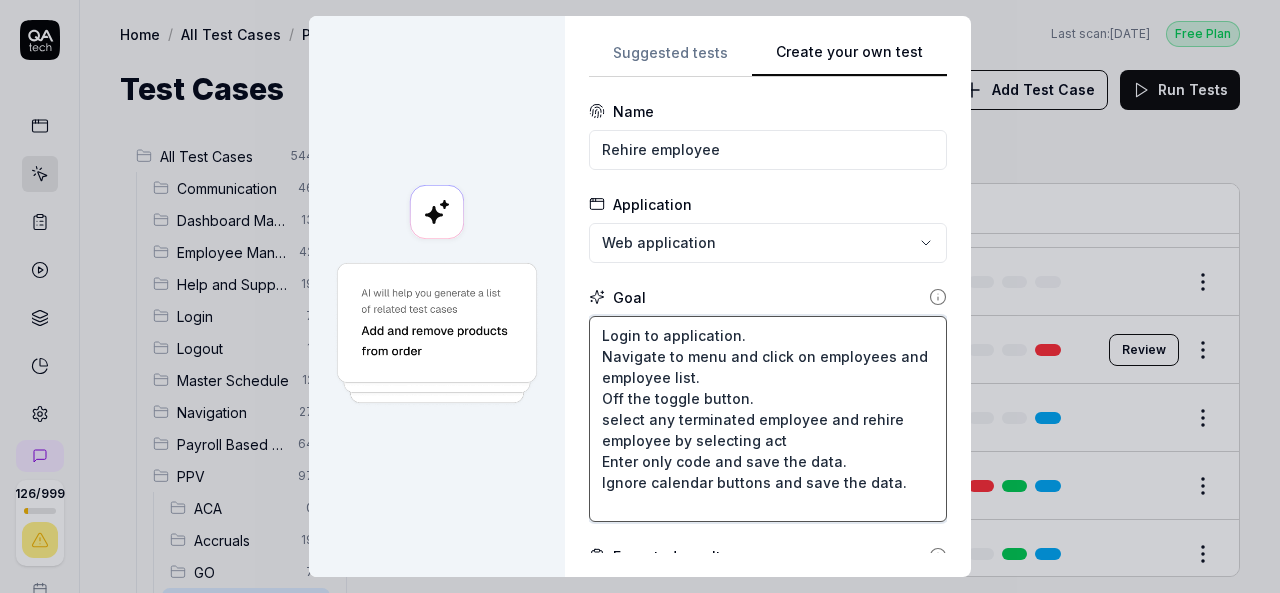 type on "*" 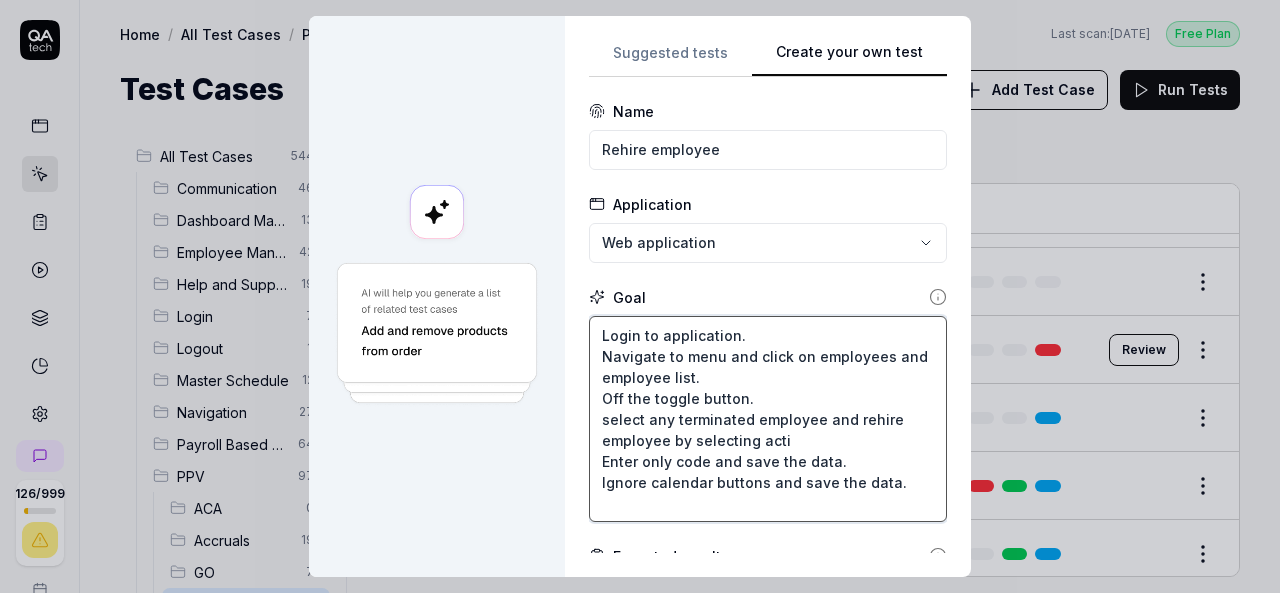 type on "*" 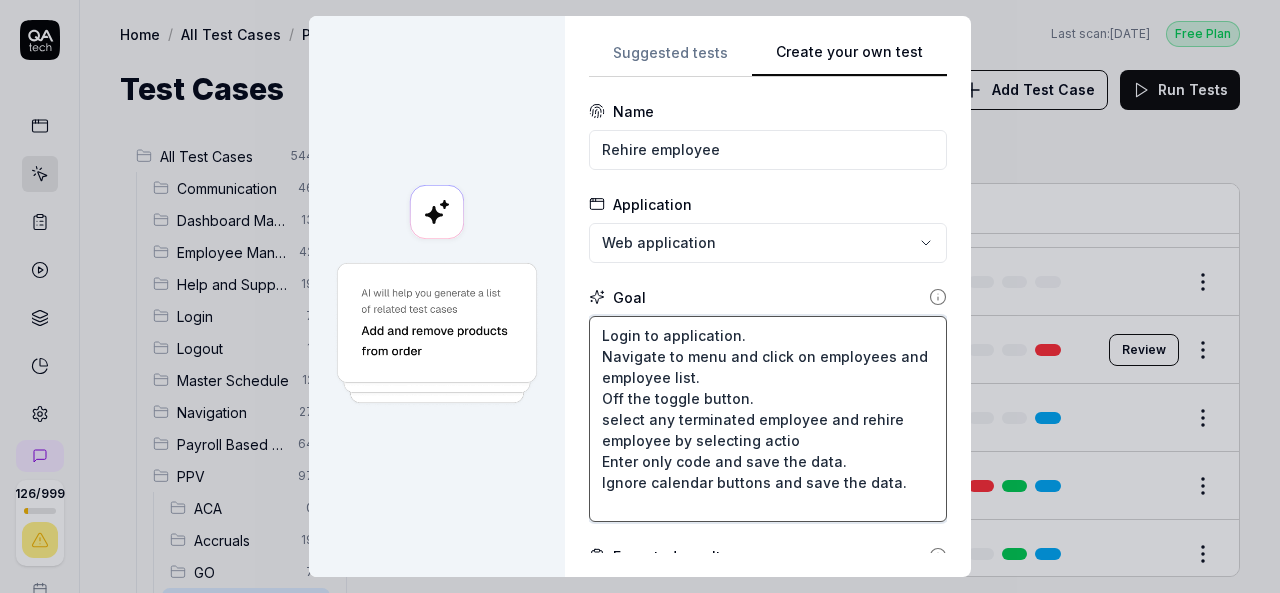 type on "*" 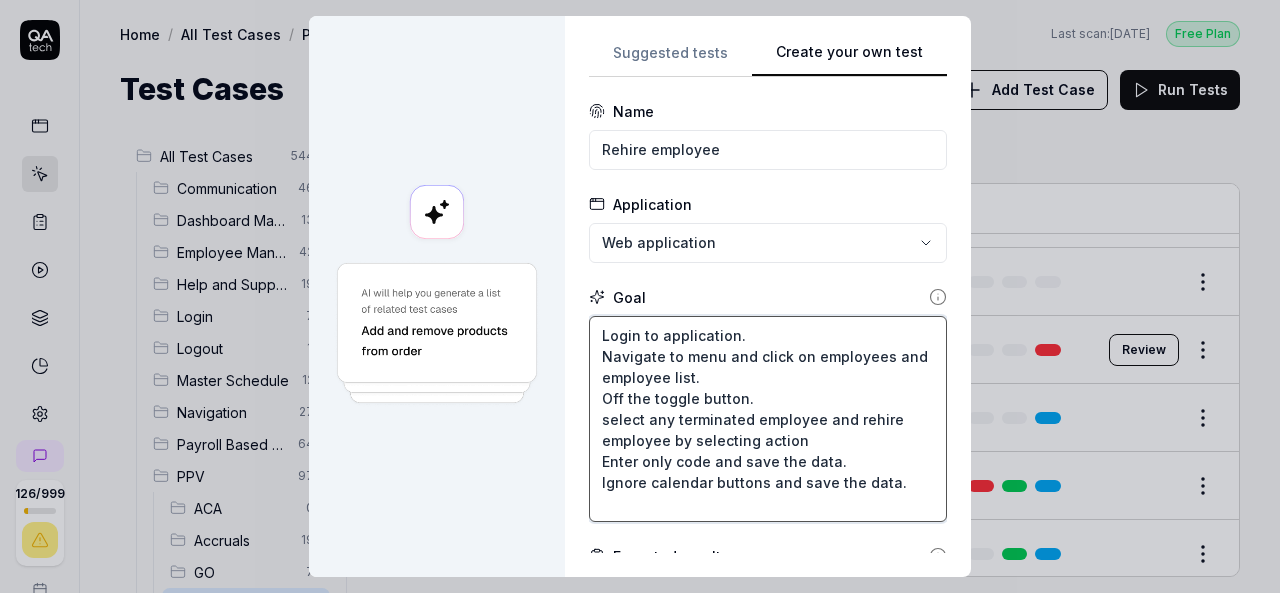type on "*" 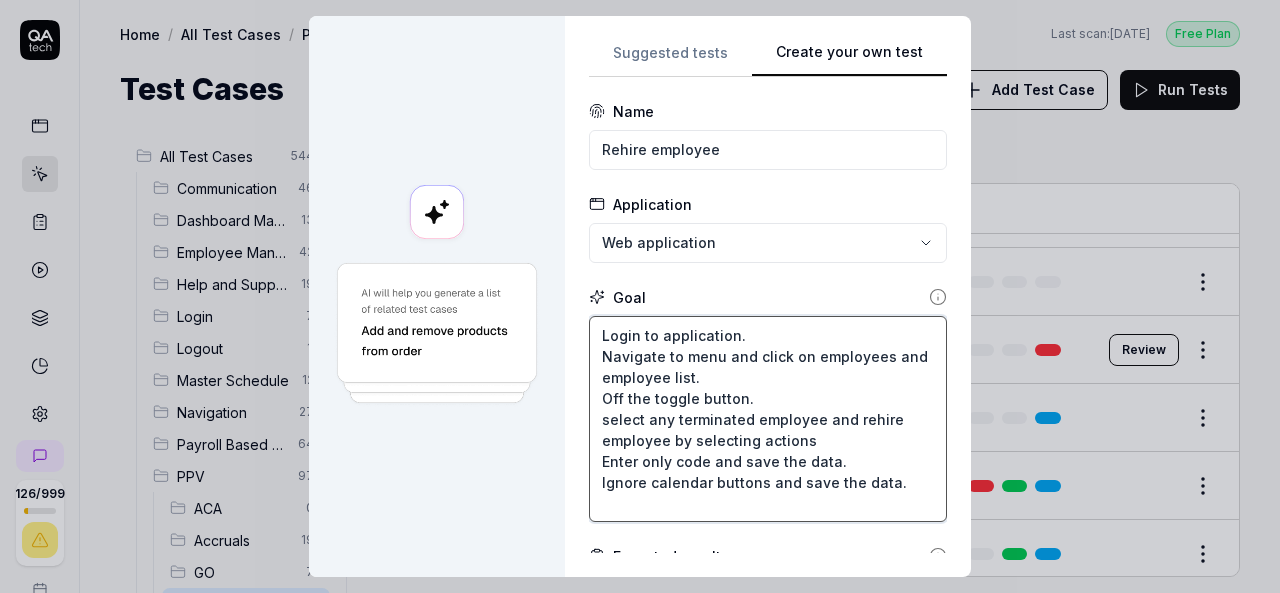 type on "*" 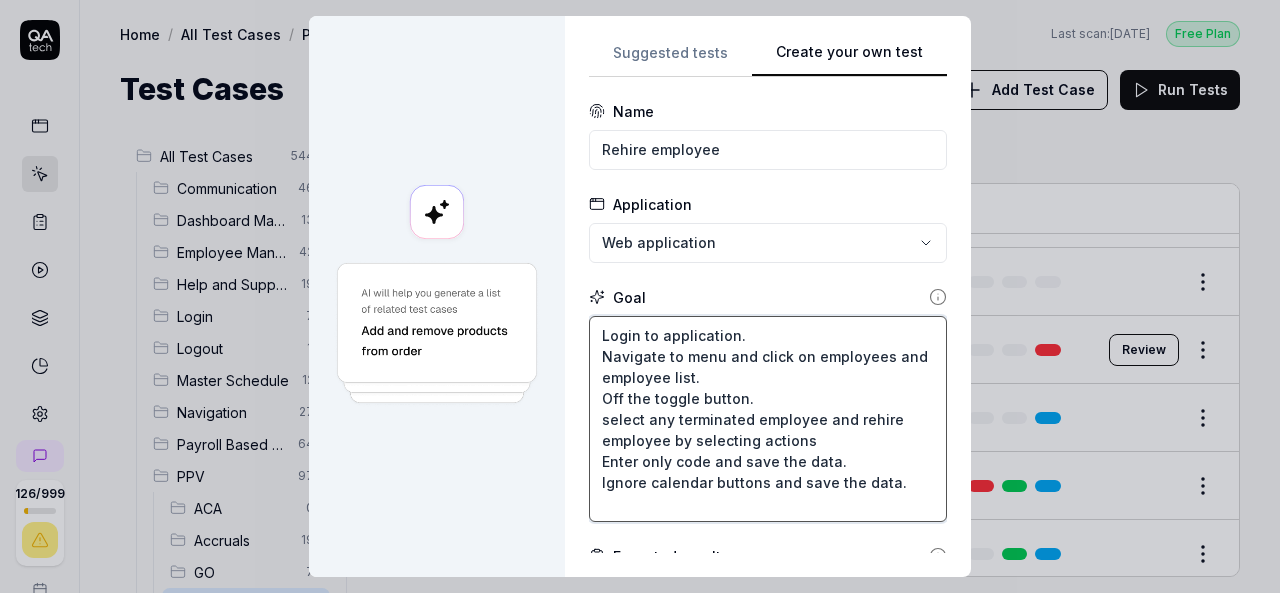 type on "*" 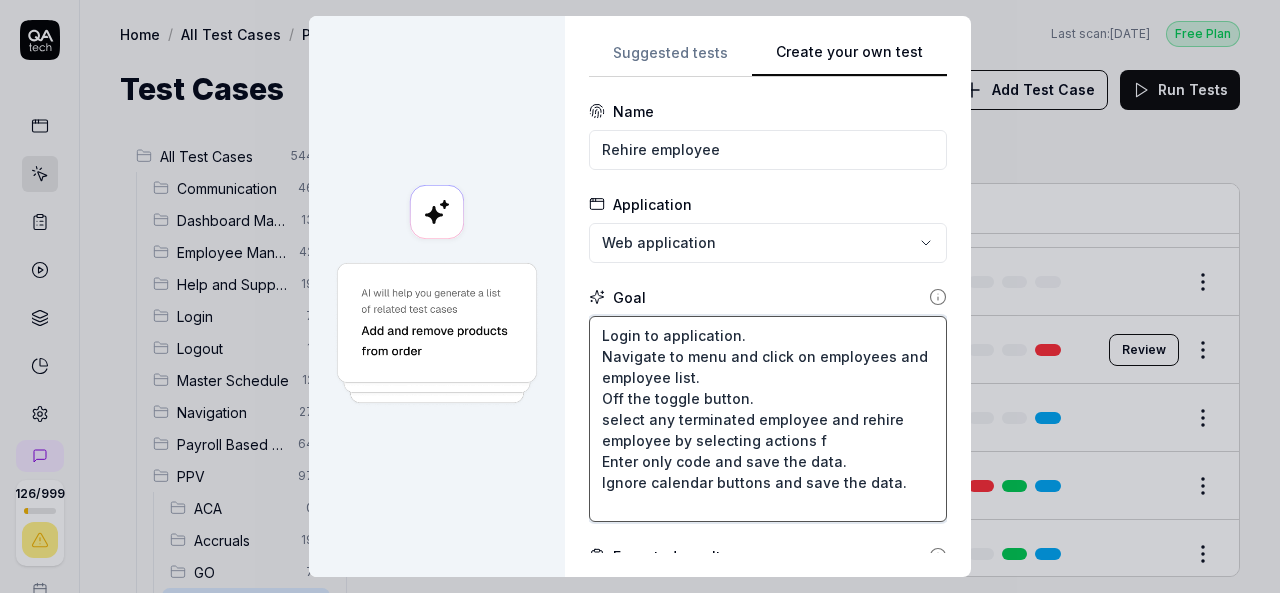 type on "Login to application.
Navigate to menu and click on employees and employee list.
Off the toggle button.
select any terminated employee and rehire employee by selecting actions fp
Enter only code and save the data.
Ignore calendar buttons and save the data." 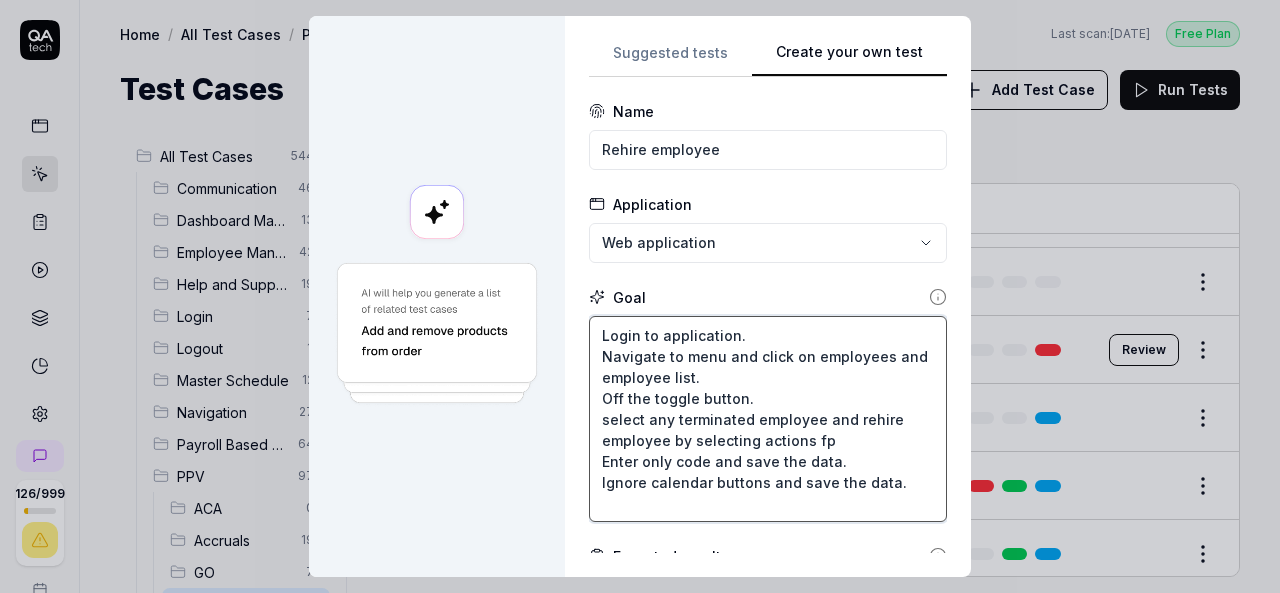 type on "*" 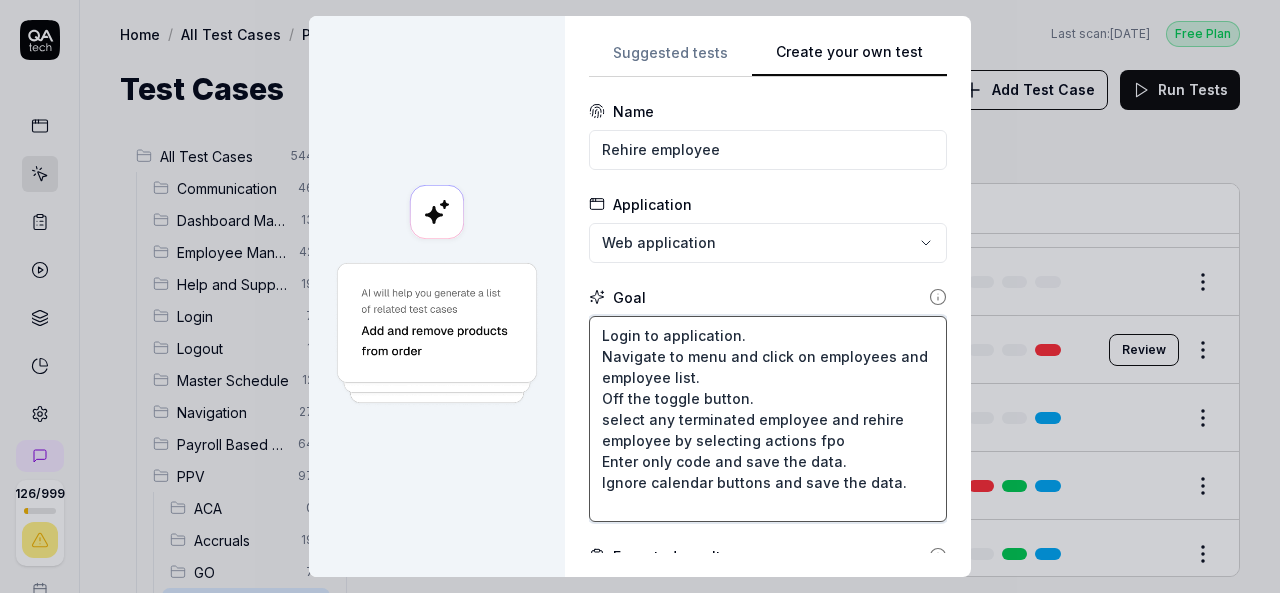 type on "*" 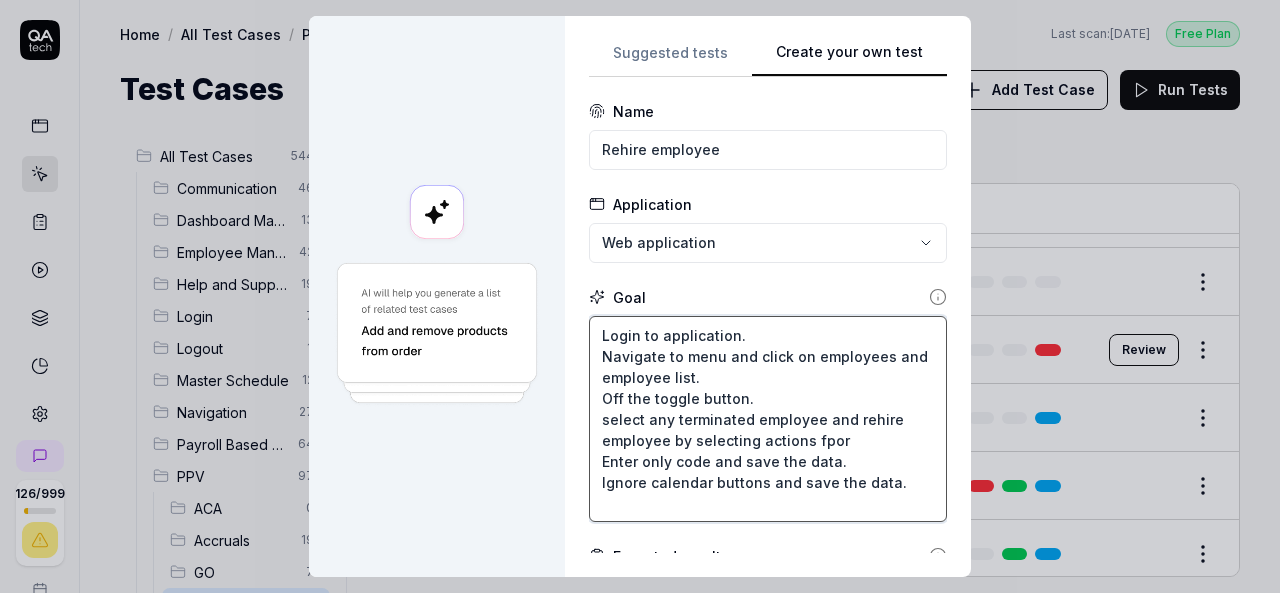 type on "*" 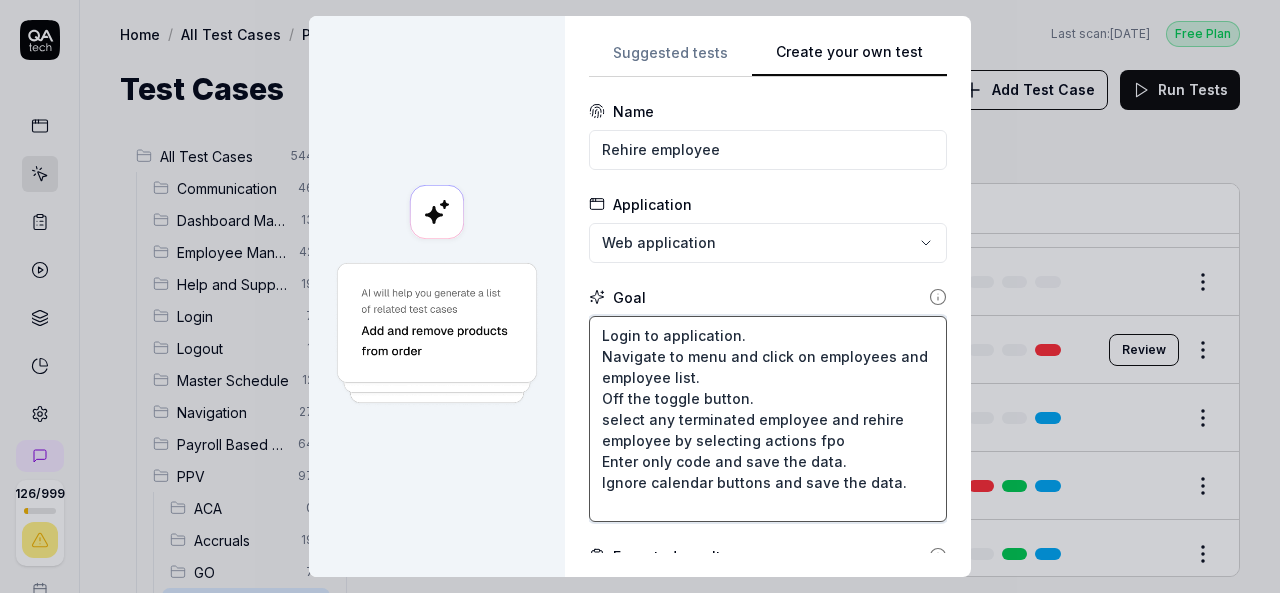 type on "*" 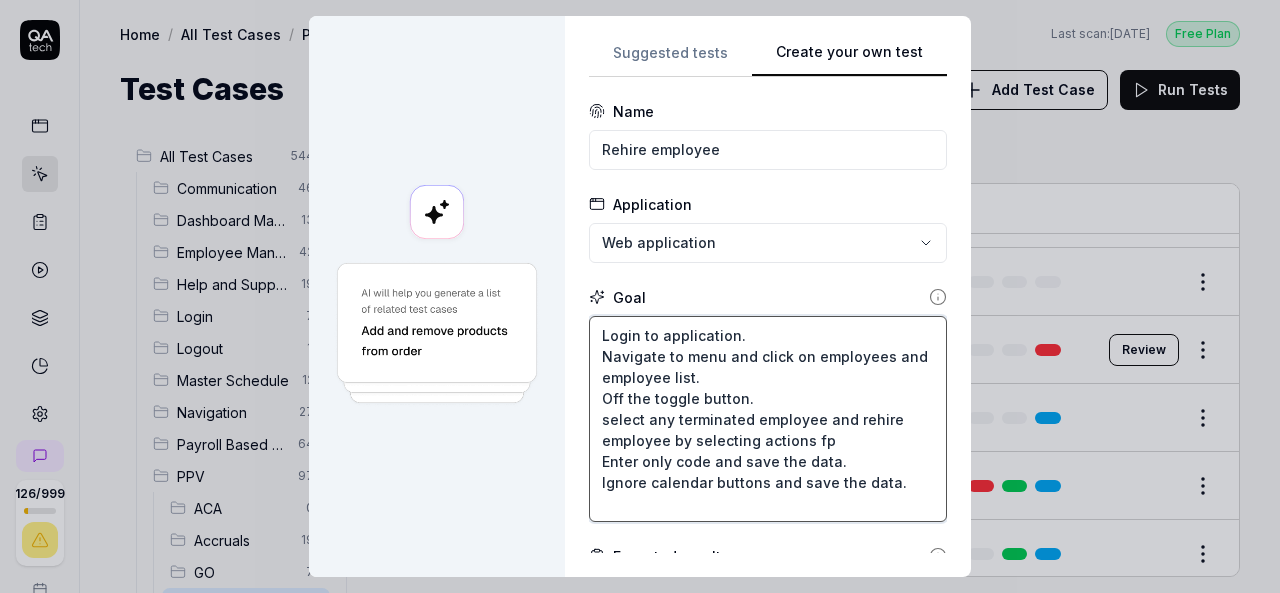 type on "*" 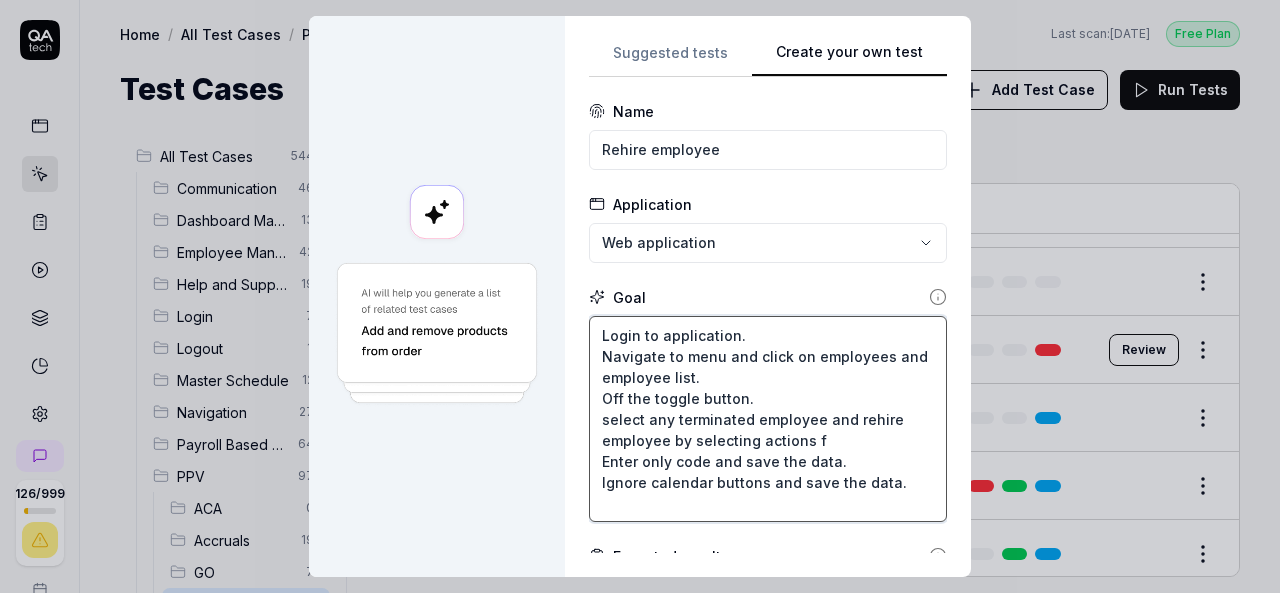 type on "*" 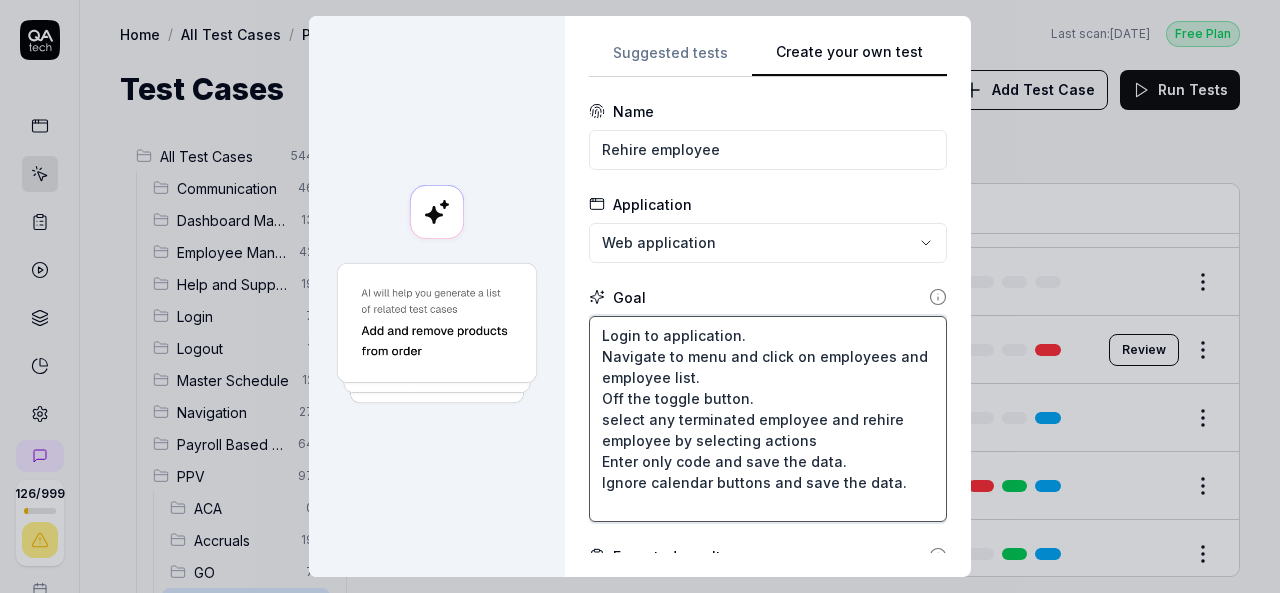 type on "*" 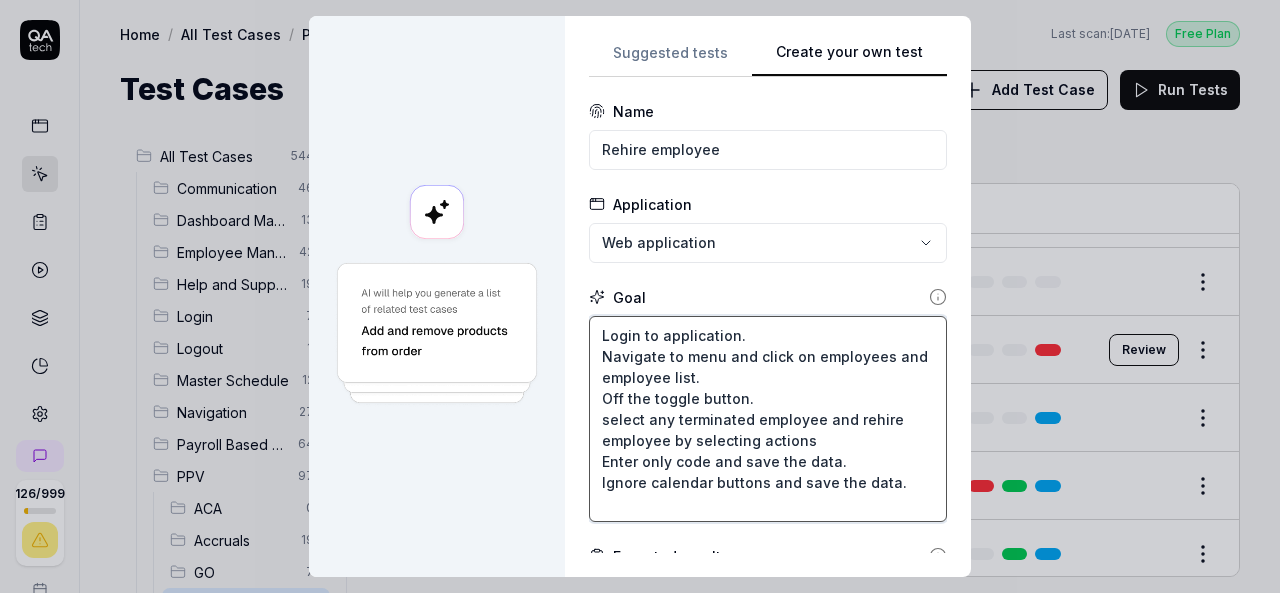 click on "Login to application.
Navigate to menu and click on employees and employee list.
Off the toggle button.
select any terminated employee and rehire employee by selecting actions
Enter only code and save the data.
Ignore calendar buttons and save the data." at bounding box center [768, 419] 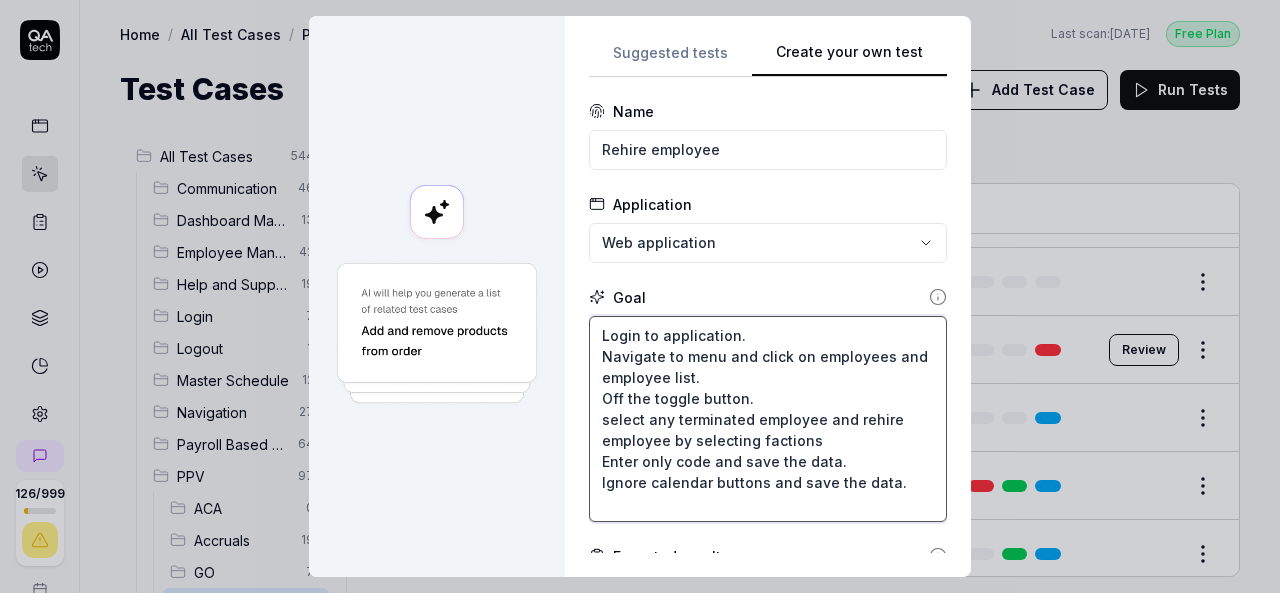 type on "*" 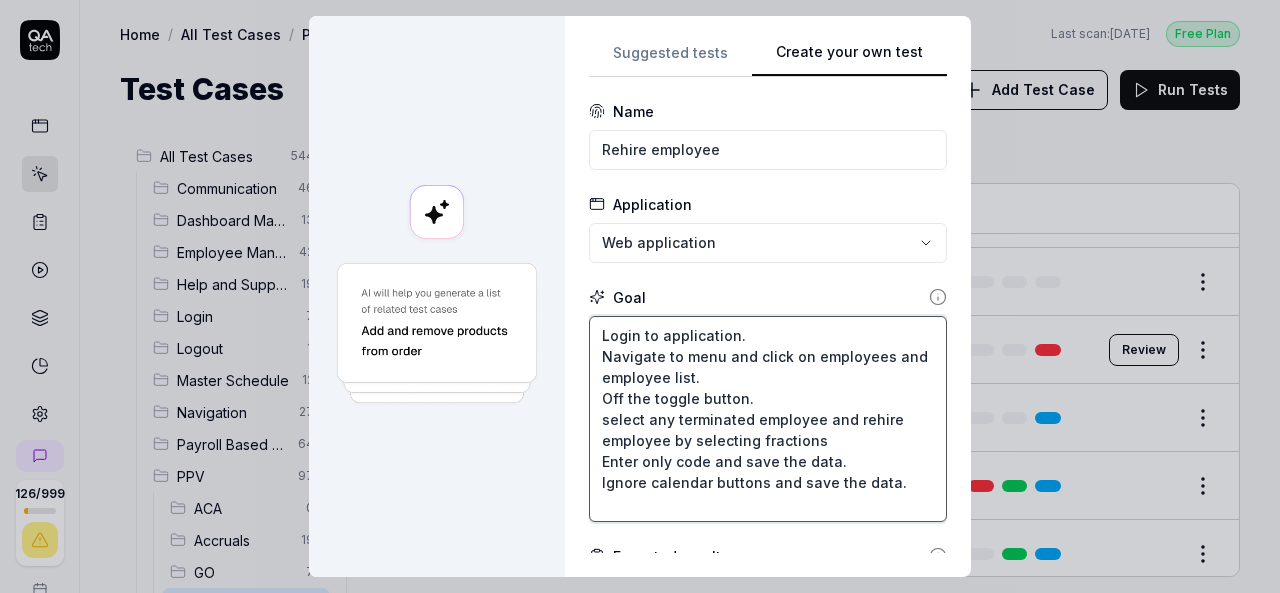 type on "*" 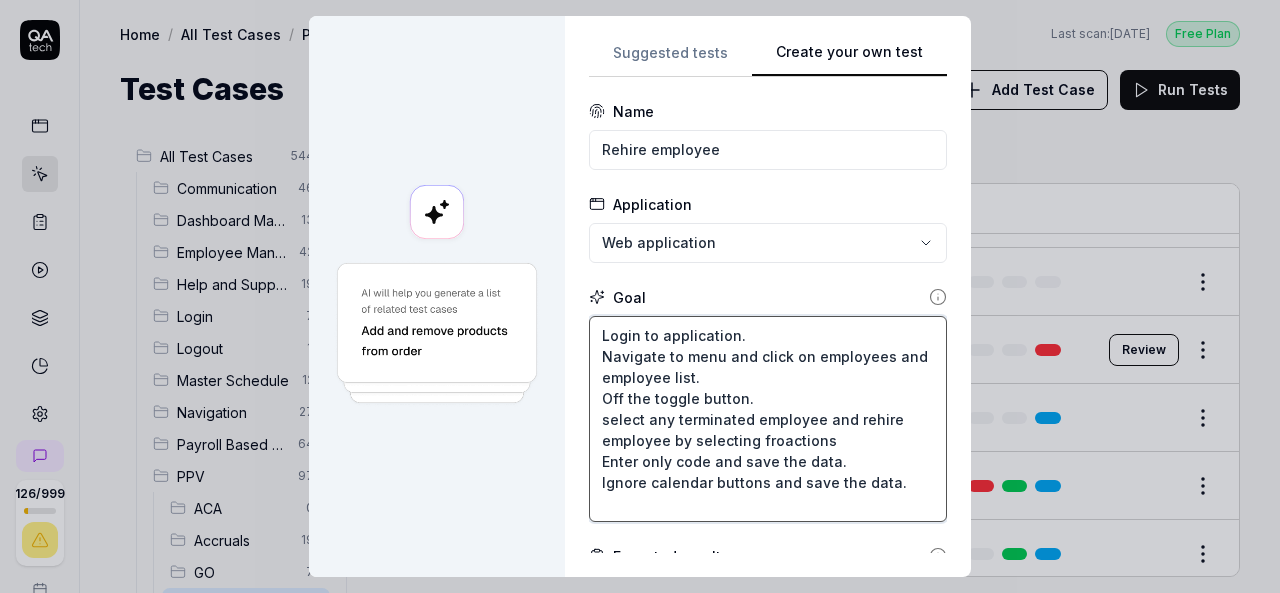 type on "*" 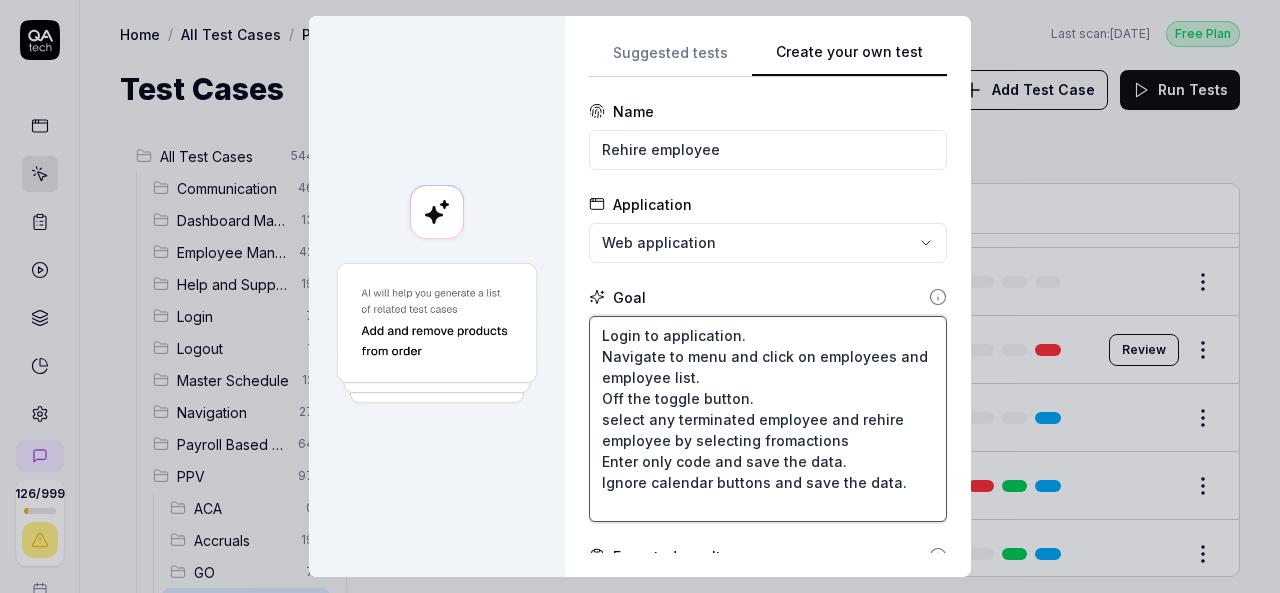 type on "*" 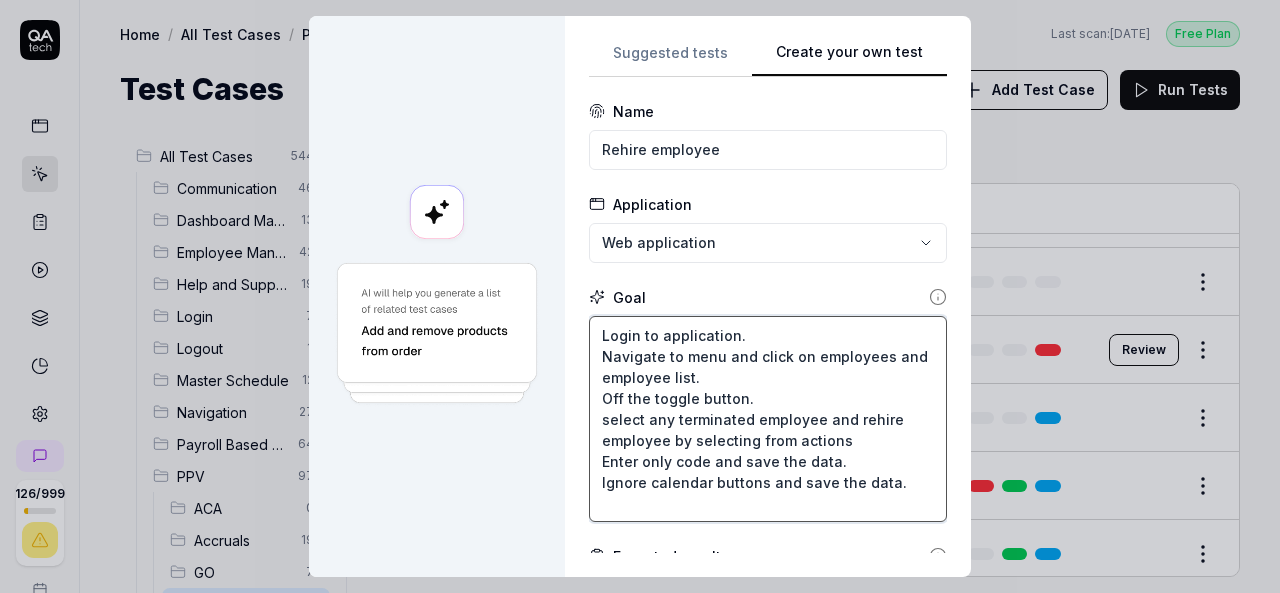 type on "*" 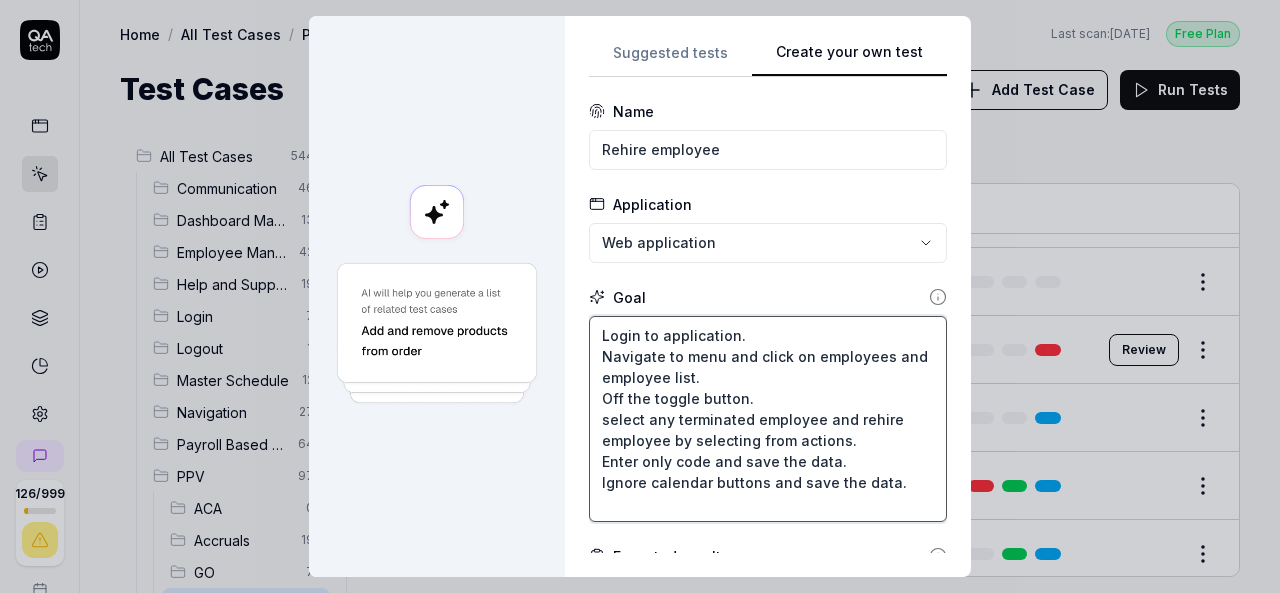 scroll, scrollTop: 100, scrollLeft: 0, axis: vertical 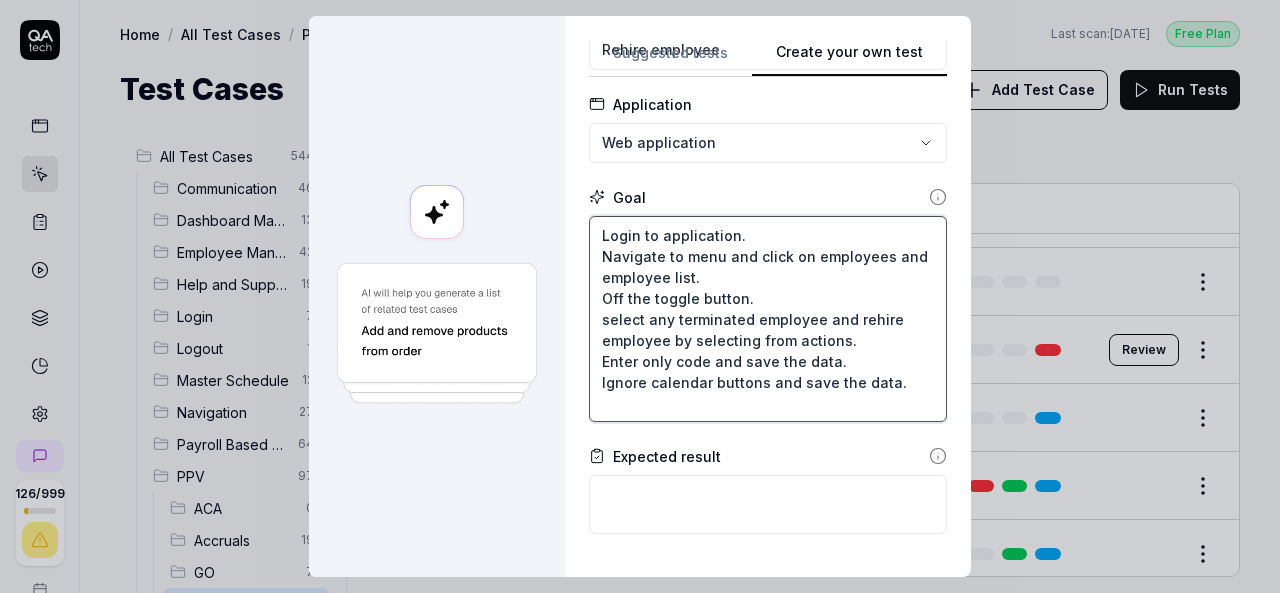 drag, startPoint x: 592, startPoint y: 359, endPoint x: 884, endPoint y: 381, distance: 292.8276 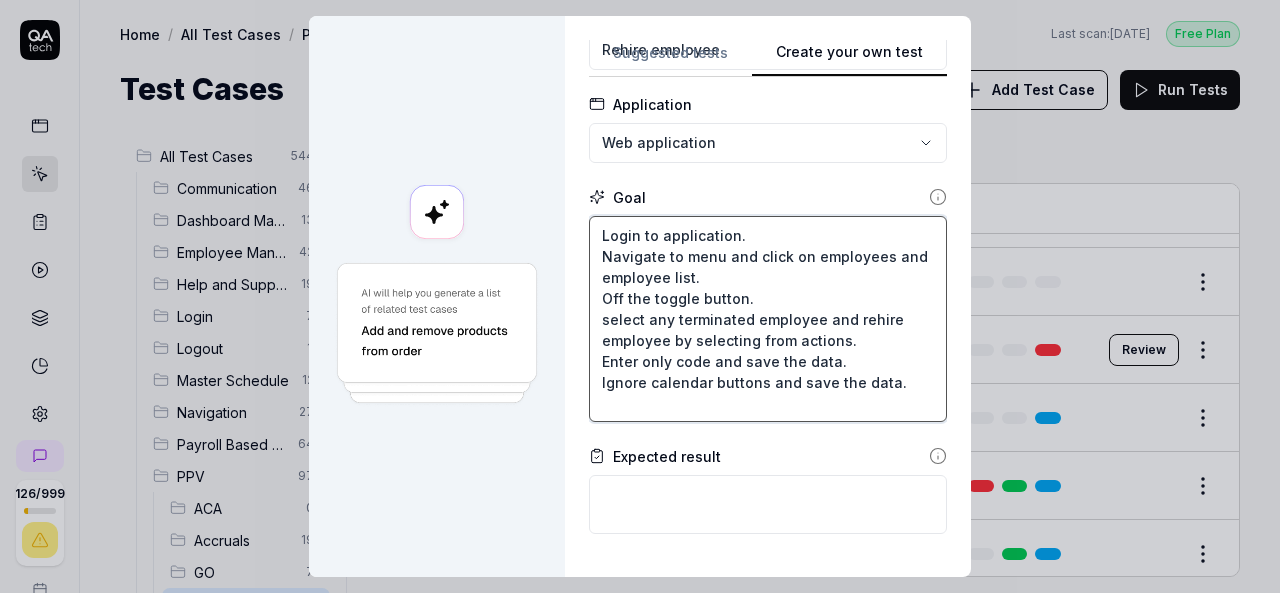 type on "*" 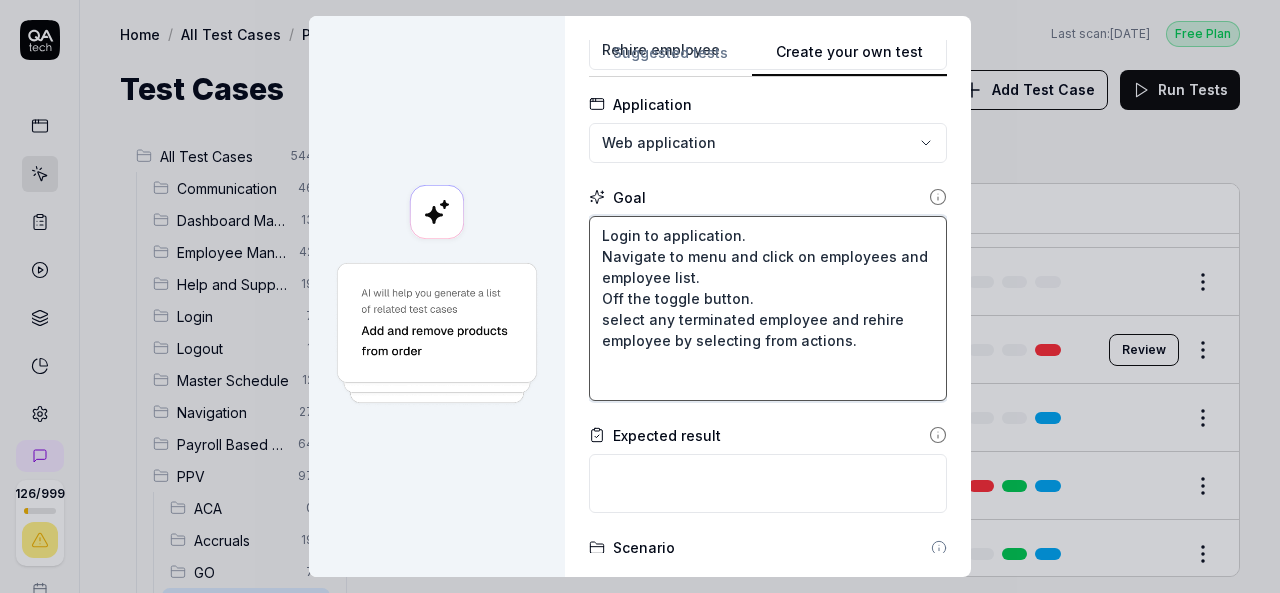scroll, scrollTop: 200, scrollLeft: 0, axis: vertical 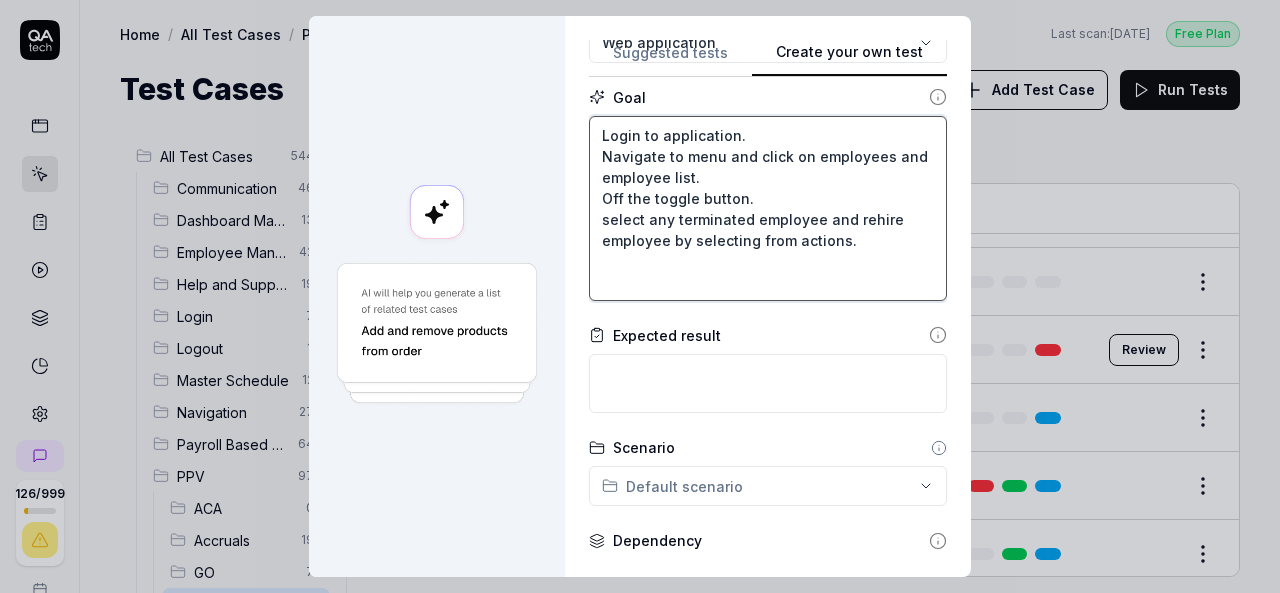 type on "Login to application.
Navigate to menu and click on employees and employee list.
Off the toggle button.
select any terminated employee and rehire employee by selecting from actions." 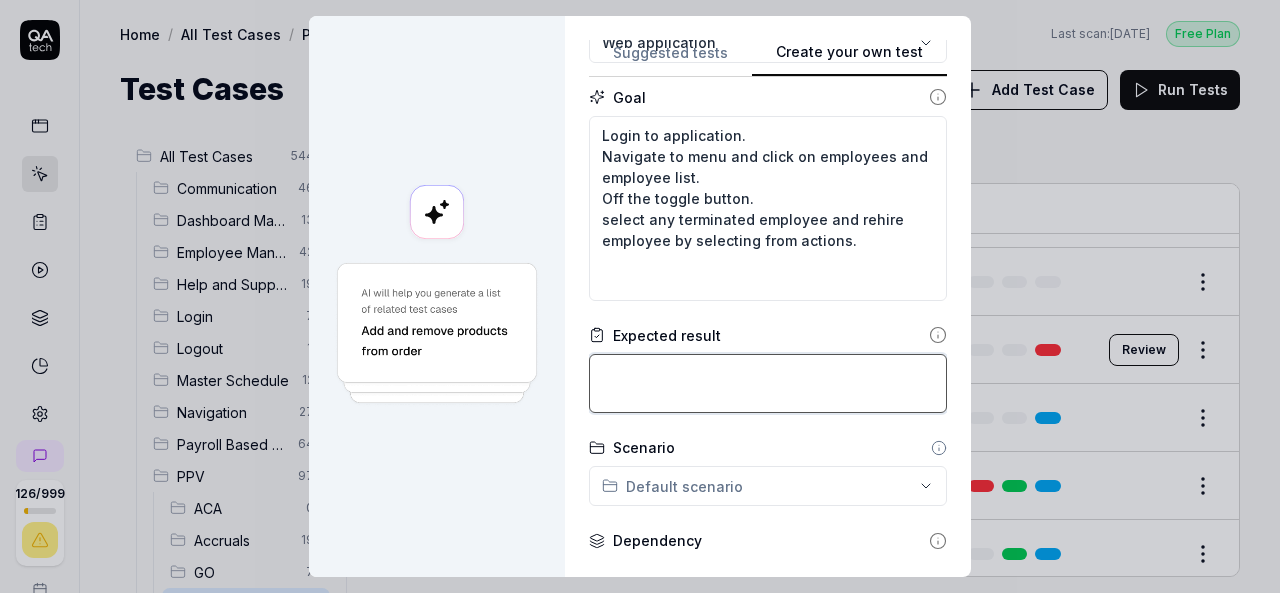click at bounding box center (768, 383) 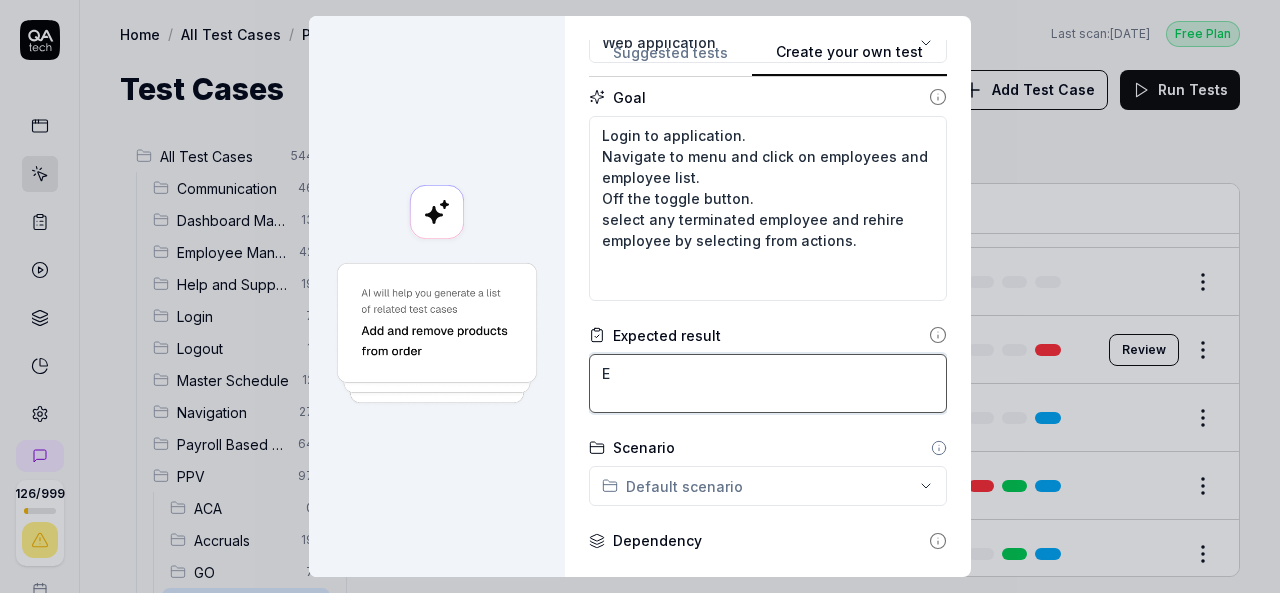 type on "*" 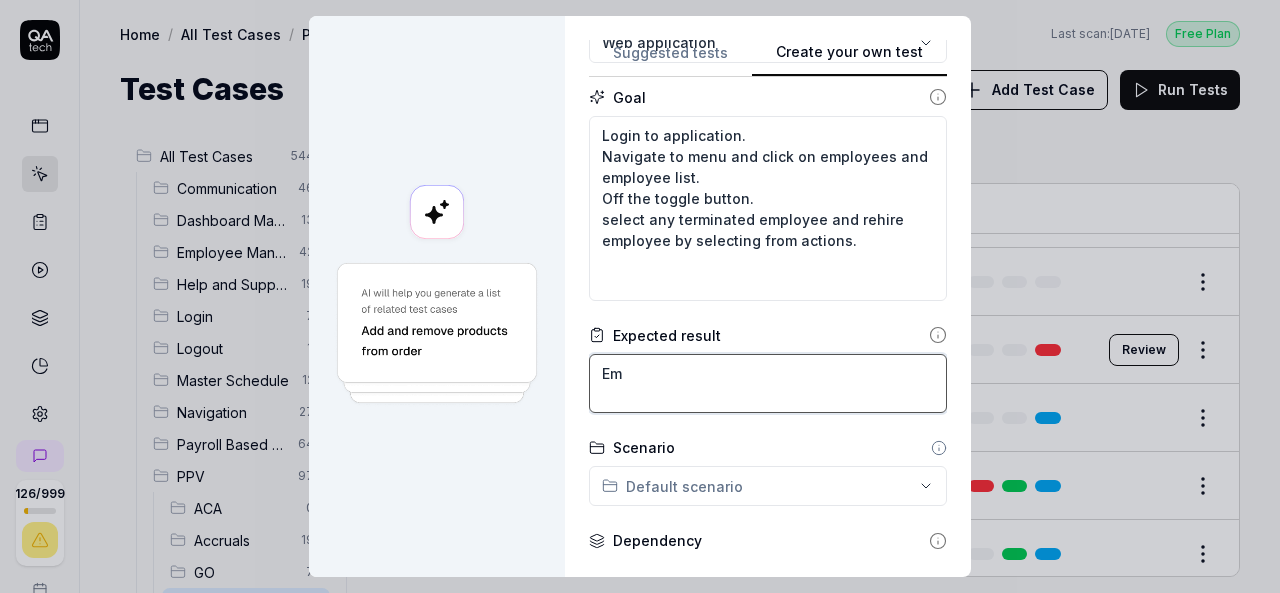 type on "*" 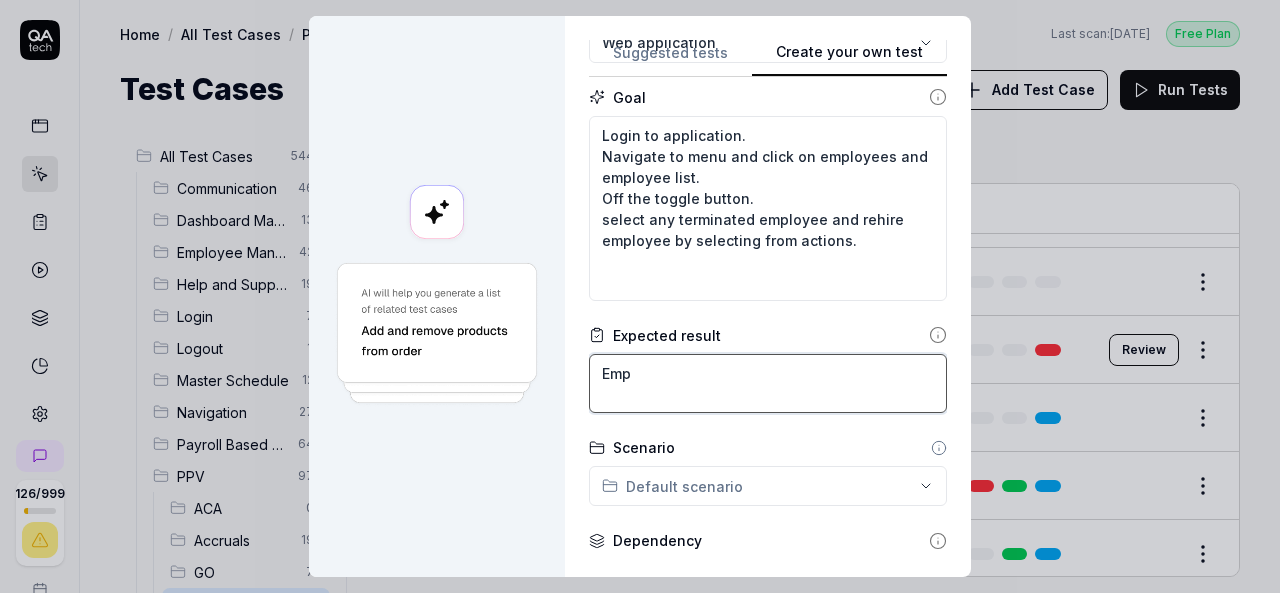 type on "*" 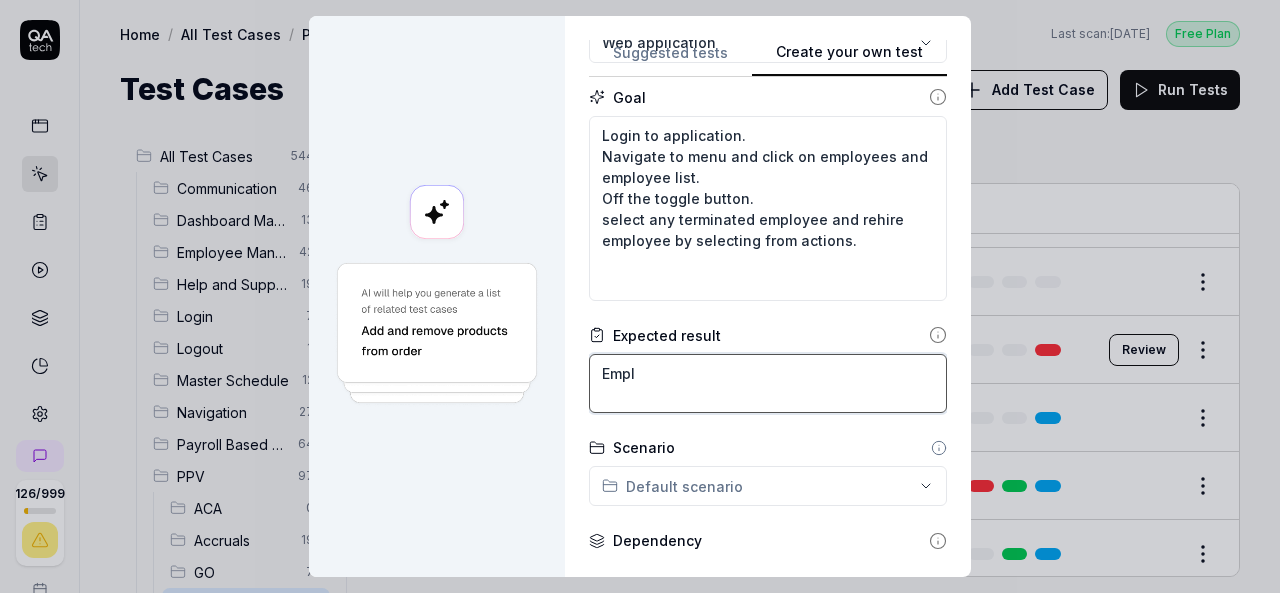type on "*" 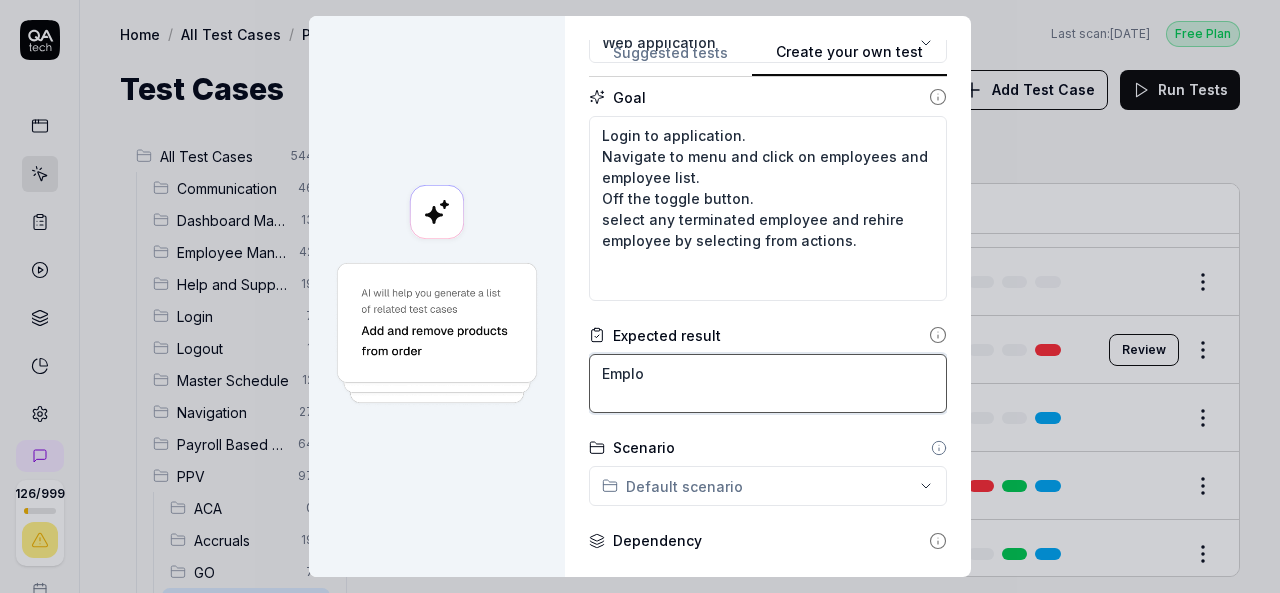 type on "*" 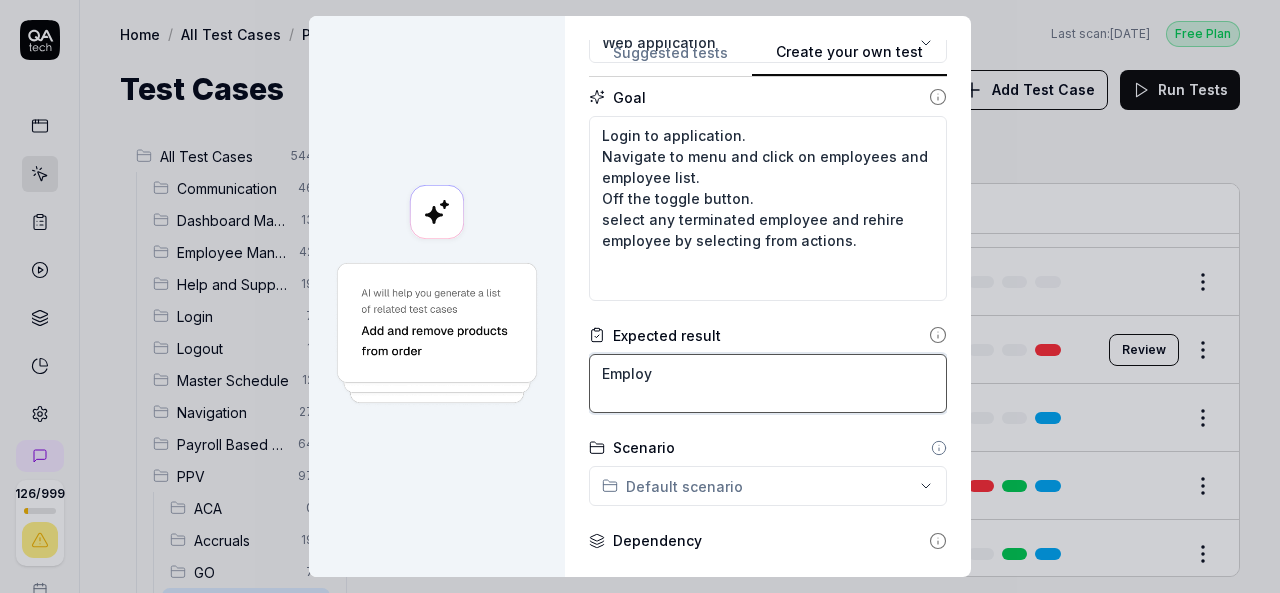 type 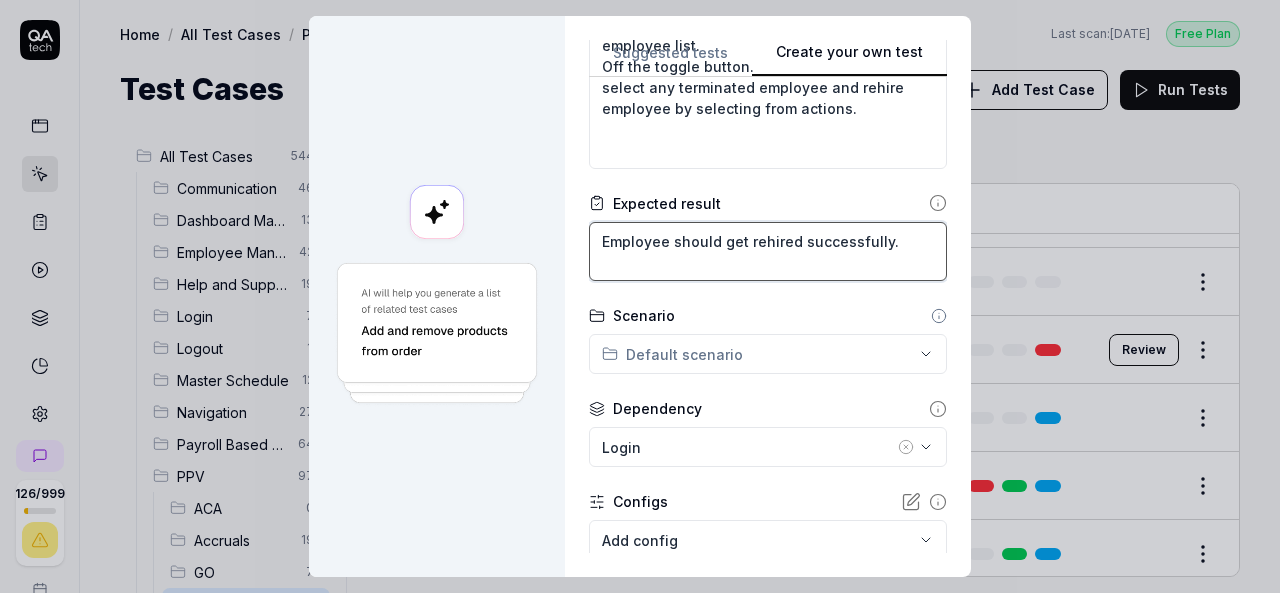 scroll, scrollTop: 450, scrollLeft: 0, axis: vertical 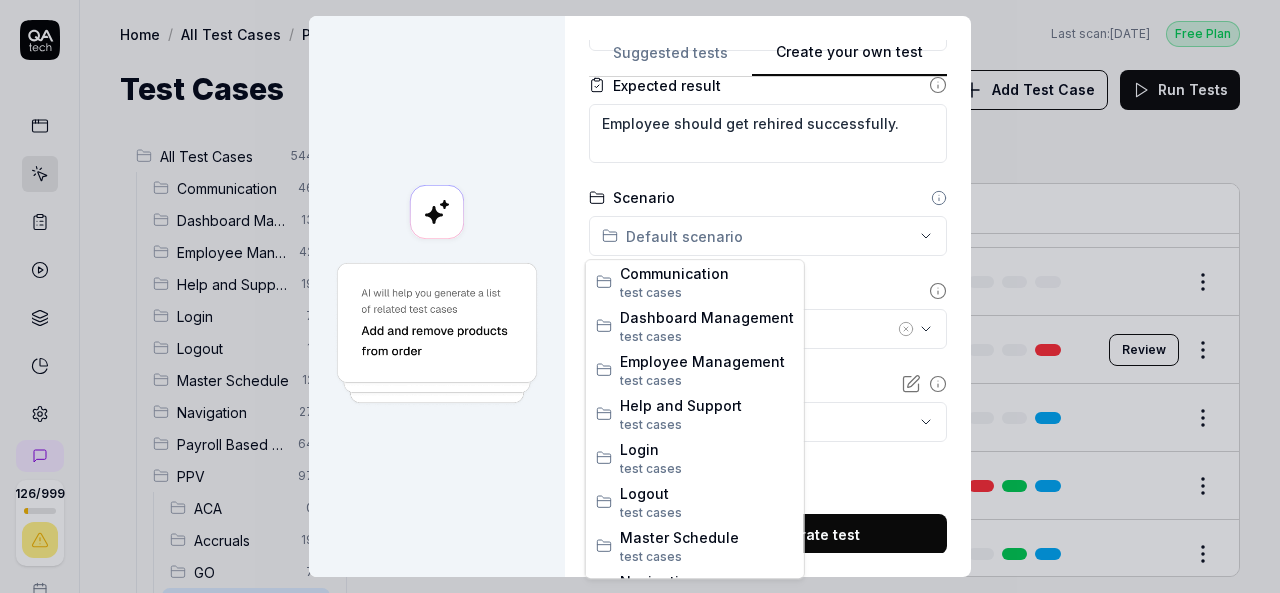 click on "**********" at bounding box center [640, 296] 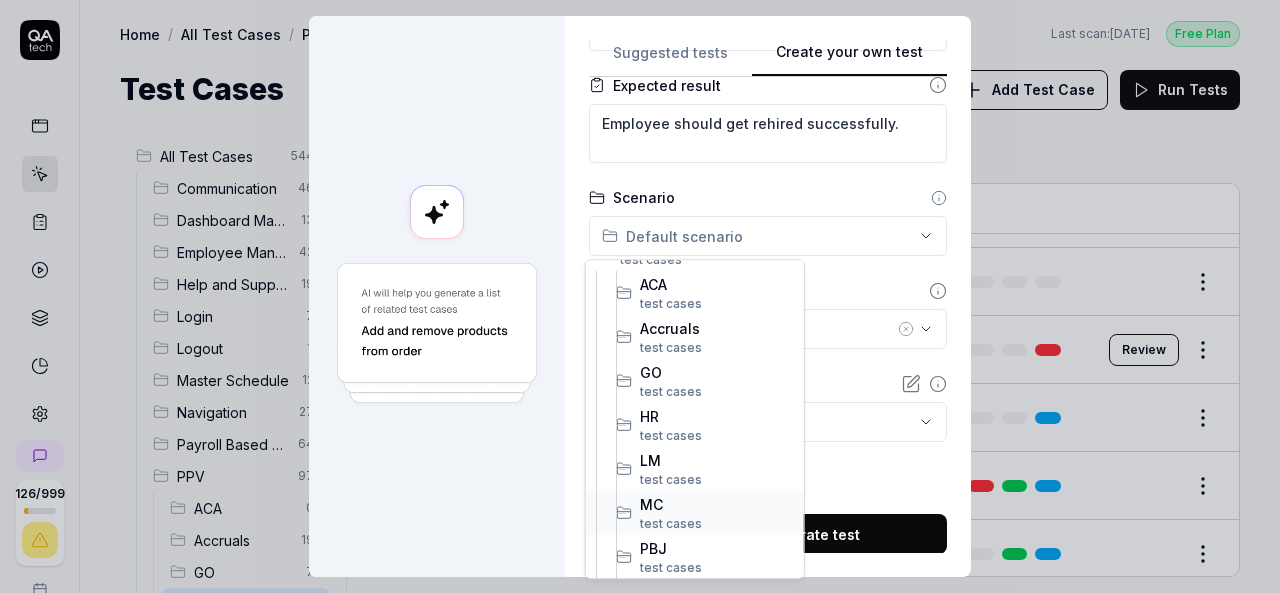 scroll, scrollTop: 500, scrollLeft: 0, axis: vertical 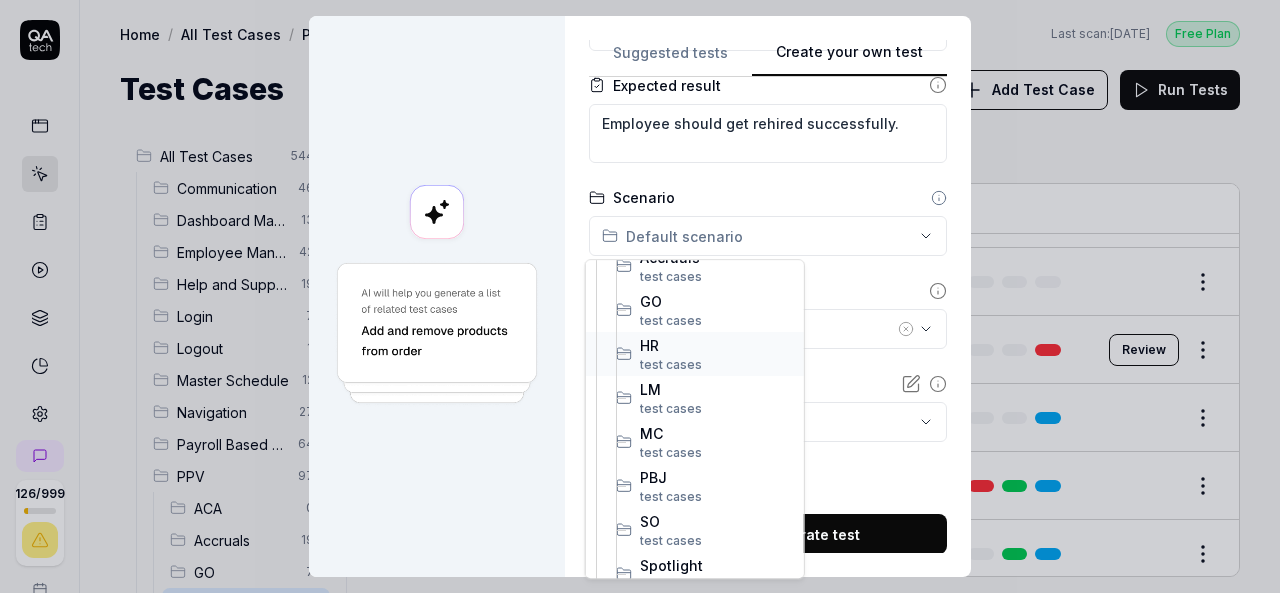 click on "HR" at bounding box center (717, 345) 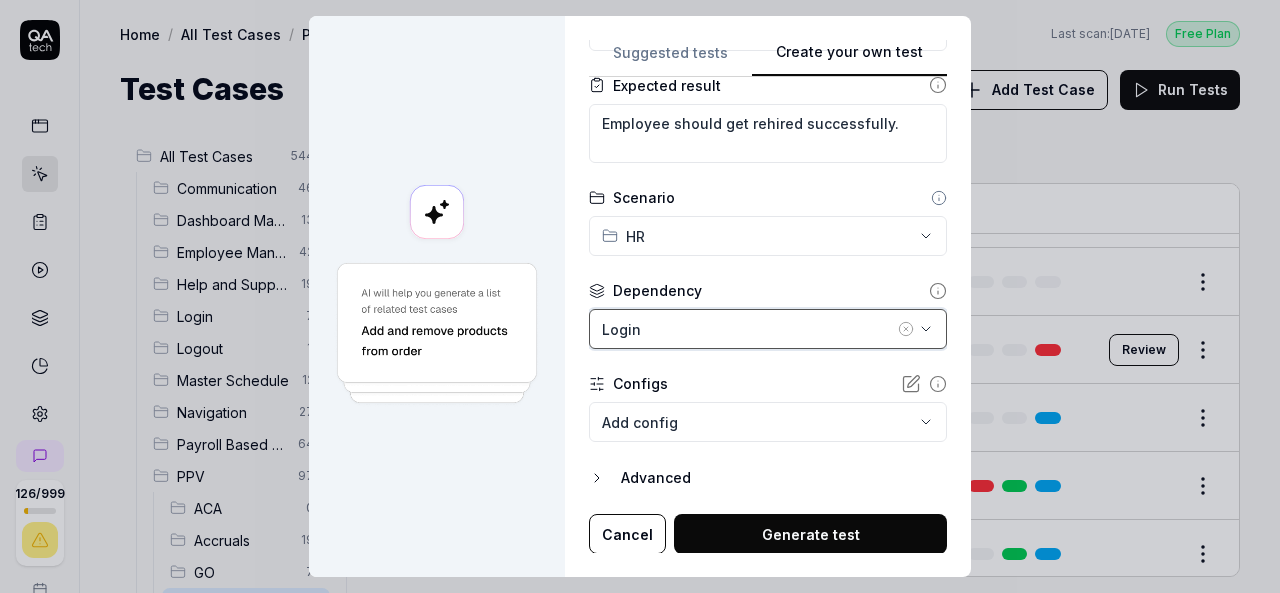 click 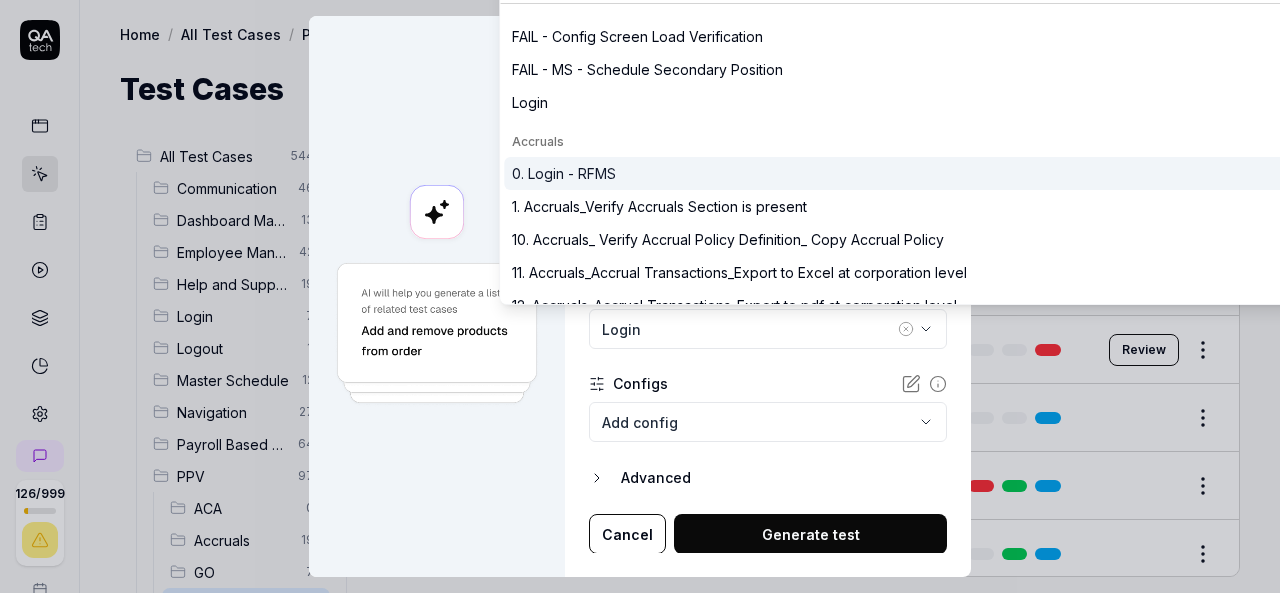 click on "0. Login - RFMS" at bounding box center (901, 173) 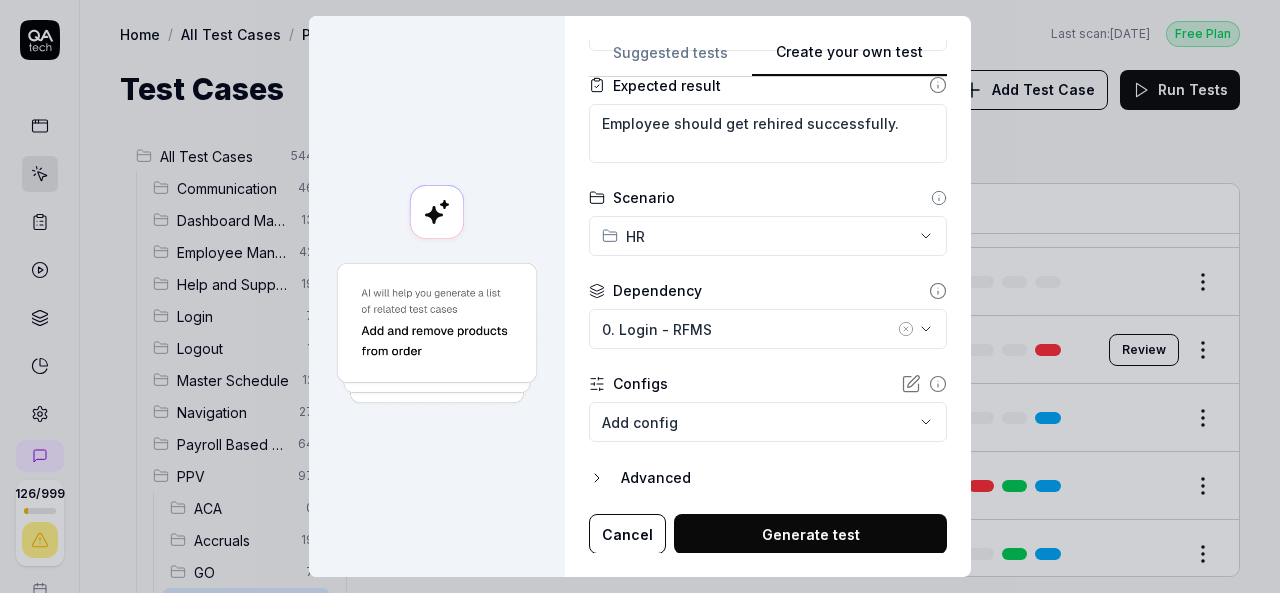 click on "Generate test" at bounding box center (810, 534) 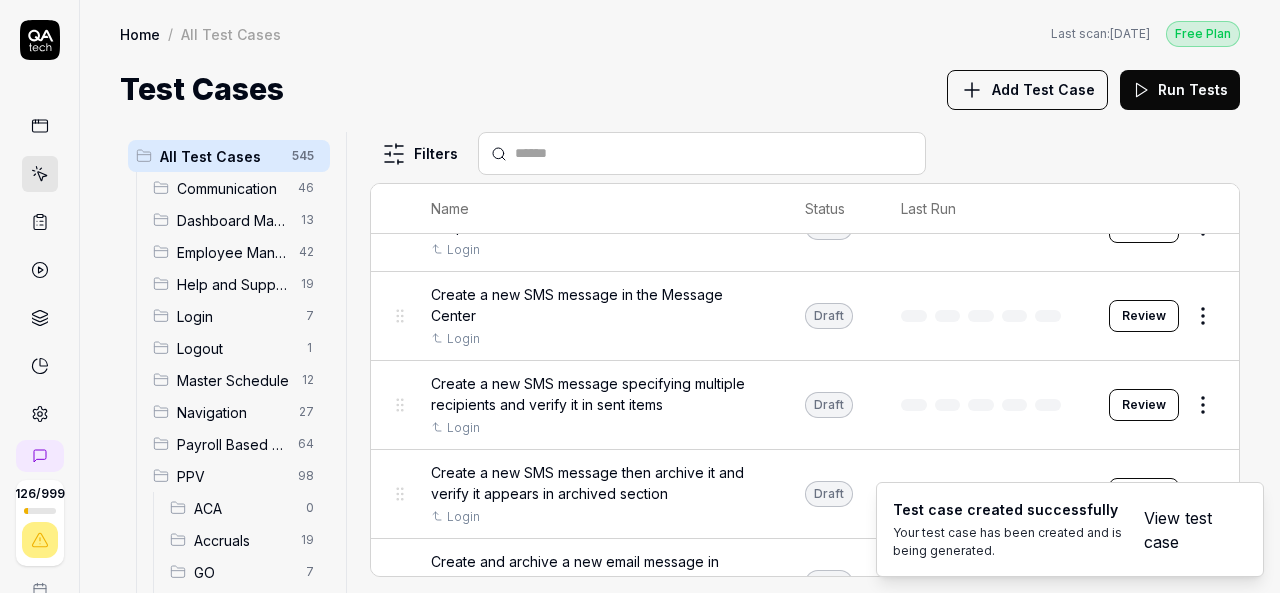 scroll, scrollTop: 23750, scrollLeft: 0, axis: vertical 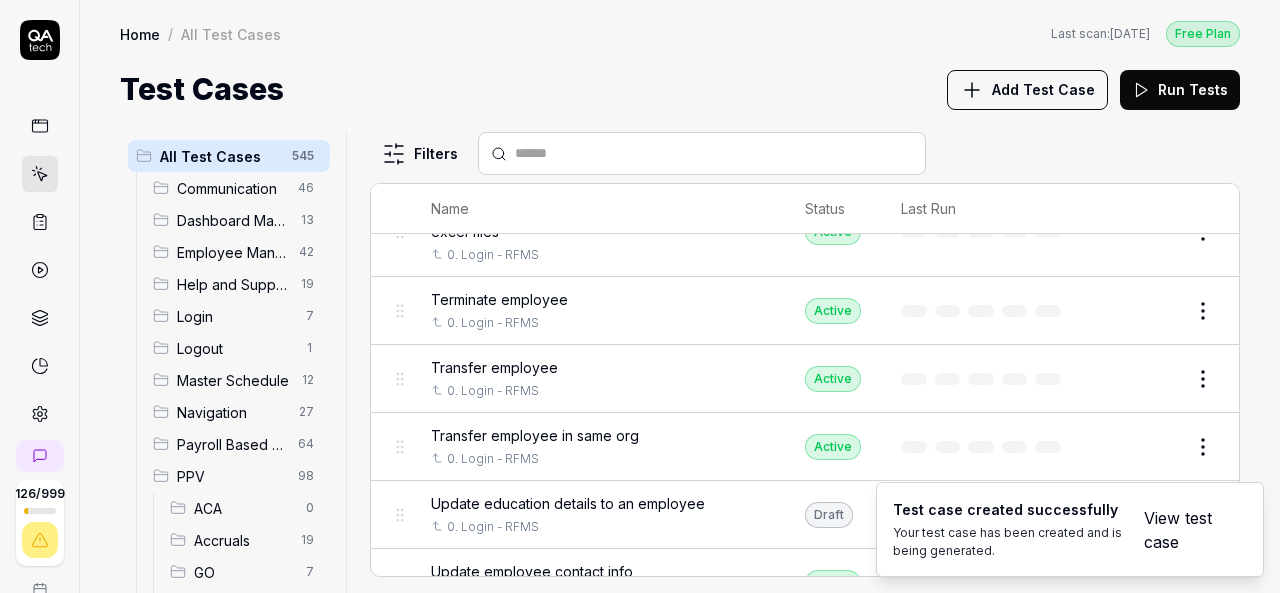 click on "View test case" at bounding box center (1183, 530) 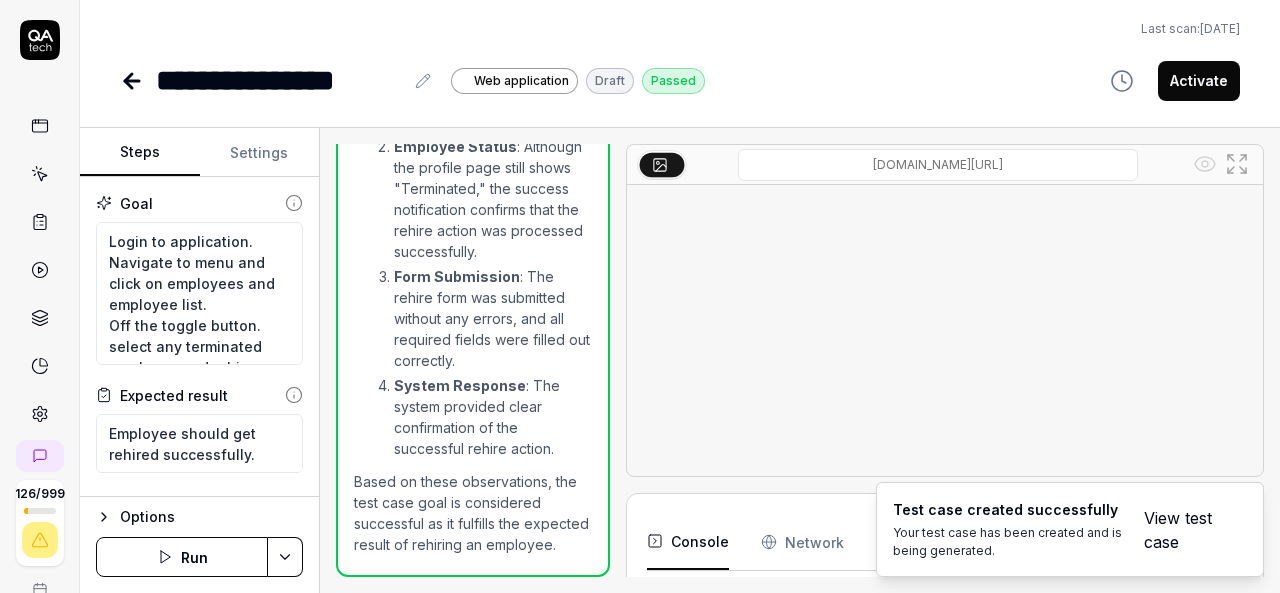 scroll, scrollTop: 2582, scrollLeft: 0, axis: vertical 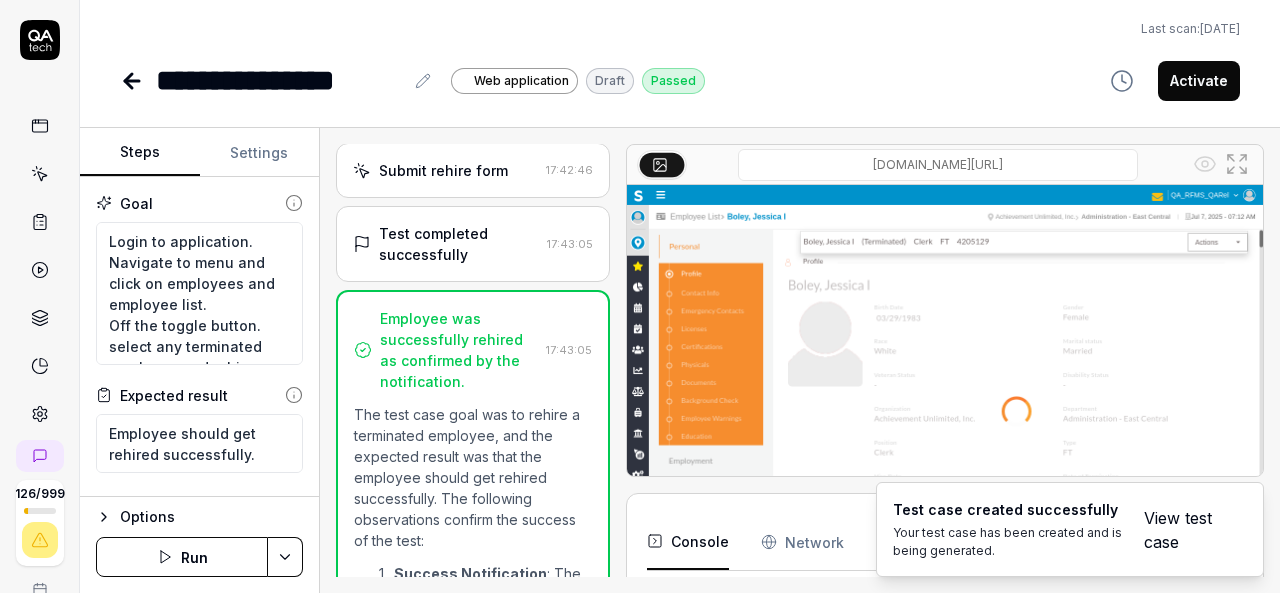click on "Activate" at bounding box center [1199, 81] 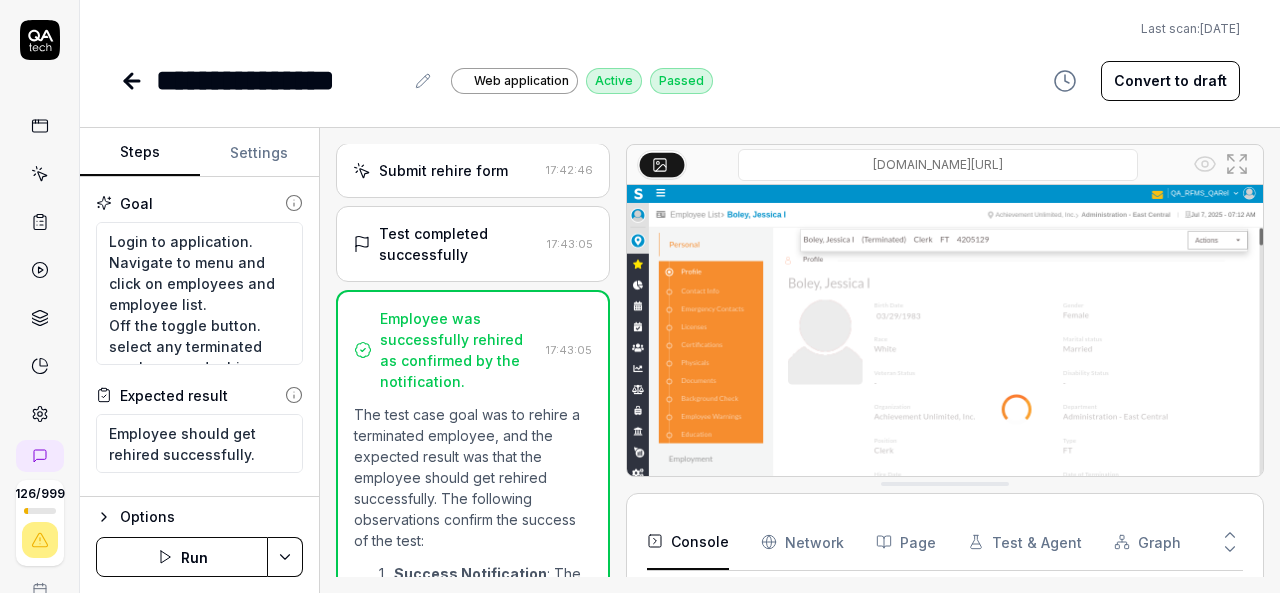 scroll, scrollTop: 0, scrollLeft: 0, axis: both 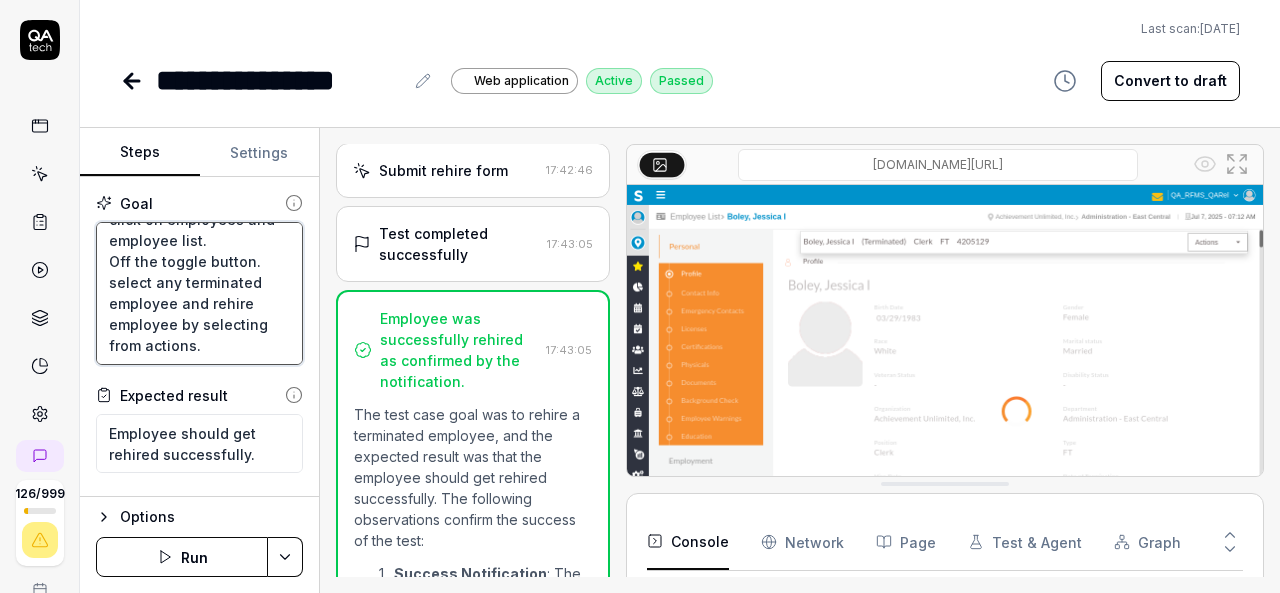 drag, startPoint x: 107, startPoint y: 237, endPoint x: 257, endPoint y: 309, distance: 166.3851 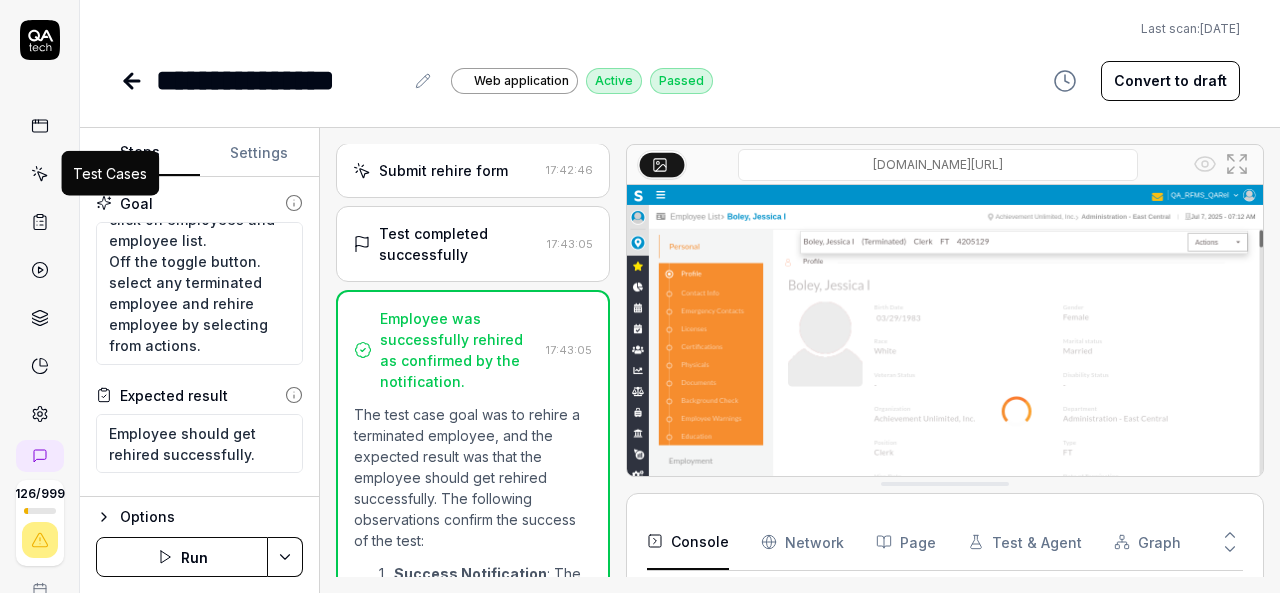 click 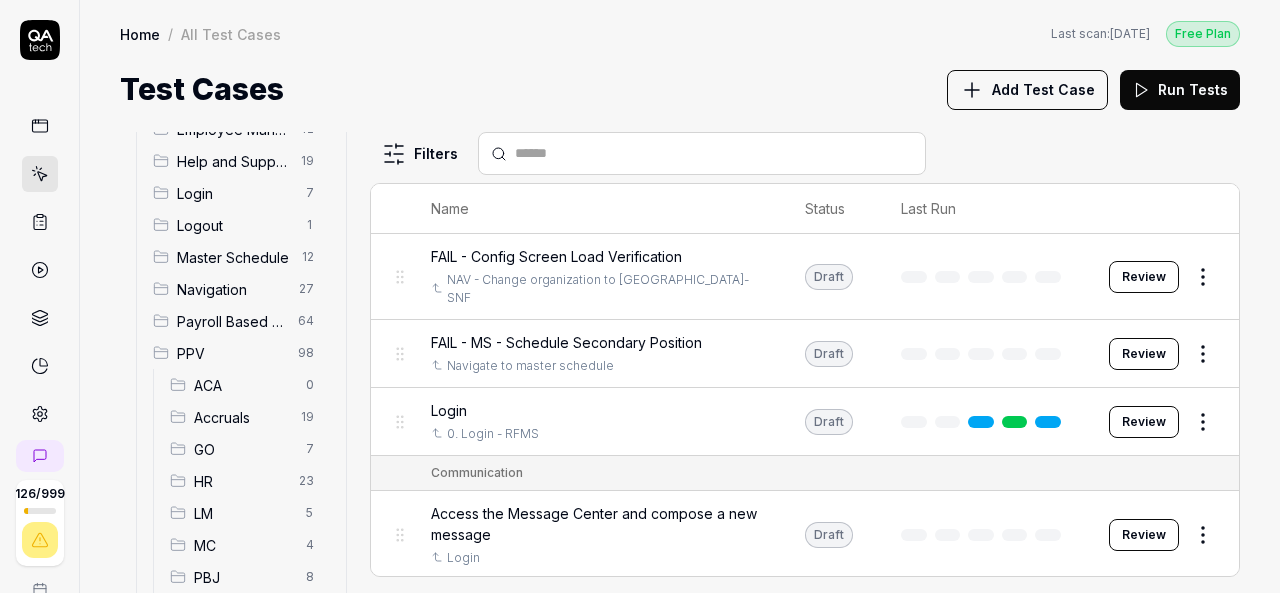 scroll, scrollTop: 300, scrollLeft: 0, axis: vertical 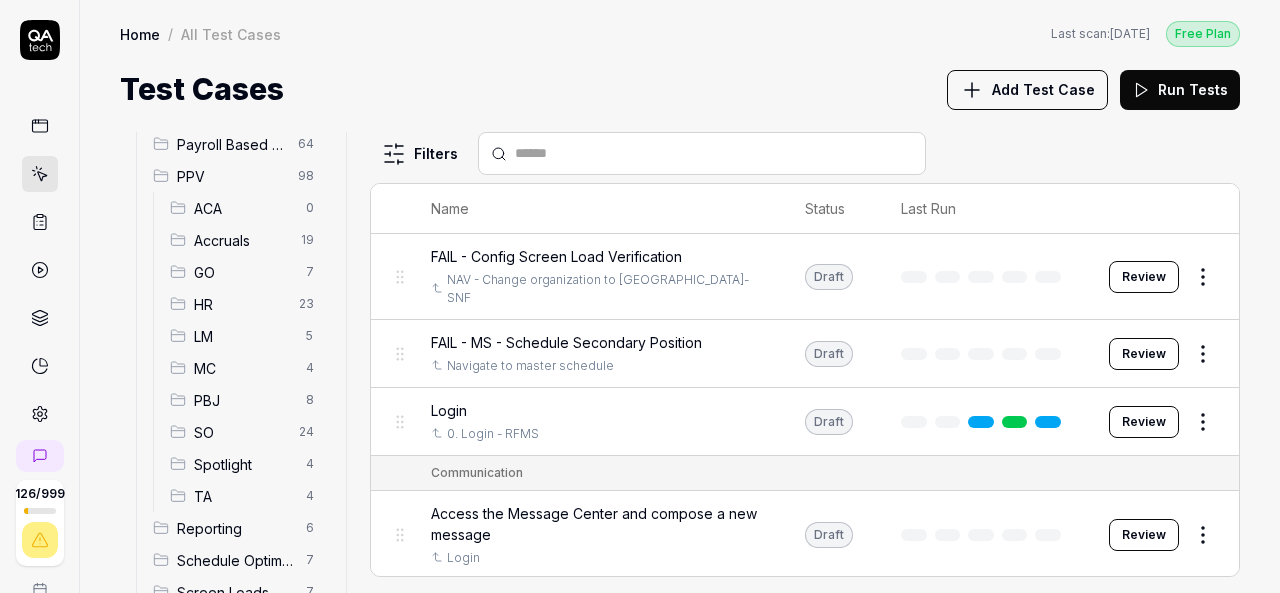 click on "HR" at bounding box center [240, 304] 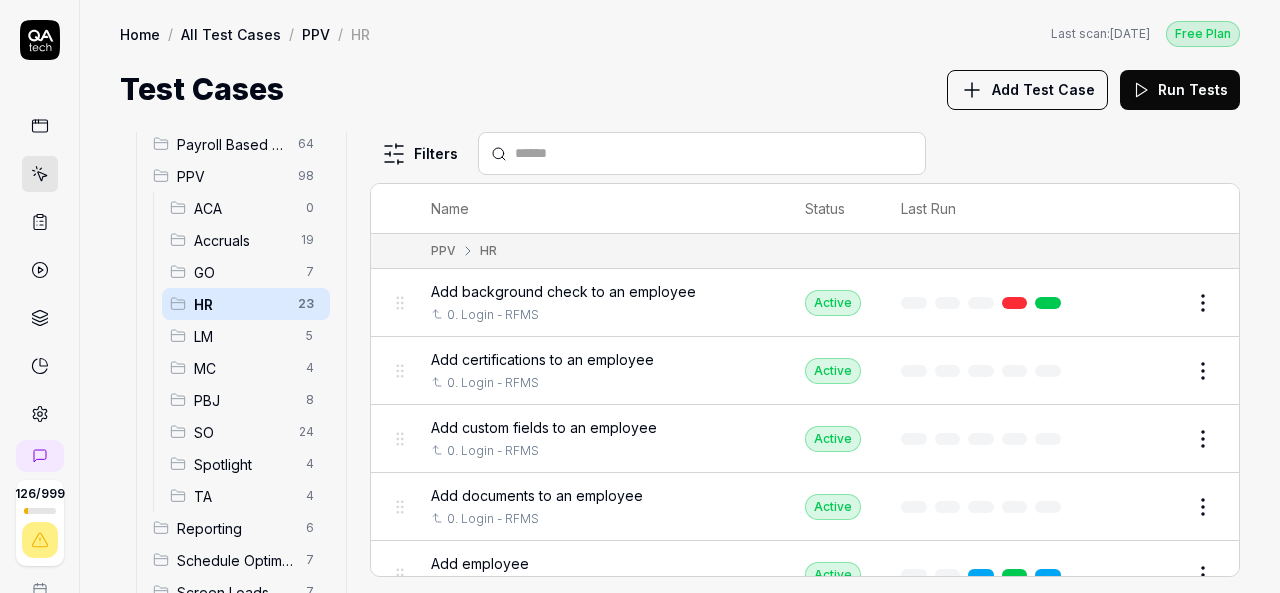 click on "Add Test Case" at bounding box center [1027, 90] 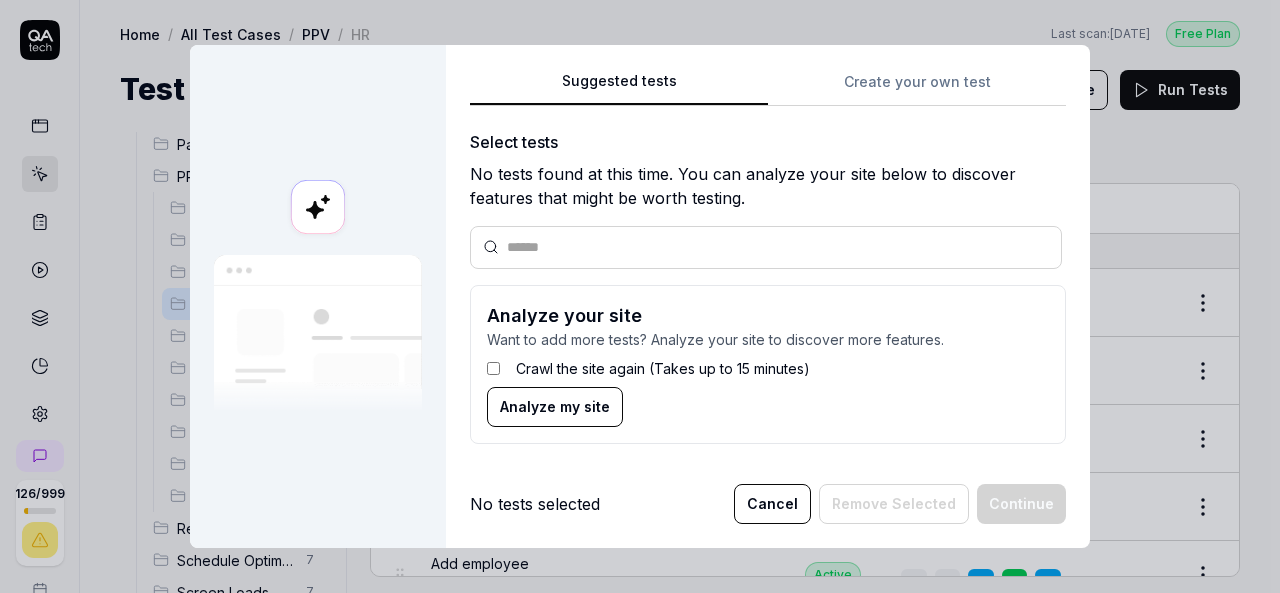 click on "Suggested tests Create your own test Select tests No tests found at this time. You can analyze your site below to discover features that might be worth testing. Analyze your site Want to add more tests? Analyze your site to discover more features. Crawl the site again (Takes up to 15 minutes) Analyze my site" at bounding box center [768, 264] 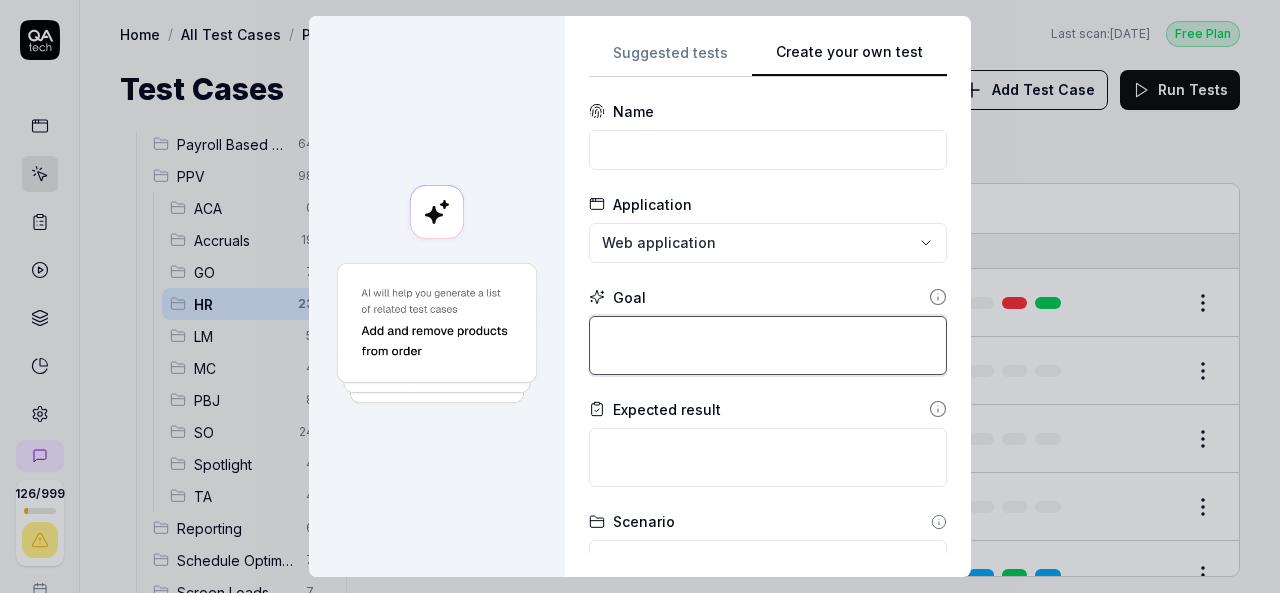 click at bounding box center [768, 345] 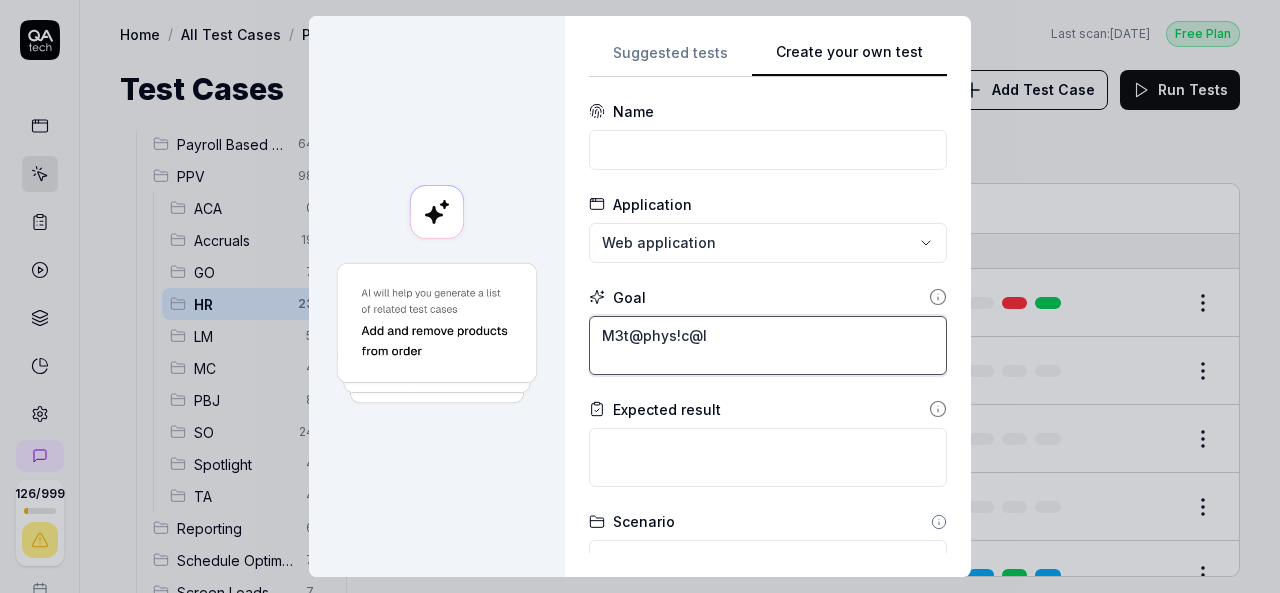 drag, startPoint x: 726, startPoint y: 340, endPoint x: 572, endPoint y: 332, distance: 154.20766 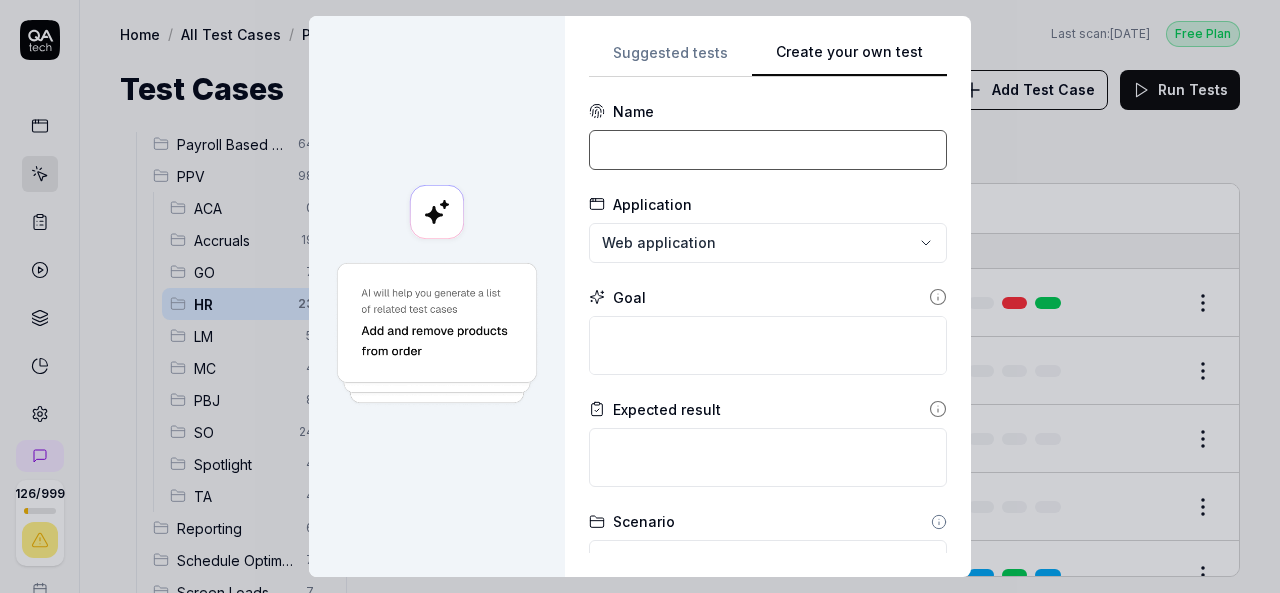 click at bounding box center (768, 150) 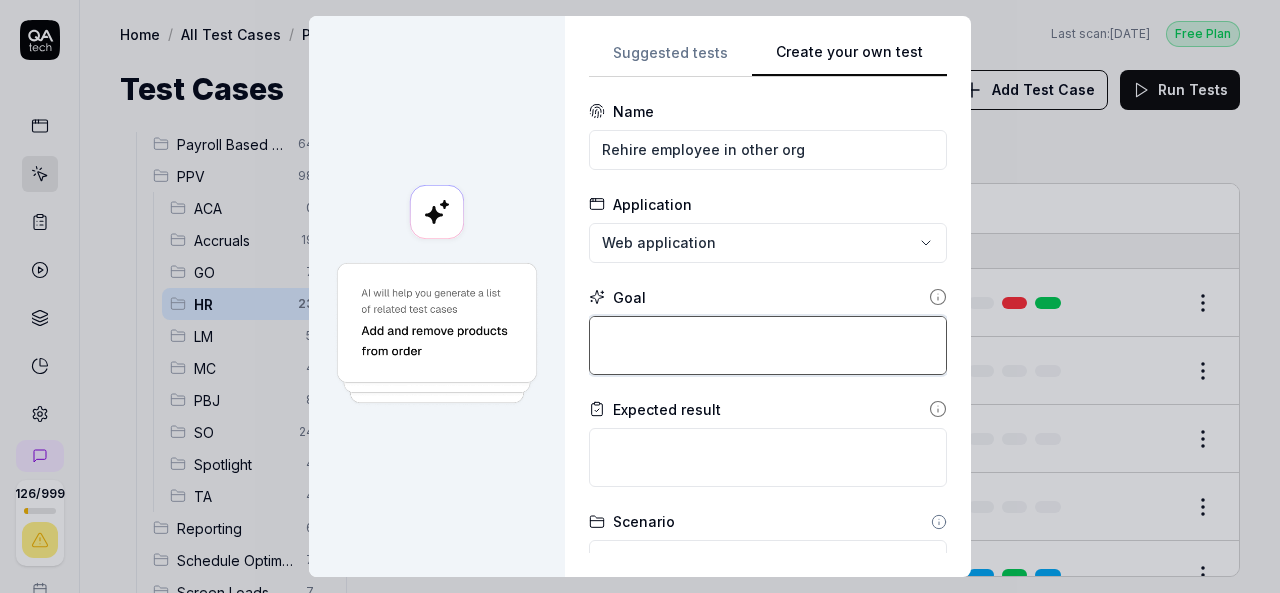 click at bounding box center [768, 345] 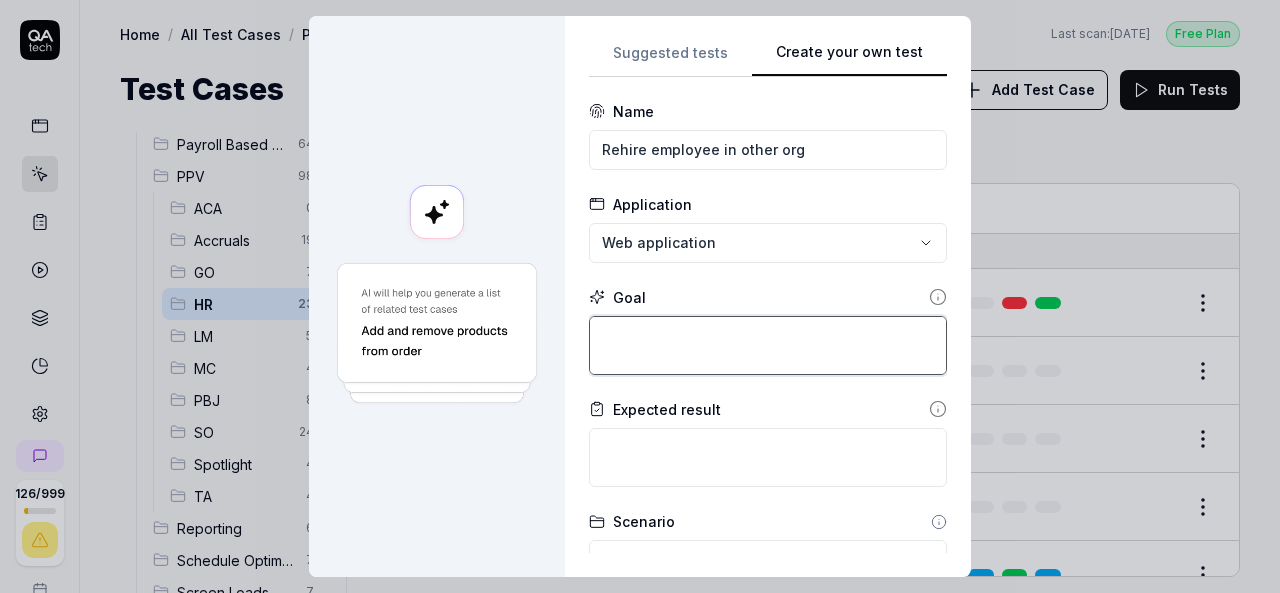 click at bounding box center [768, 345] 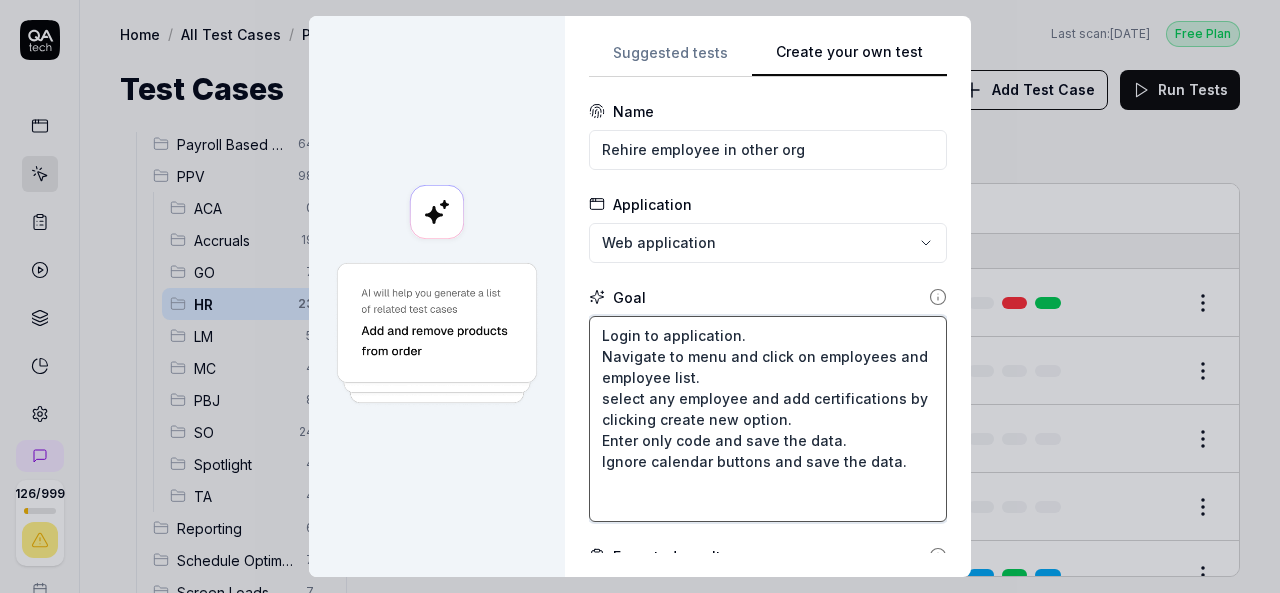 drag, startPoint x: 594, startPoint y: 397, endPoint x: 893, endPoint y: 459, distance: 305.36044 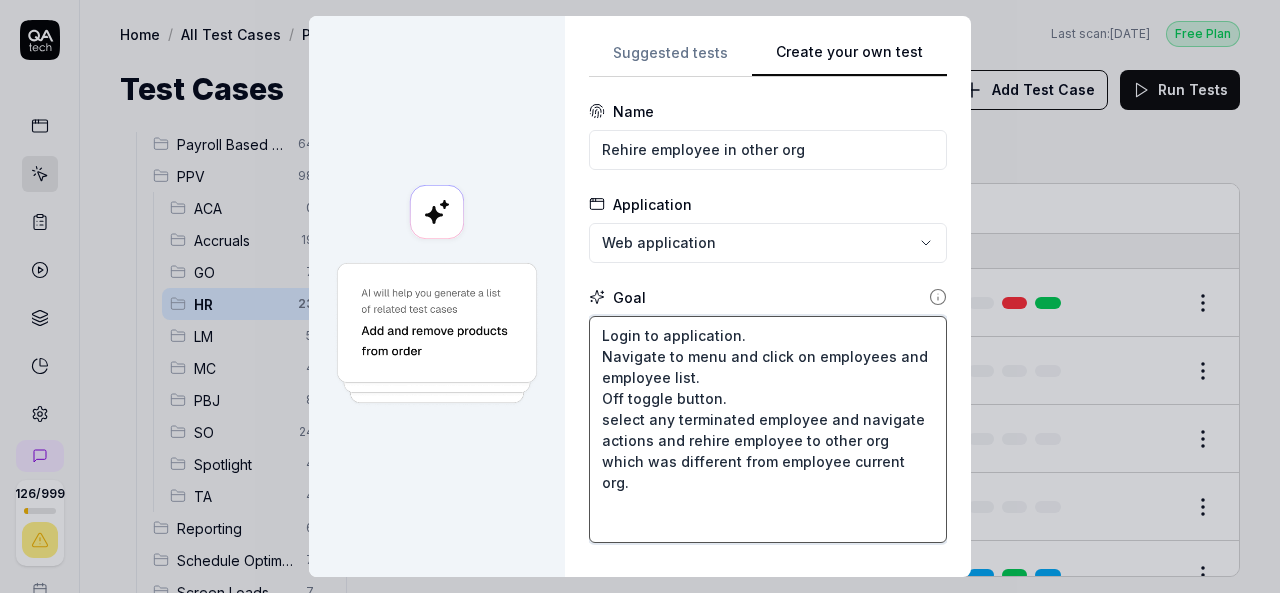 scroll, scrollTop: 20, scrollLeft: 0, axis: vertical 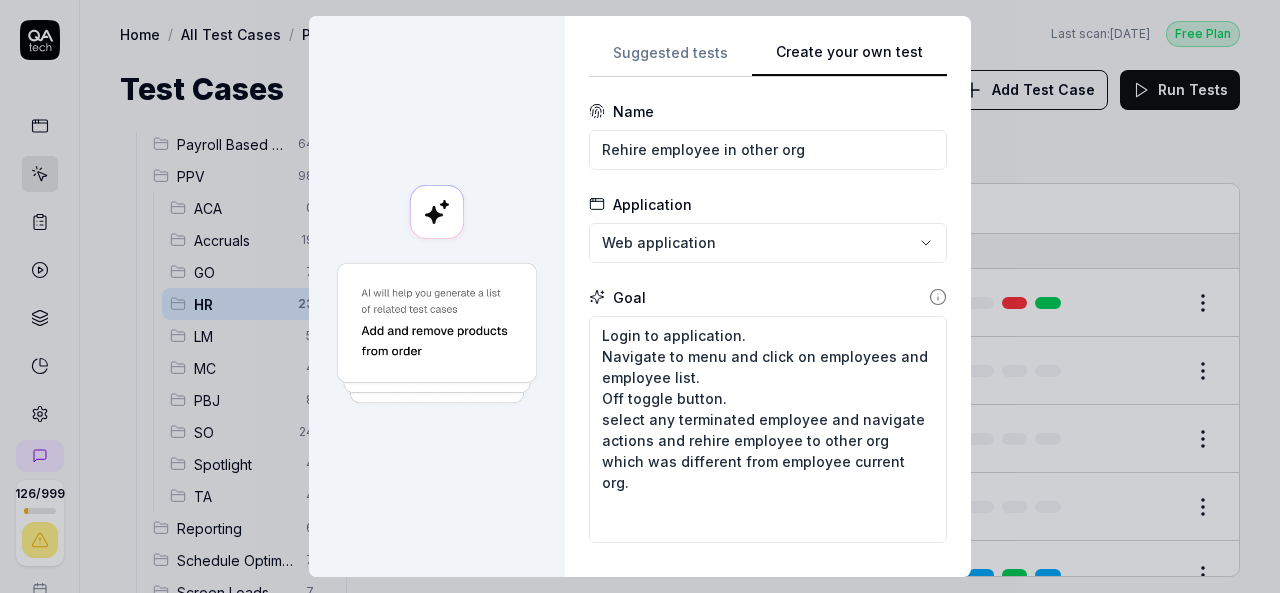 click at bounding box center [437, 296] 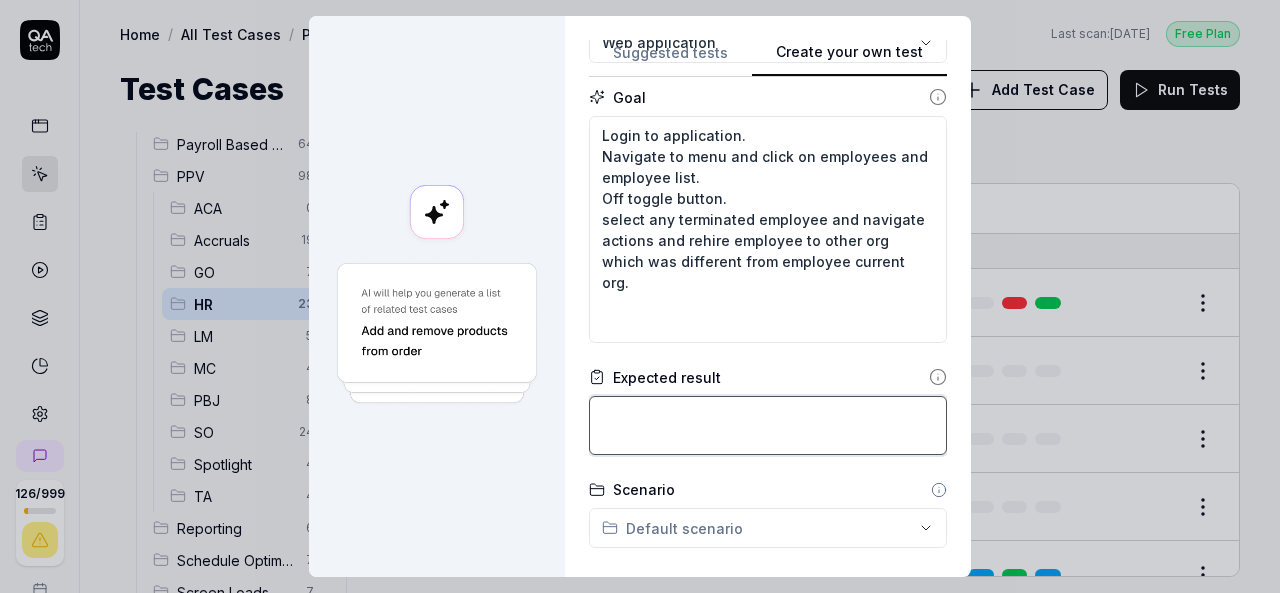 click at bounding box center (768, 425) 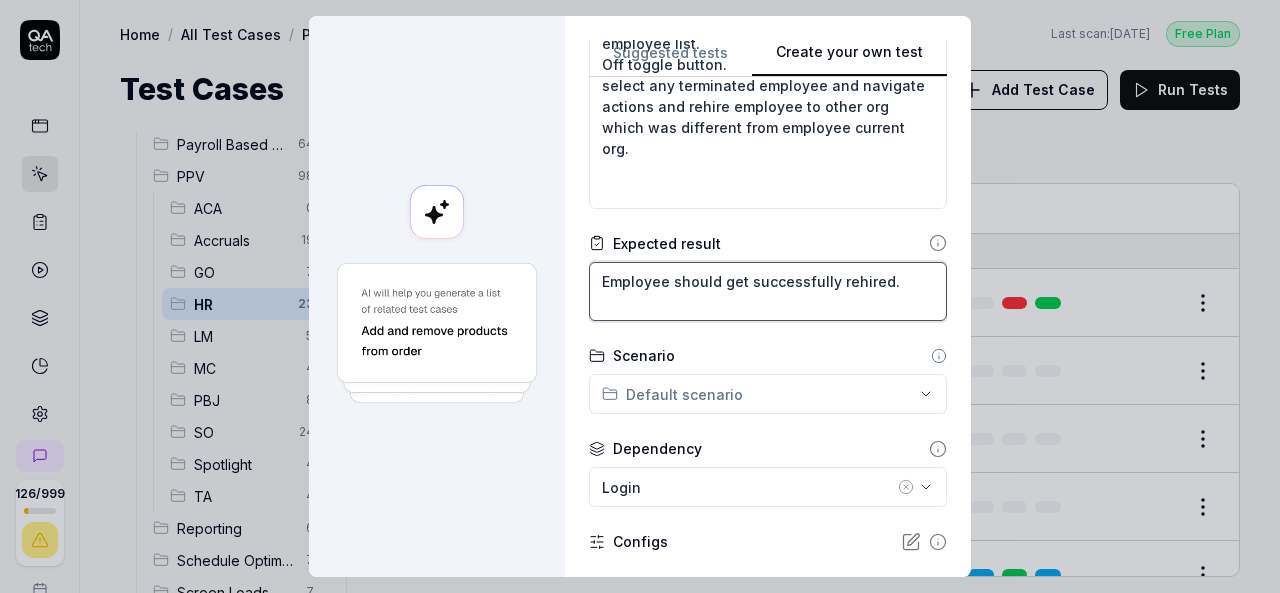 scroll, scrollTop: 492, scrollLeft: 0, axis: vertical 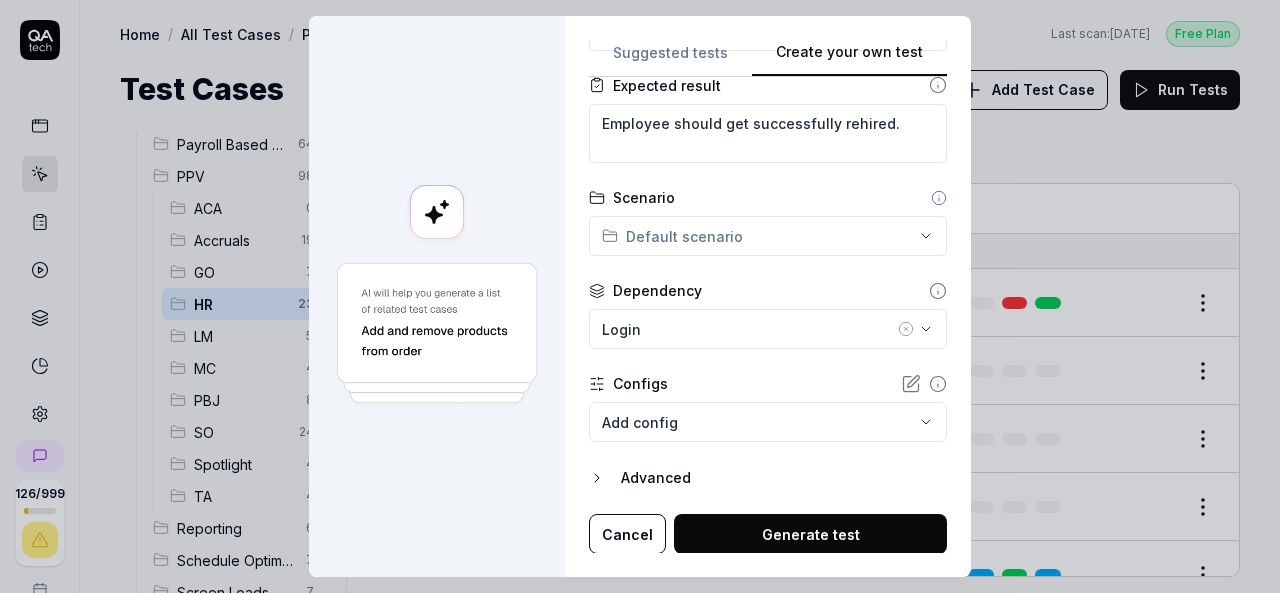 click on "**********" at bounding box center [640, 296] 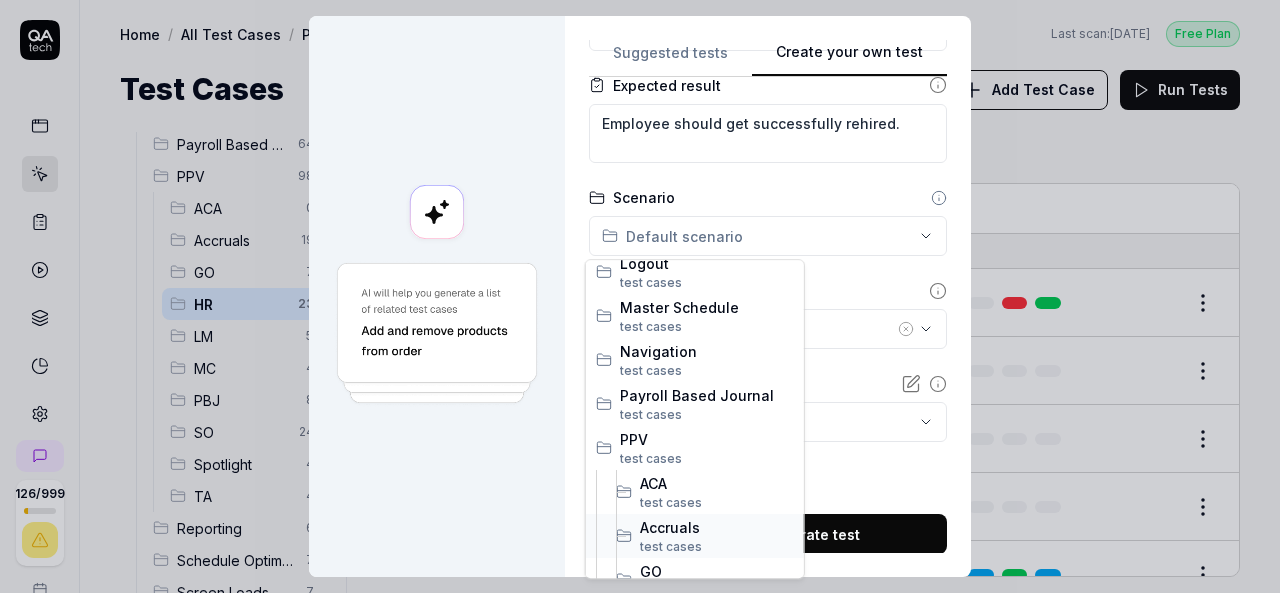 scroll, scrollTop: 300, scrollLeft: 0, axis: vertical 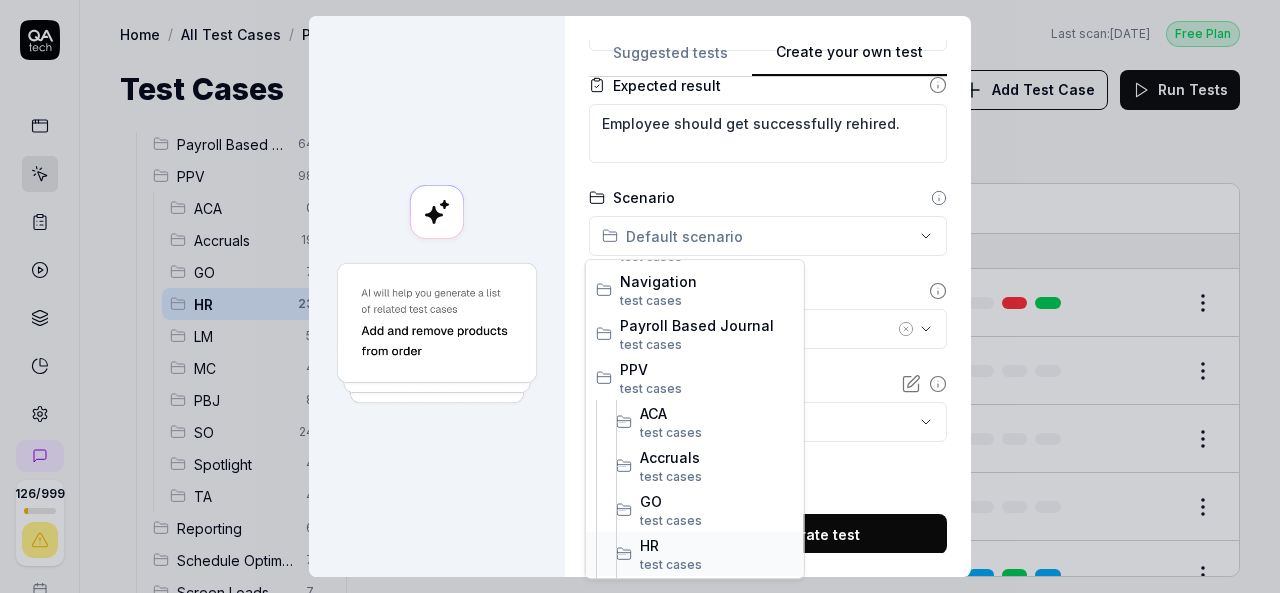 click on "HR" at bounding box center (717, 545) 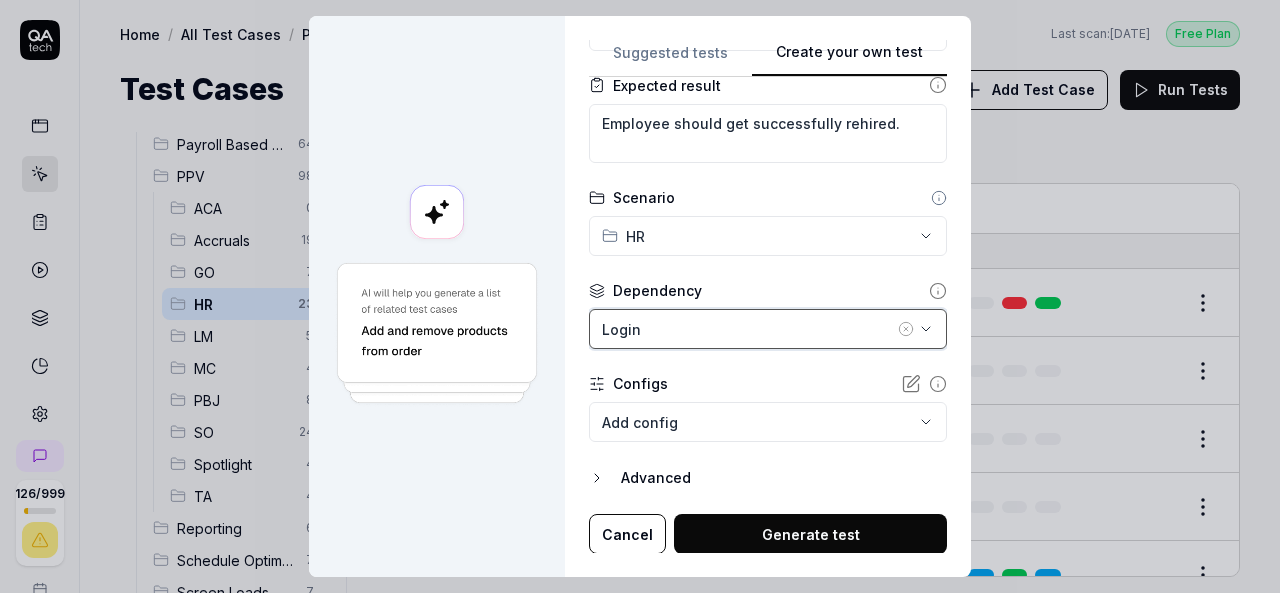 click on "Login" at bounding box center [748, 329] 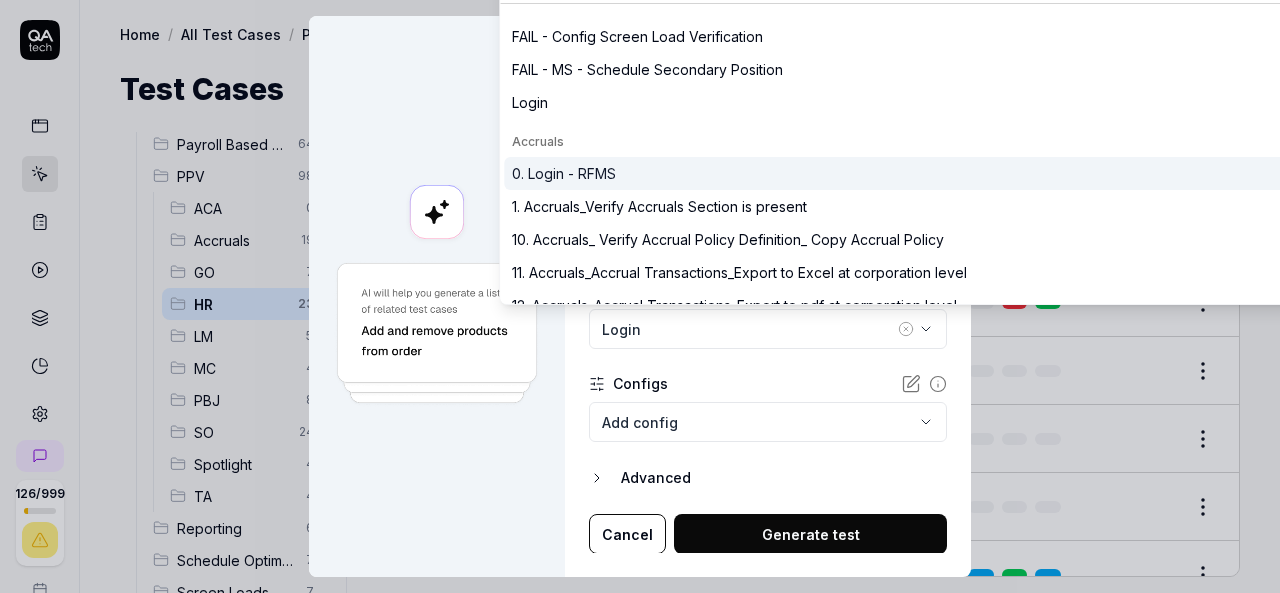click on "0. Login - RFMS" at bounding box center [564, 173] 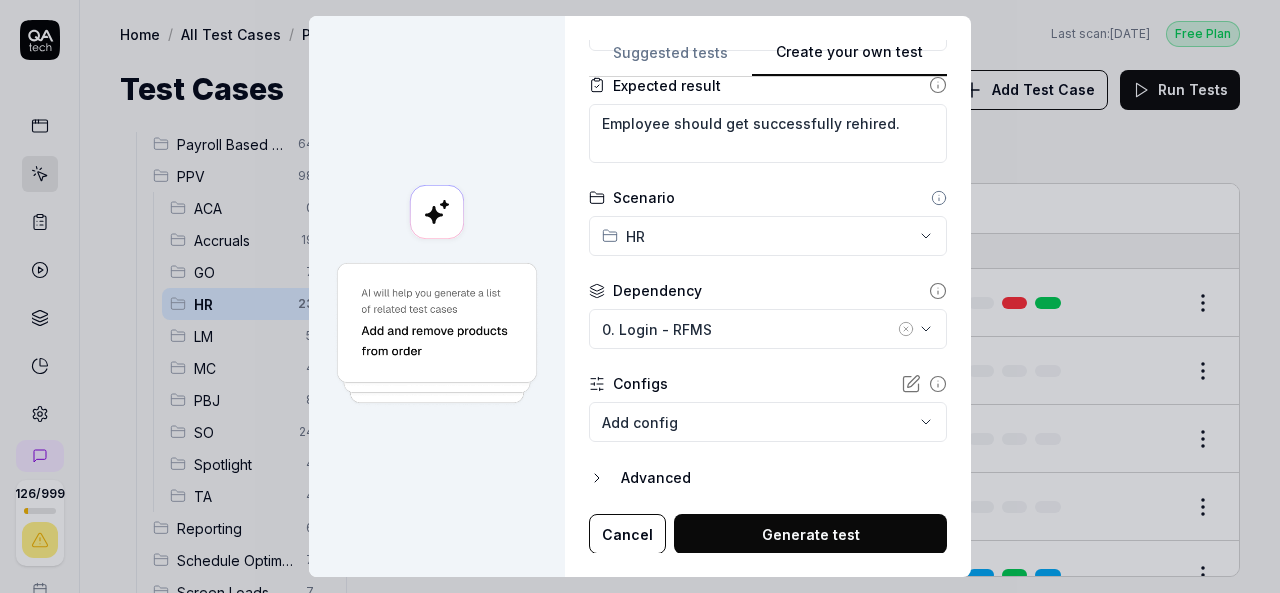click on "Generate test" at bounding box center [810, 534] 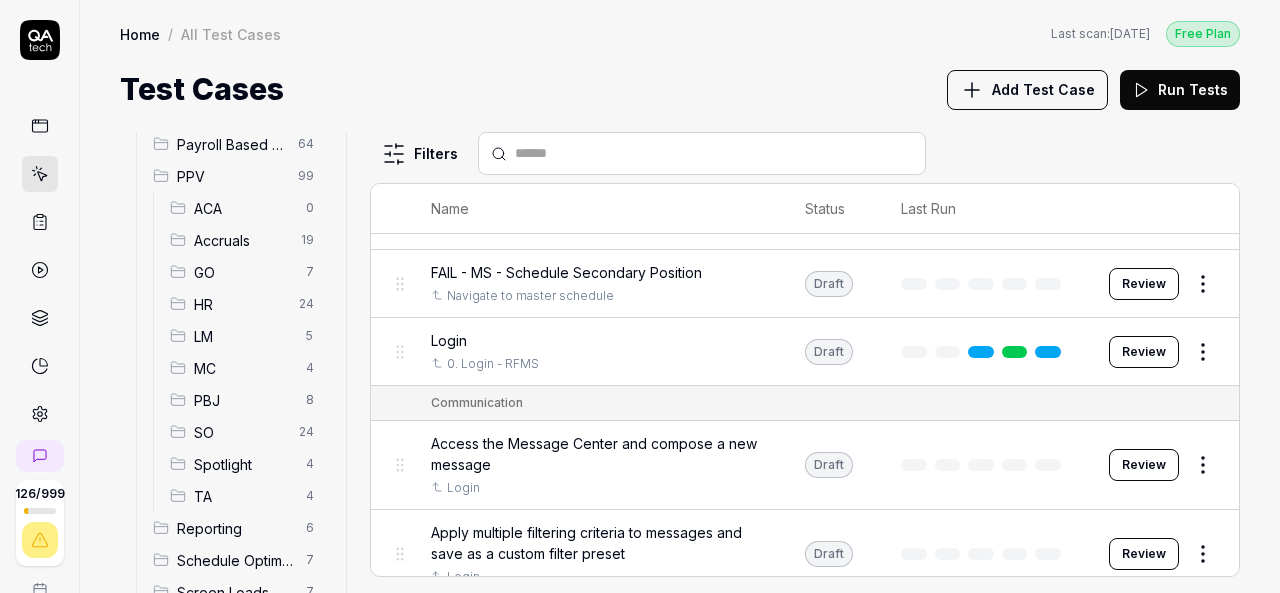 scroll, scrollTop: 100, scrollLeft: 0, axis: vertical 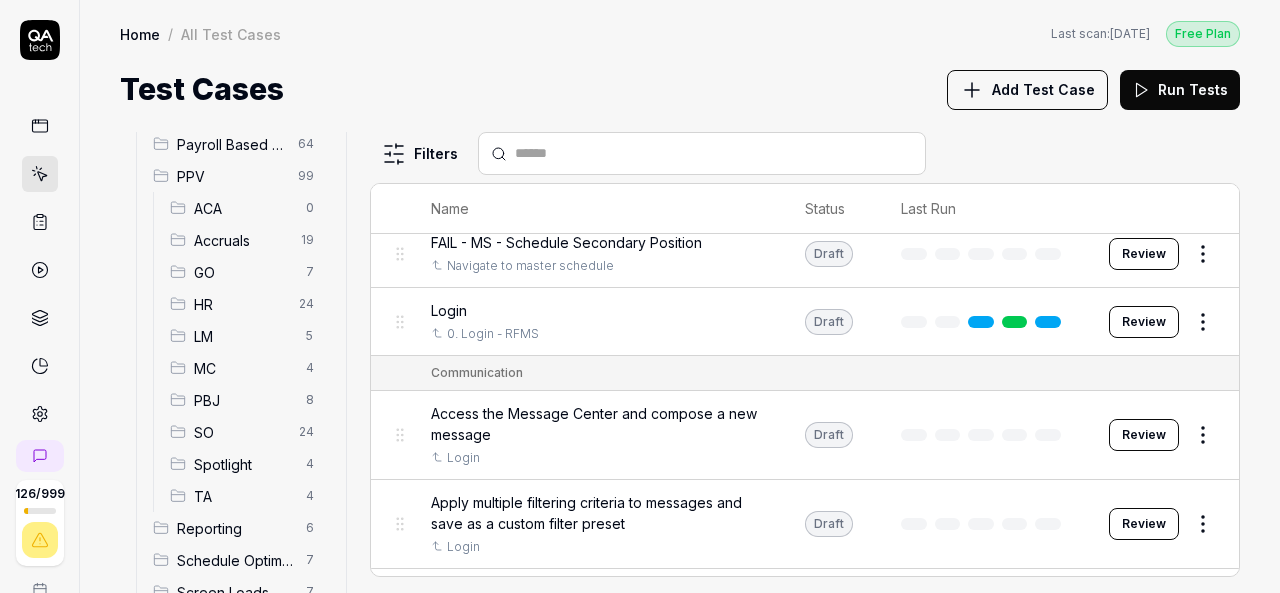 click on "HR" at bounding box center [240, 304] 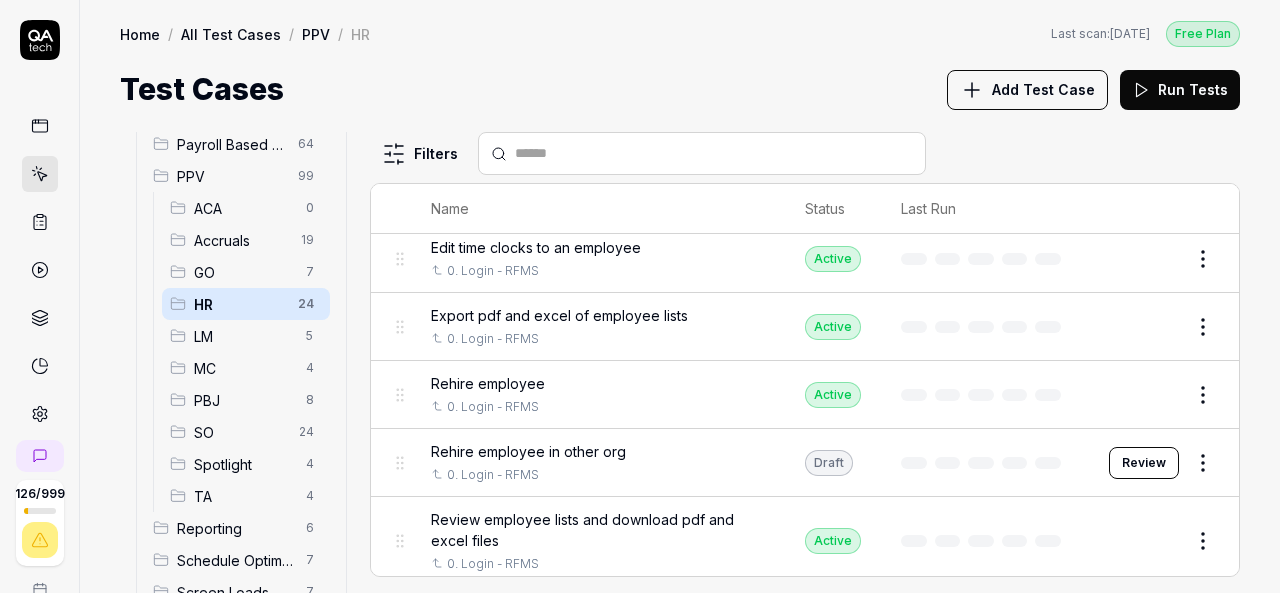 scroll, scrollTop: 900, scrollLeft: 0, axis: vertical 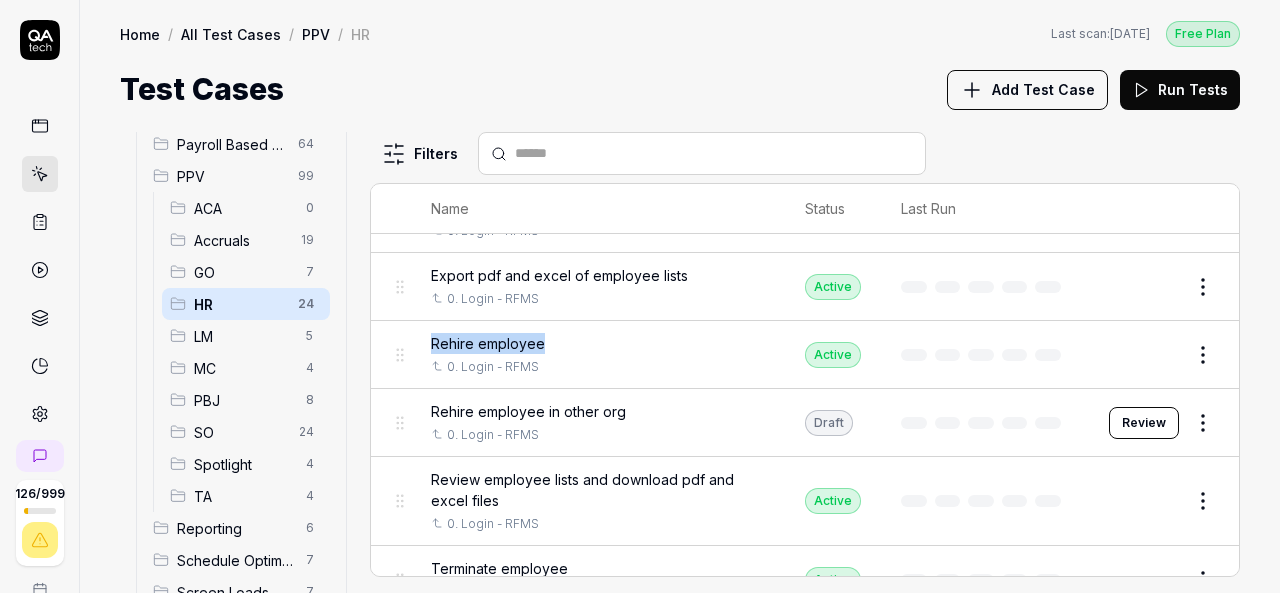 drag, startPoint x: 557, startPoint y: 331, endPoint x: 422, endPoint y: 326, distance: 135.09256 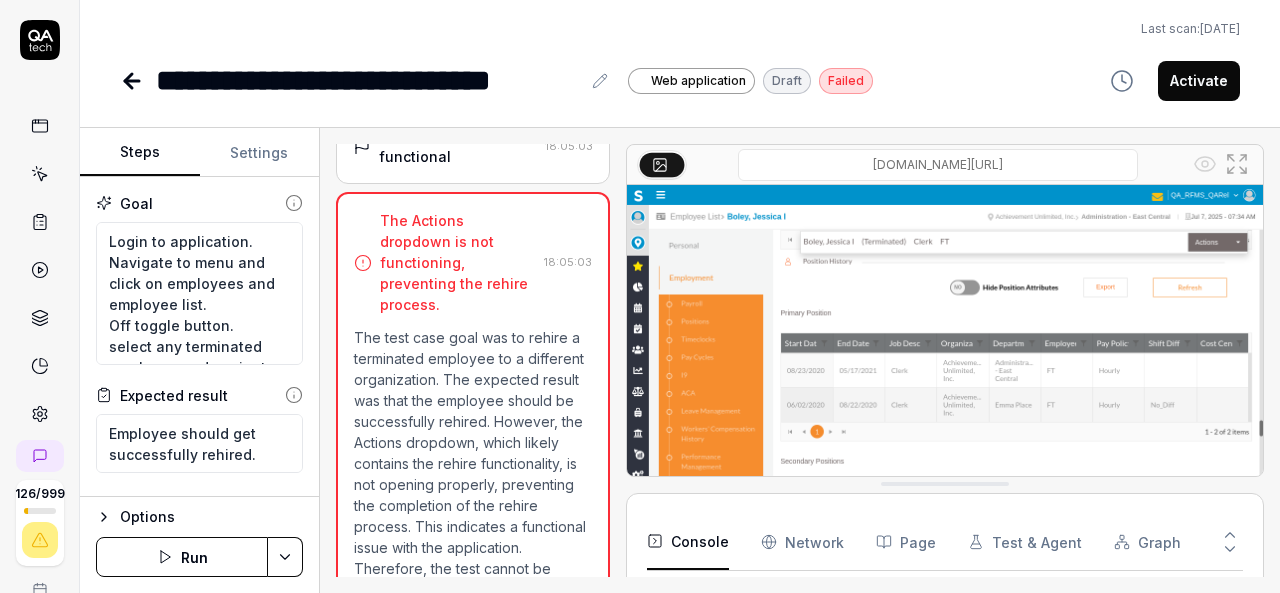 scroll, scrollTop: 1585, scrollLeft: 0, axis: vertical 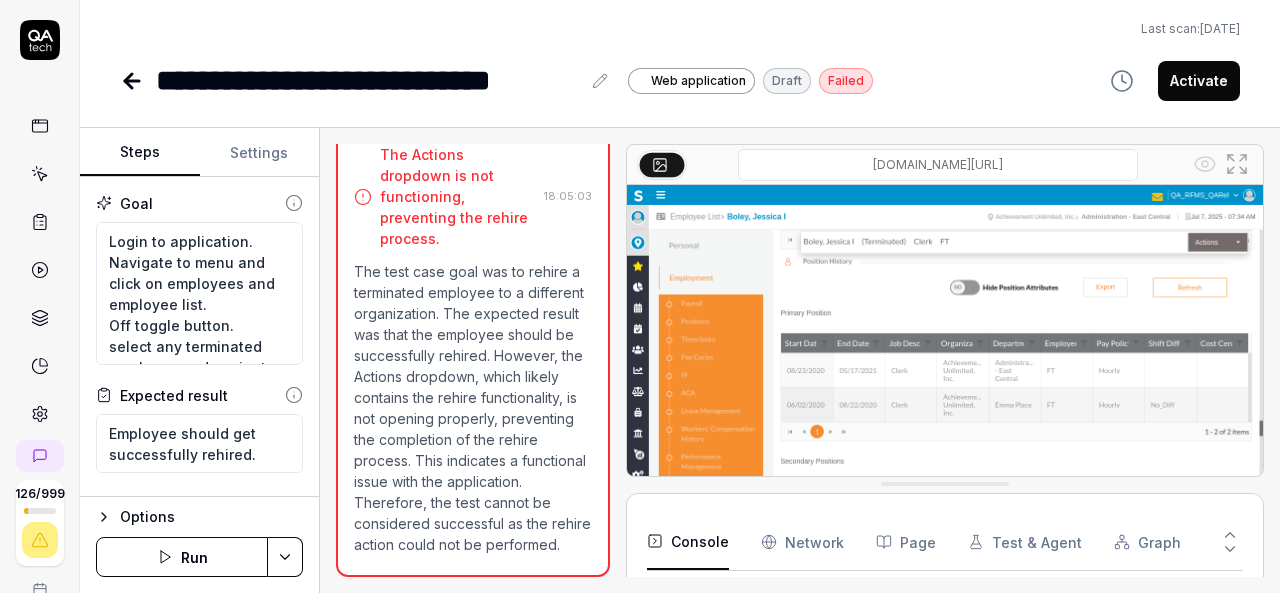 drag, startPoint x: 212, startPoint y: 555, endPoint x: 217, endPoint y: 540, distance: 15.811388 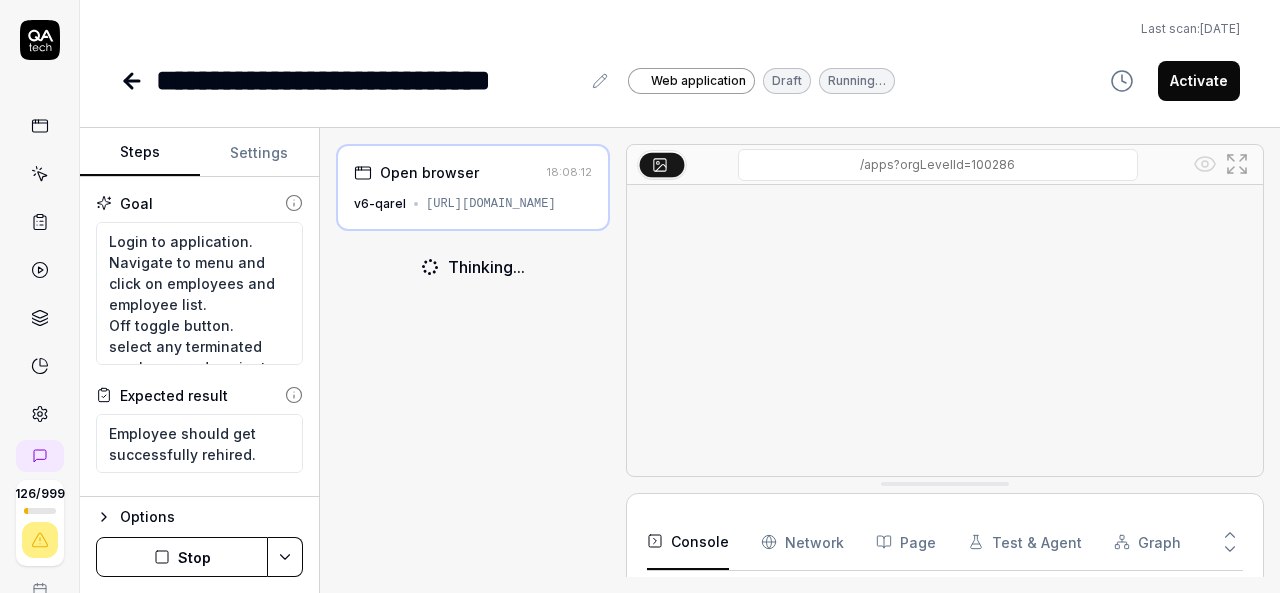 scroll, scrollTop: 32, scrollLeft: 0, axis: vertical 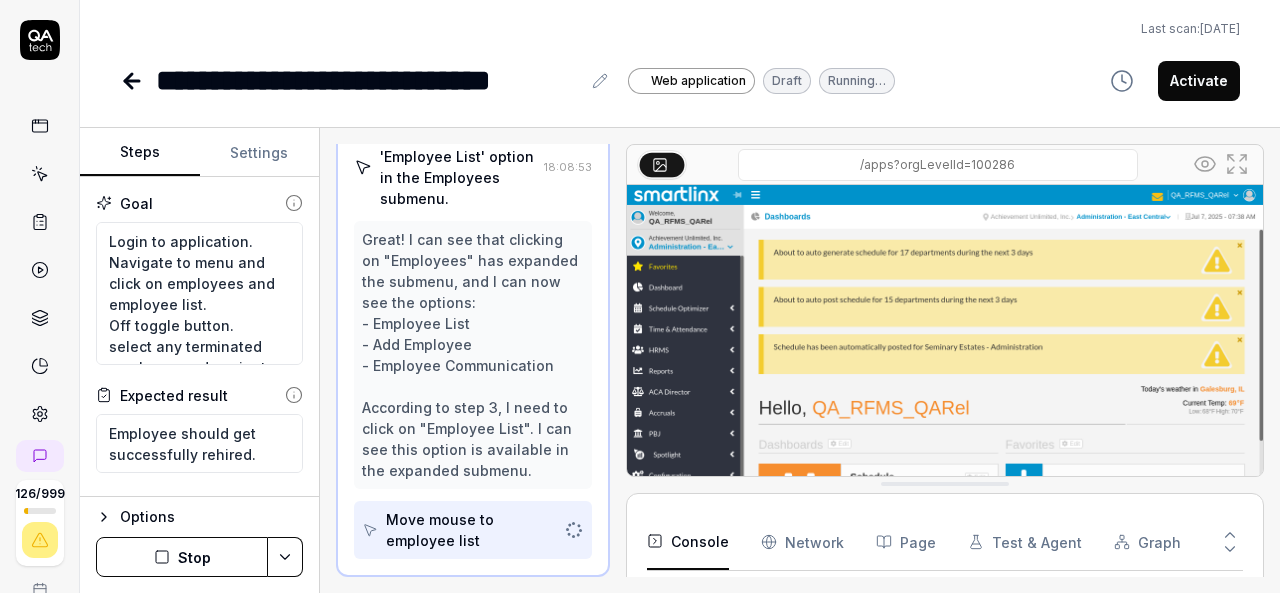 click on "**********" at bounding box center [680, 51] 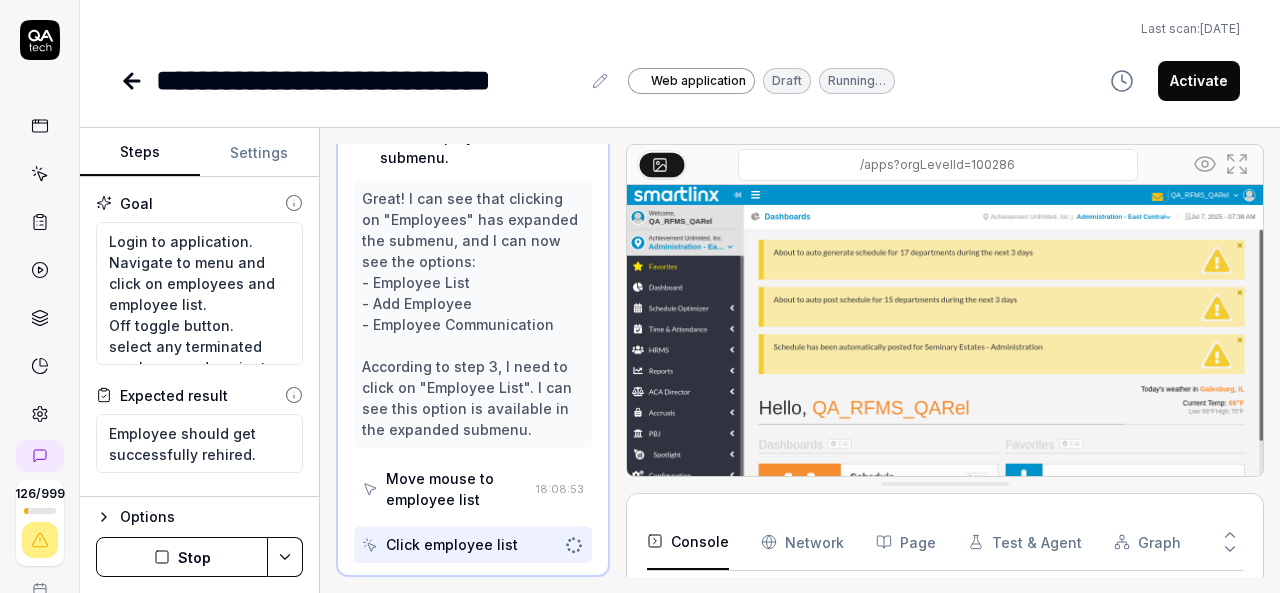 scroll, scrollTop: 417, scrollLeft: 0, axis: vertical 